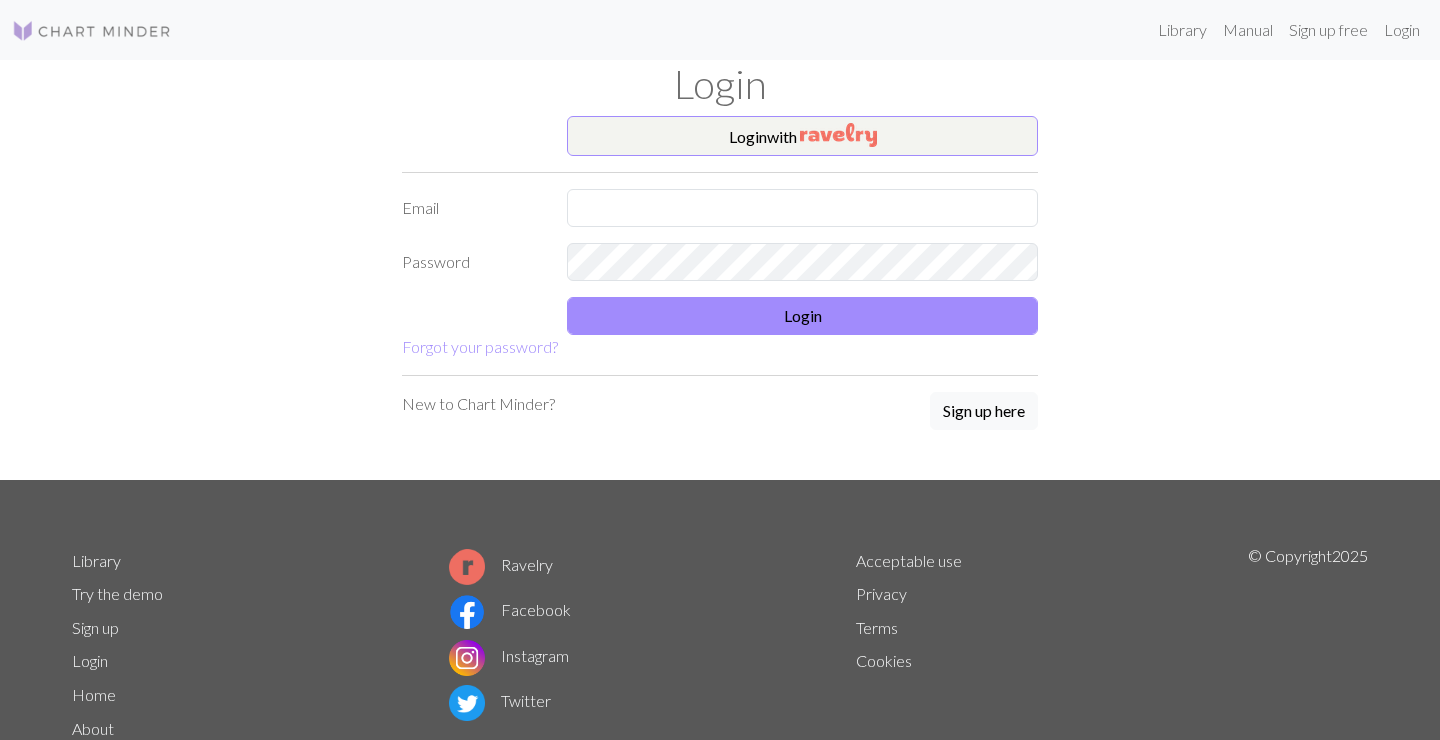 scroll, scrollTop: 0, scrollLeft: 0, axis: both 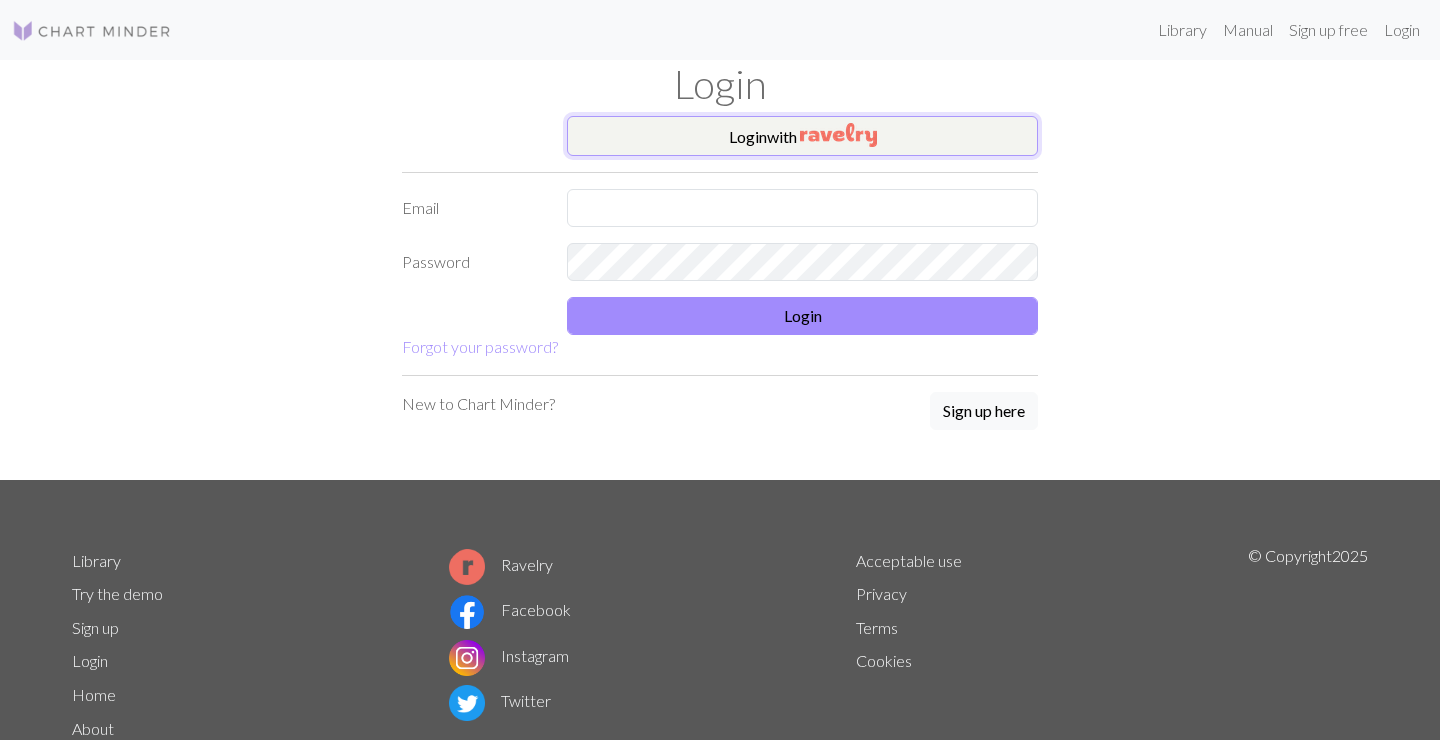 click on "Login  with" at bounding box center (802, 136) 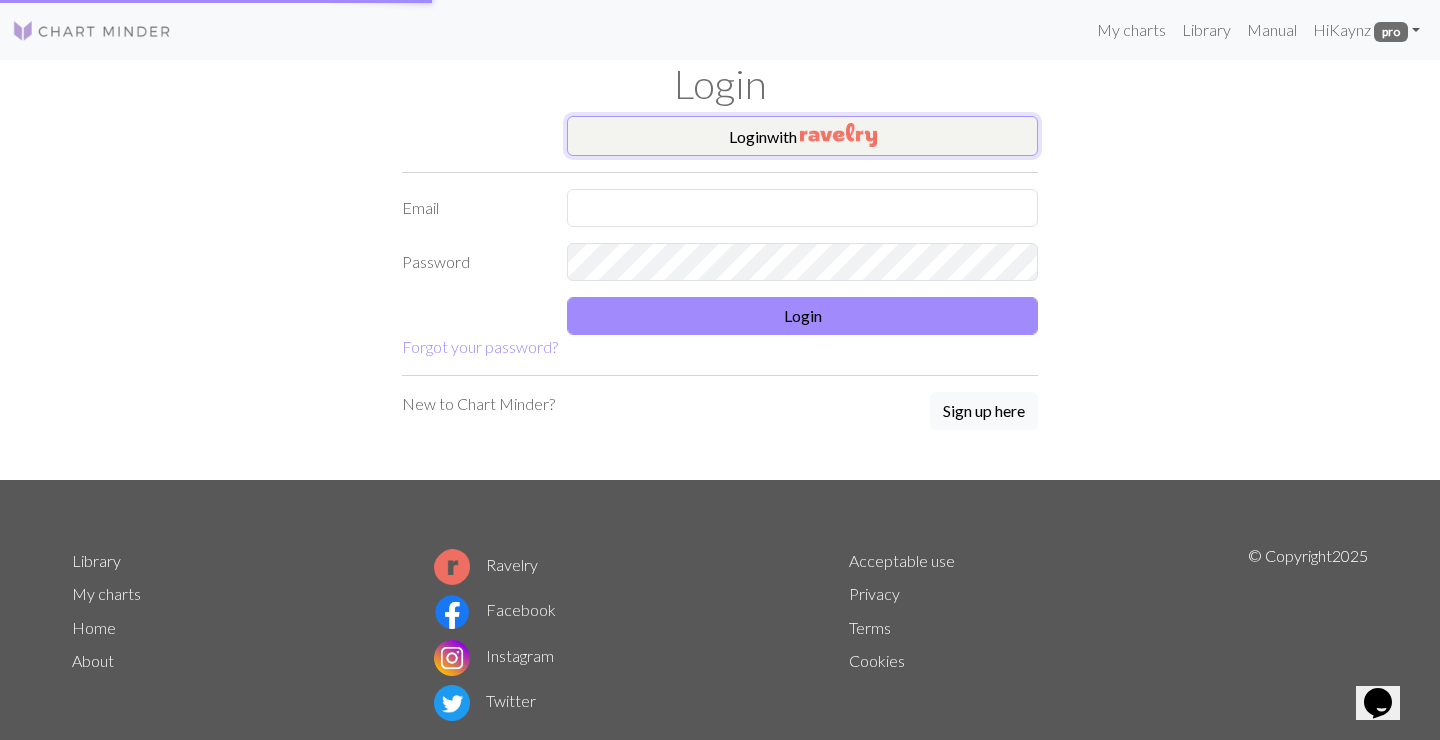 scroll, scrollTop: 0, scrollLeft: 0, axis: both 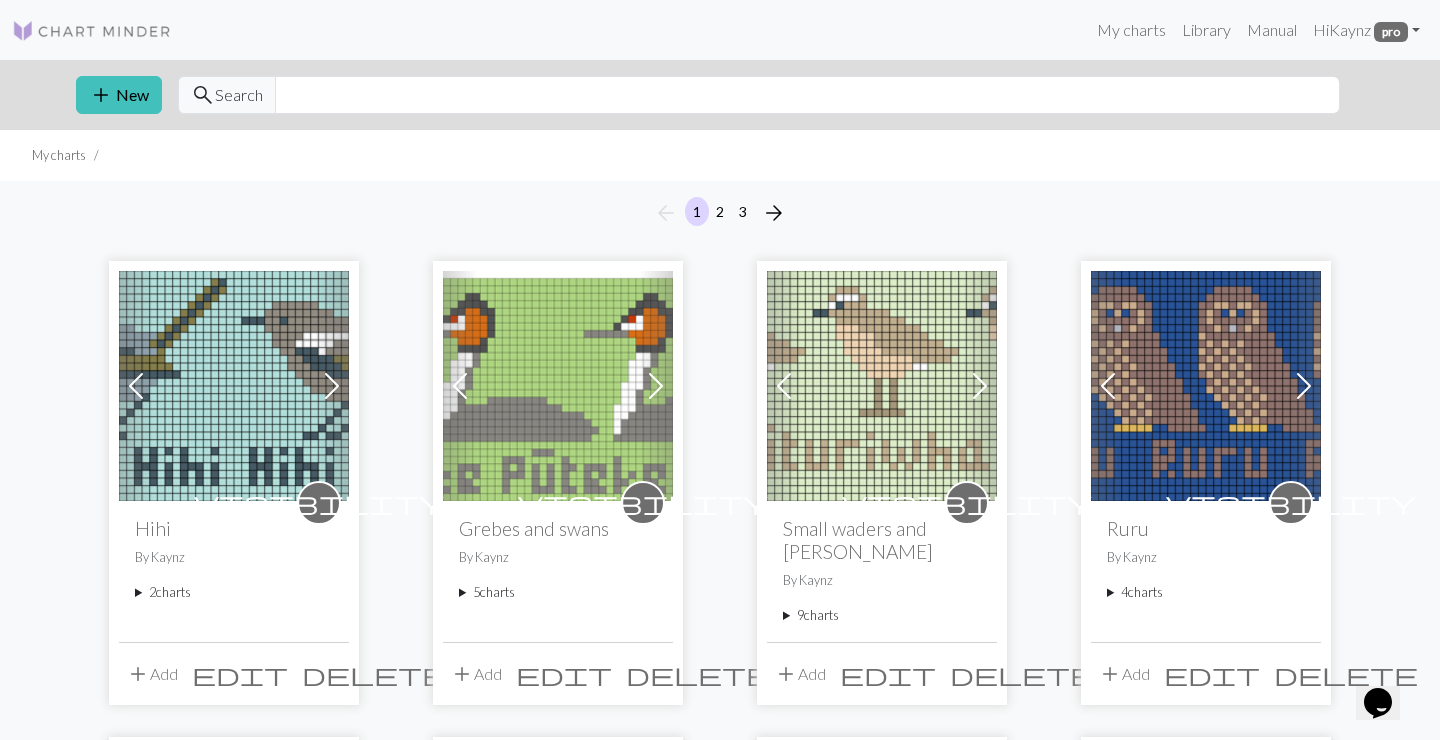 click on "2  charts" at bounding box center [234, 592] 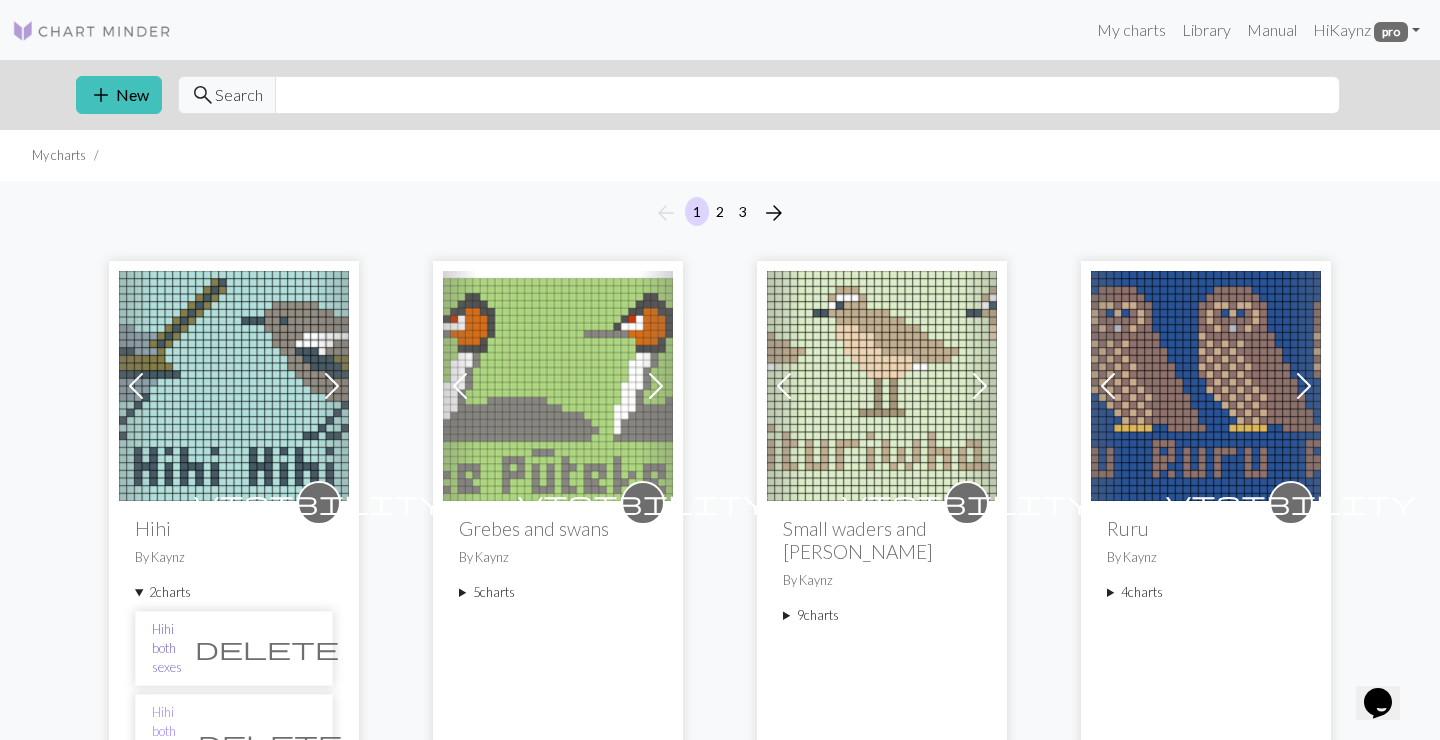 click on "Hihi both sexes" at bounding box center (167, 649) 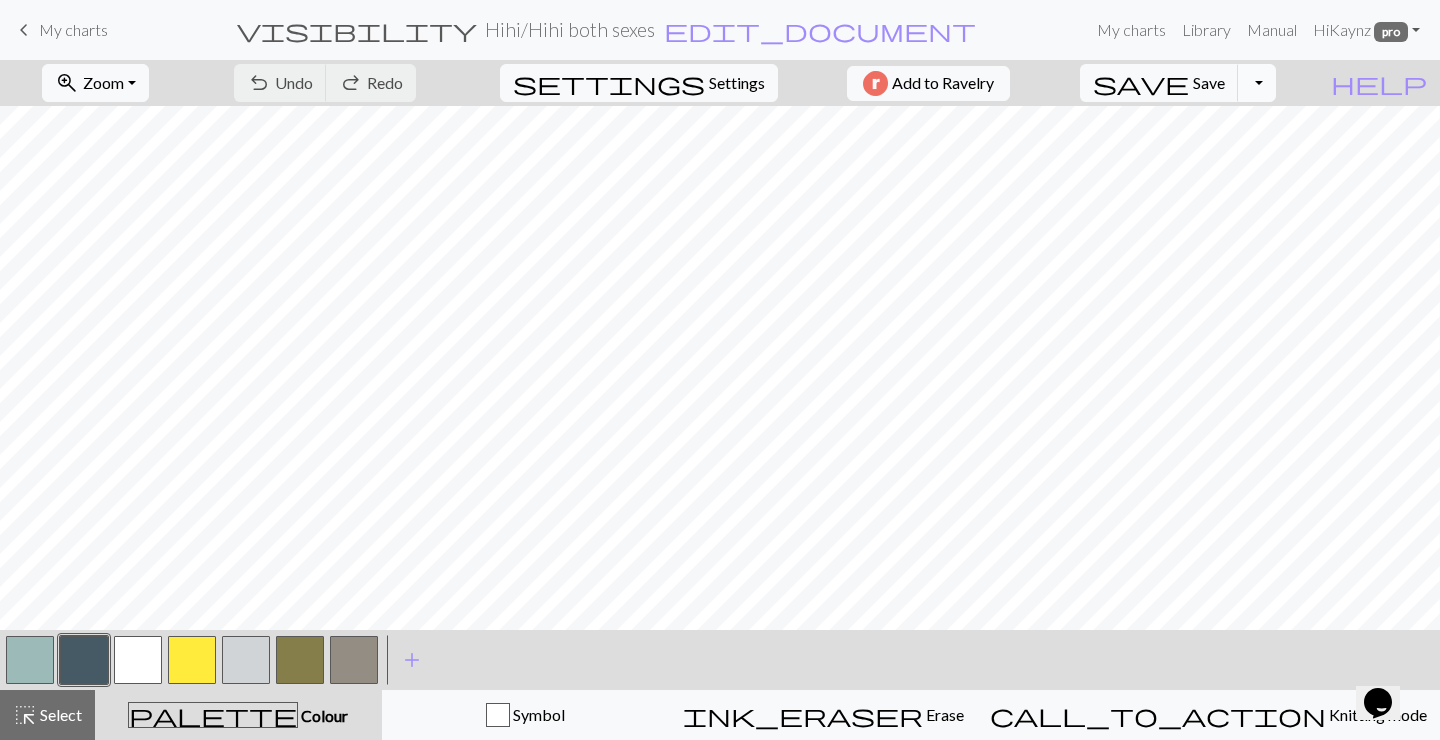 click on "Toggle Dropdown" at bounding box center [1257, 83] 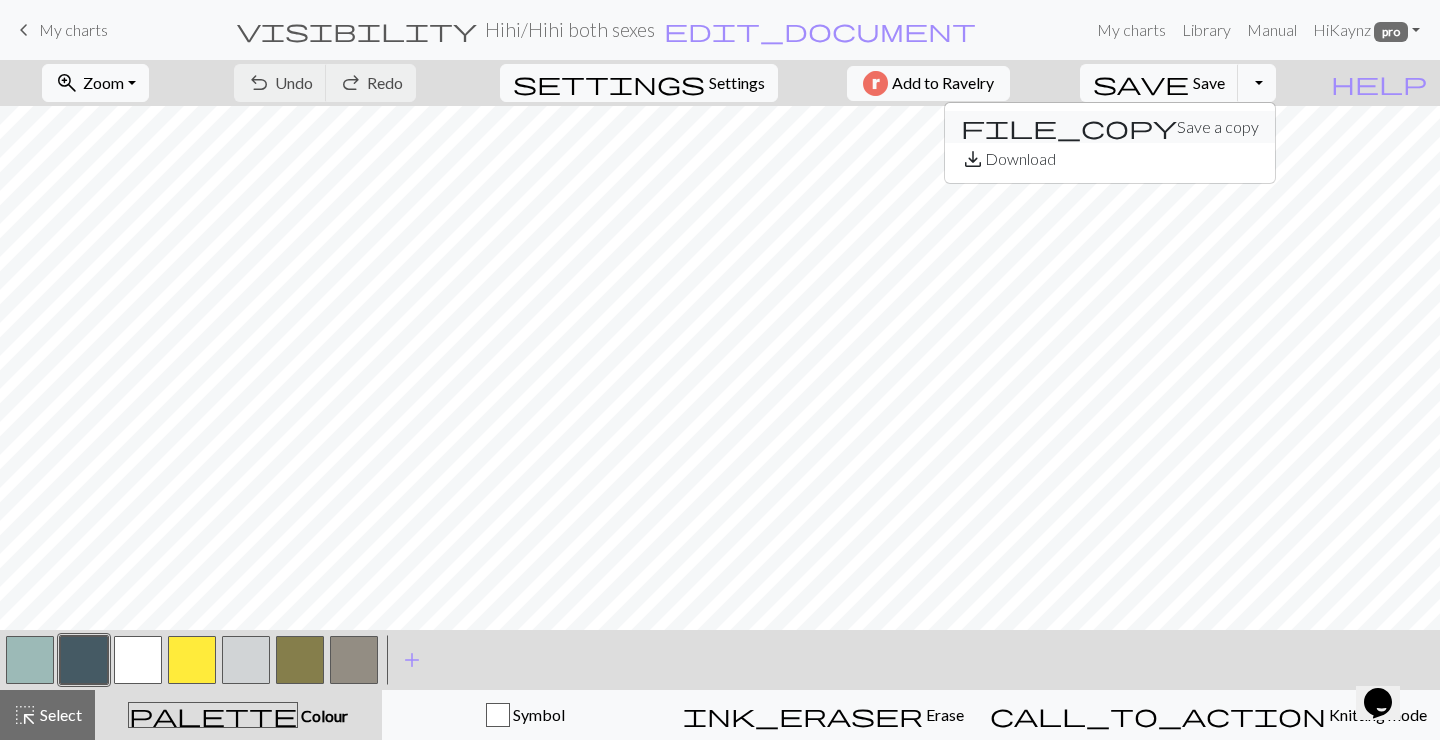 click on "file_copy  Save a copy" at bounding box center (1110, 127) 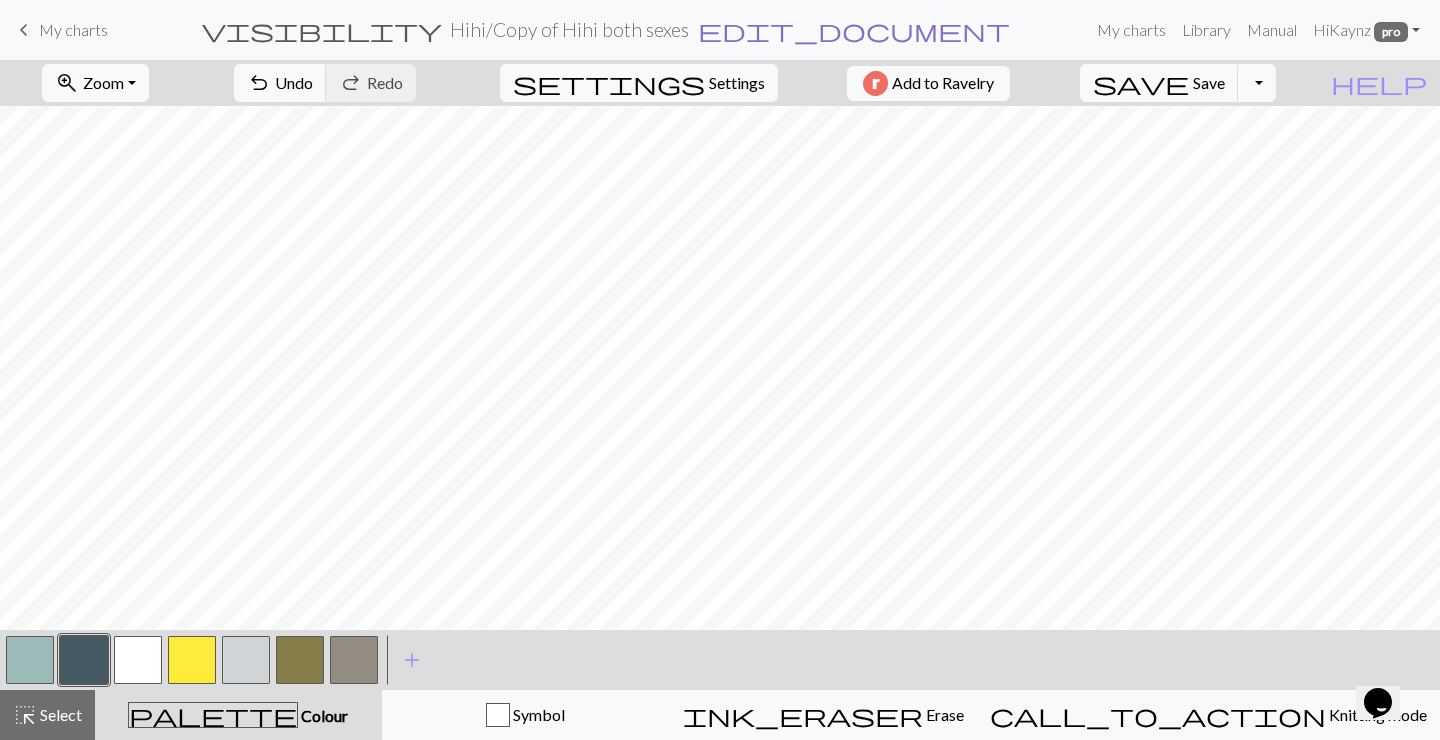 click on "edit_document" at bounding box center (854, 30) 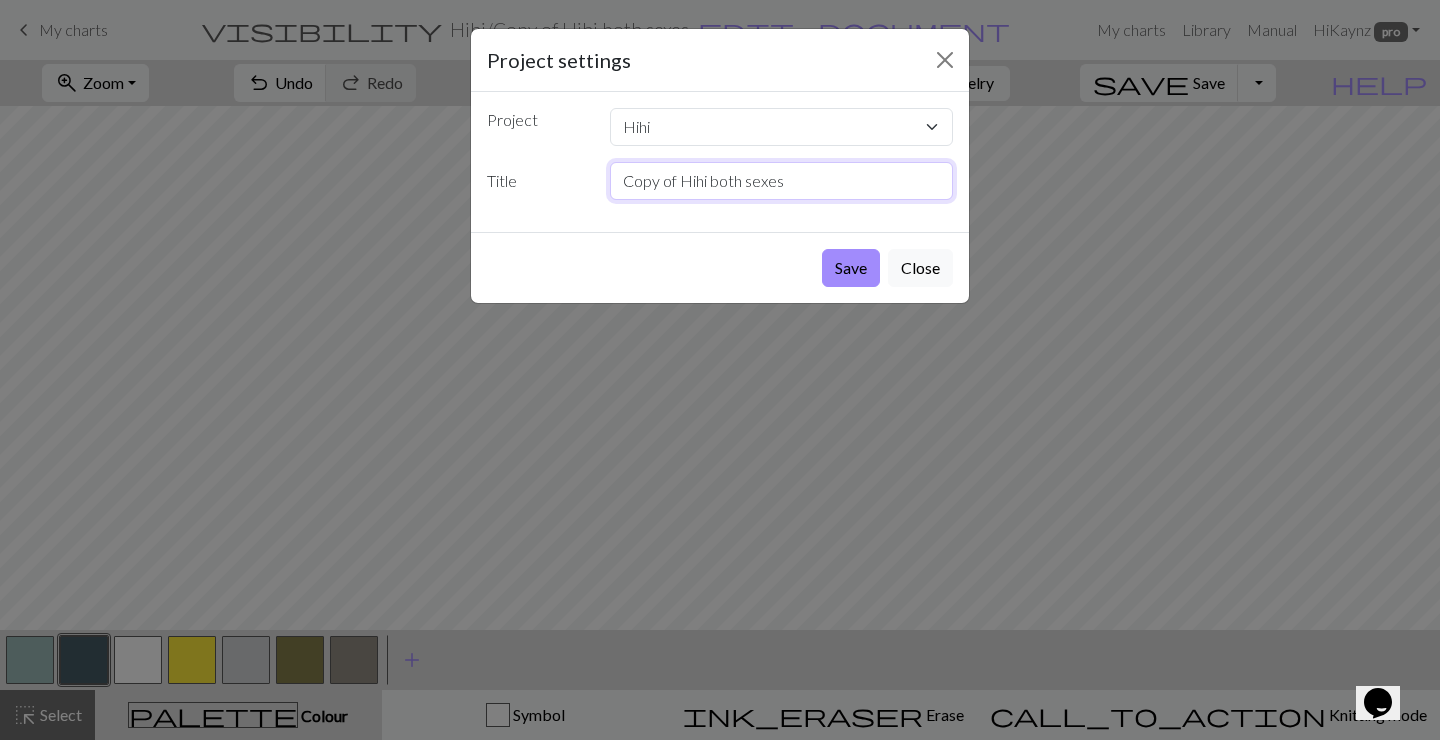 drag, startPoint x: 679, startPoint y: 176, endPoint x: 625, endPoint y: 181, distance: 54.230988 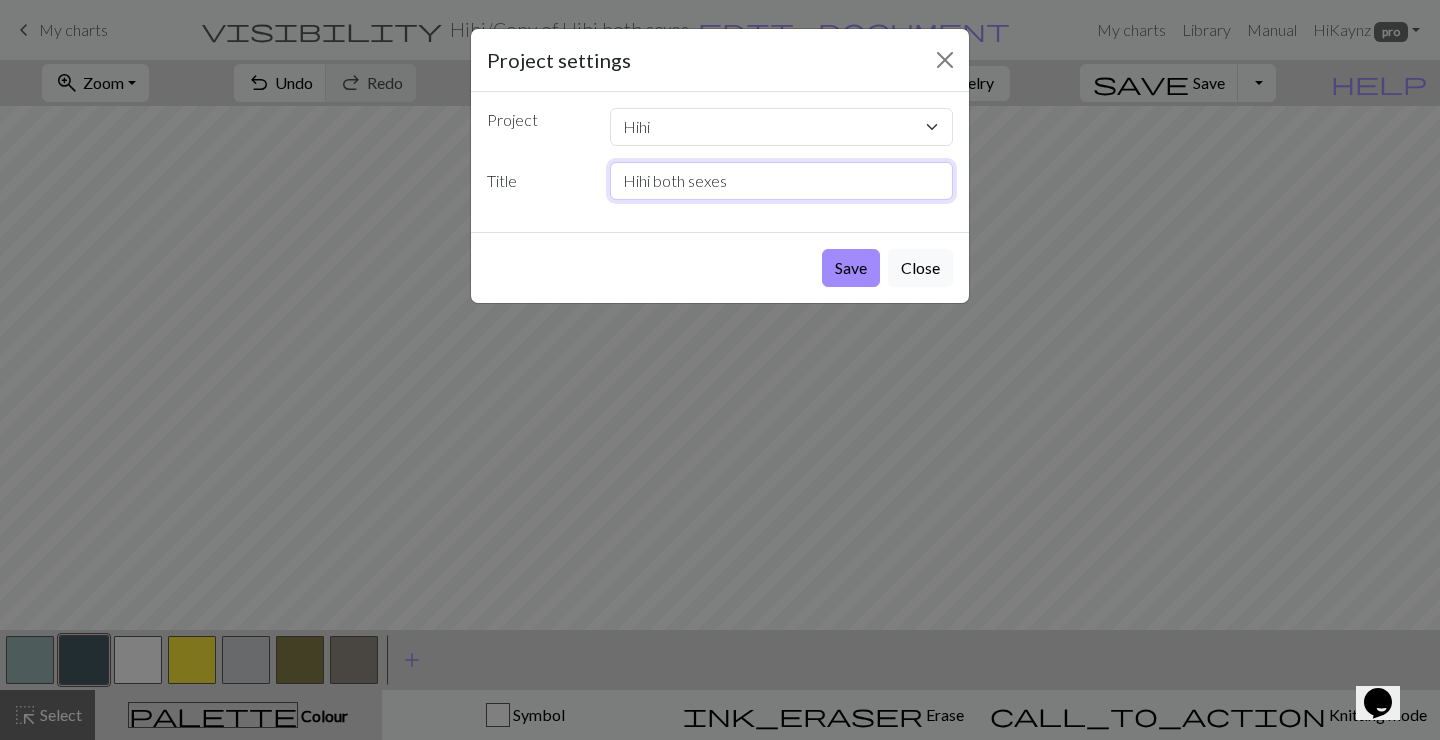 click on "Hihi both sexes" at bounding box center (782, 181) 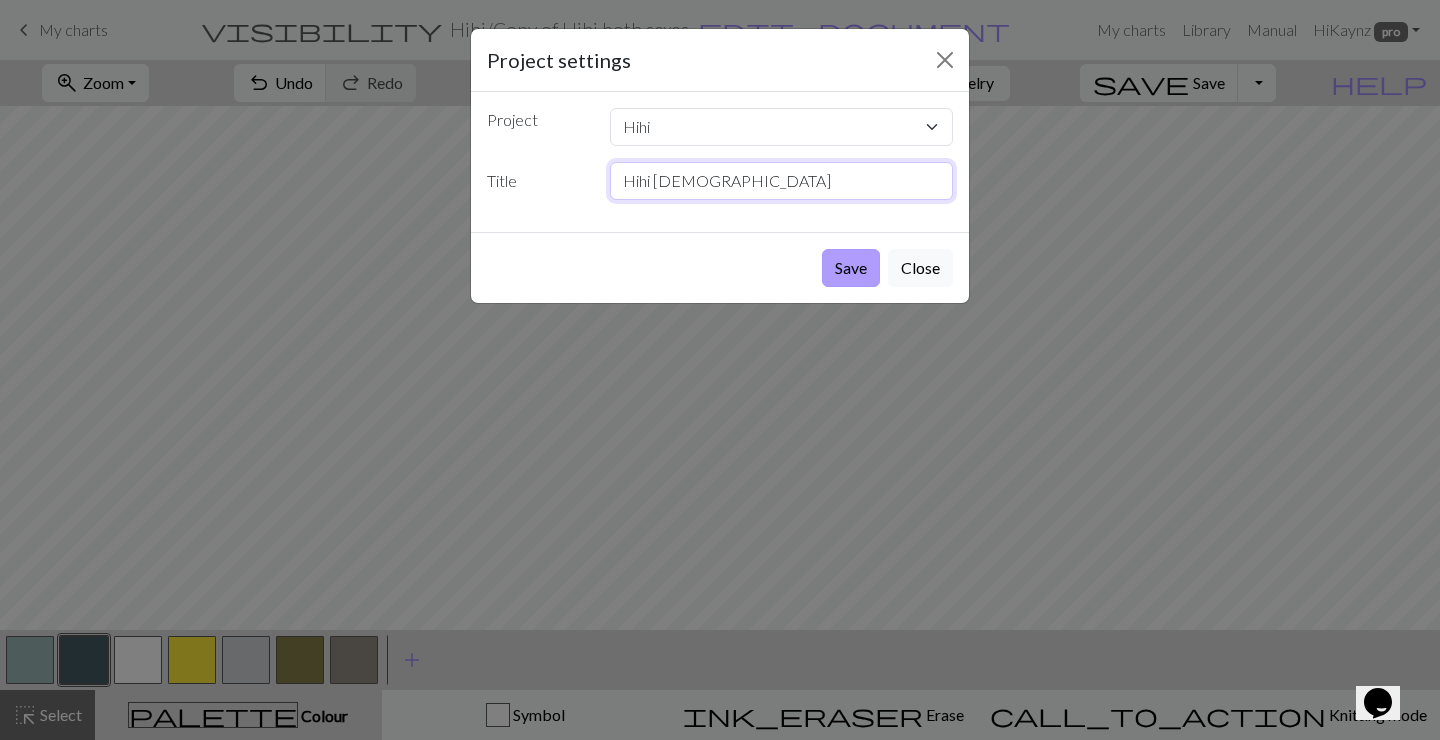 type on "Hihi [DEMOGRAPHIC_DATA]" 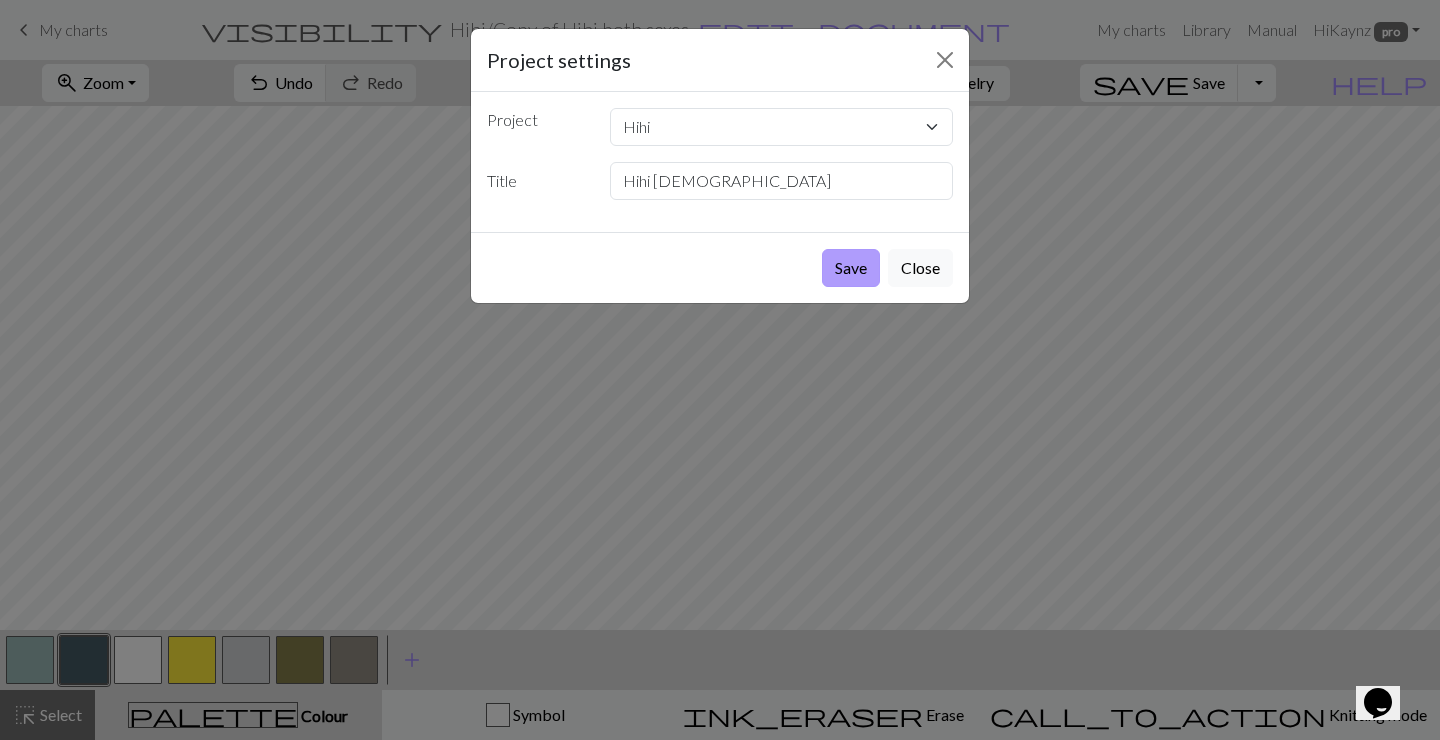click on "Save" at bounding box center [851, 268] 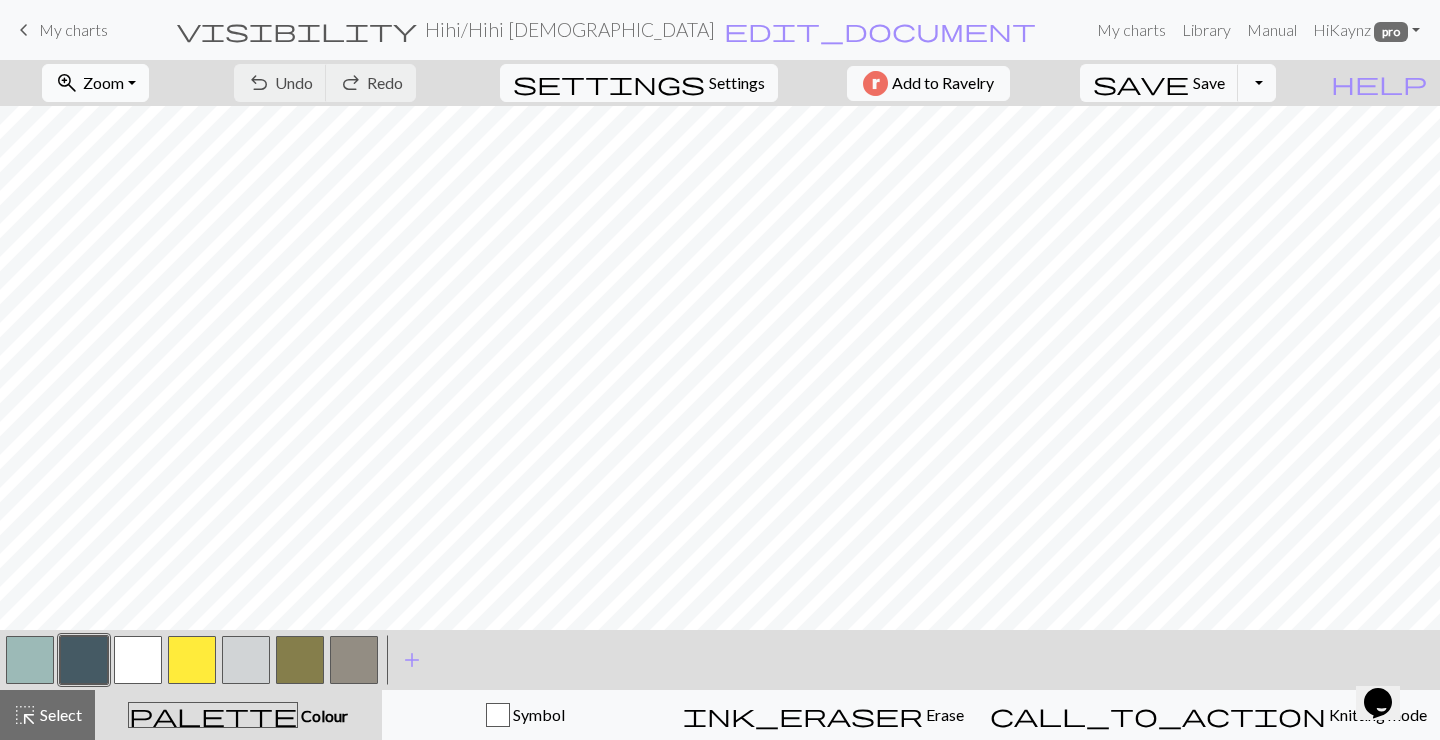 click on "zoom_in Zoom Zoom" at bounding box center (95, 83) 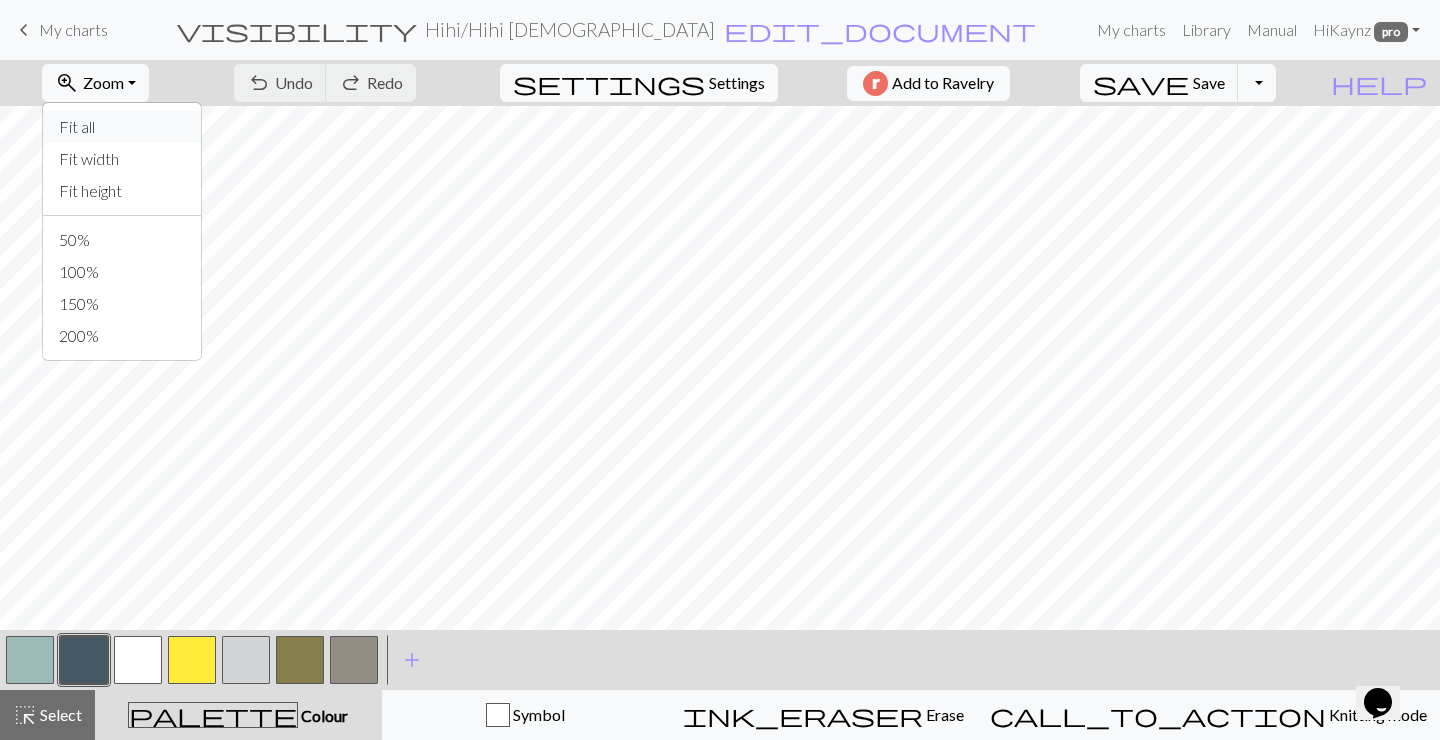 click on "Fit all" at bounding box center (122, 127) 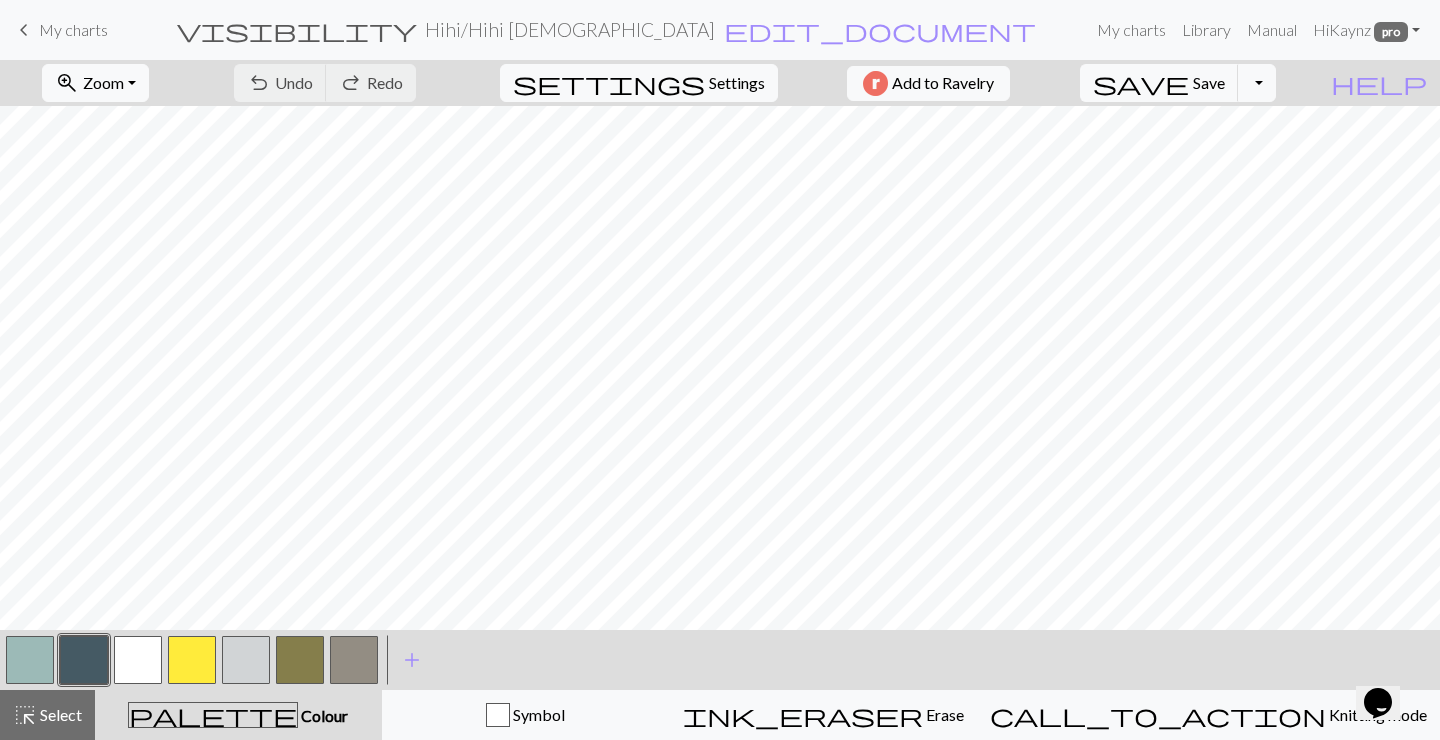 click at bounding box center (354, 660) 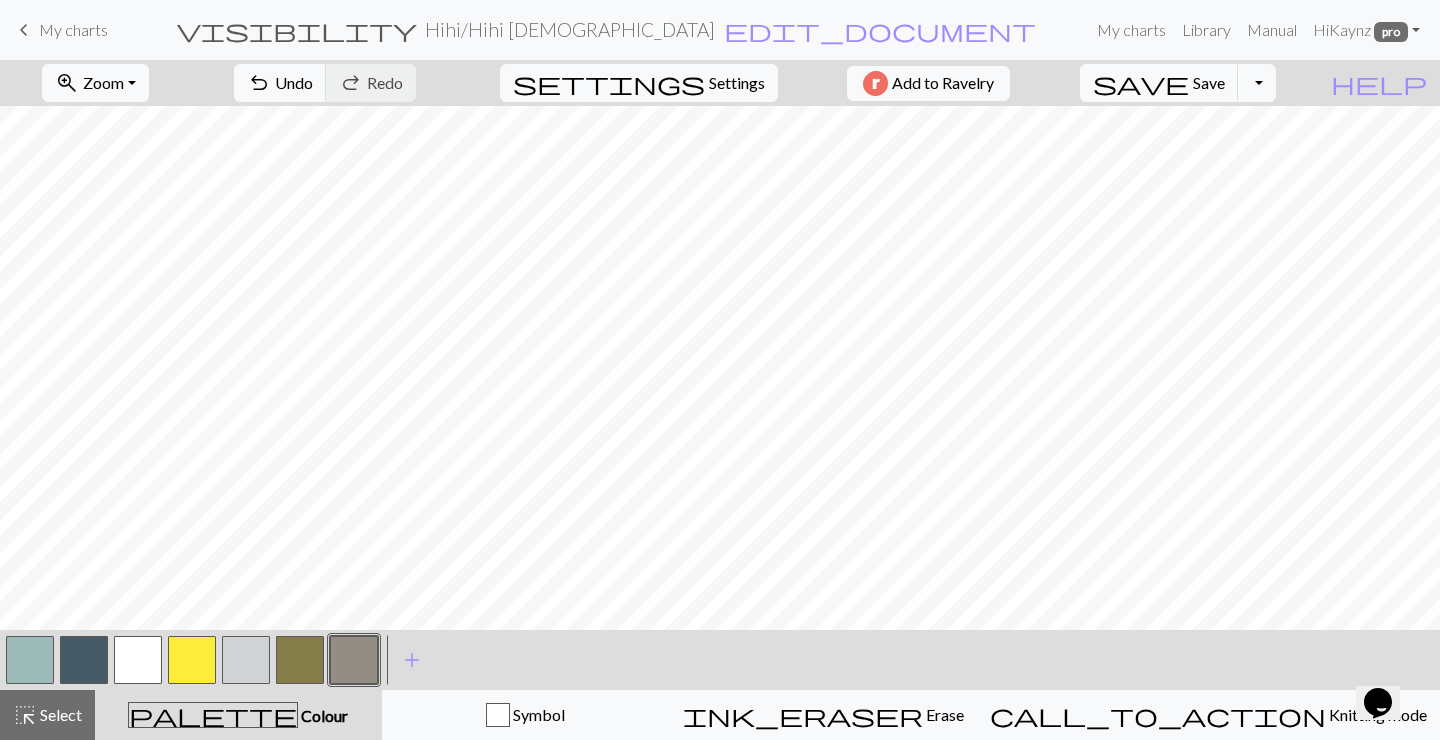 click at bounding box center [84, 660] 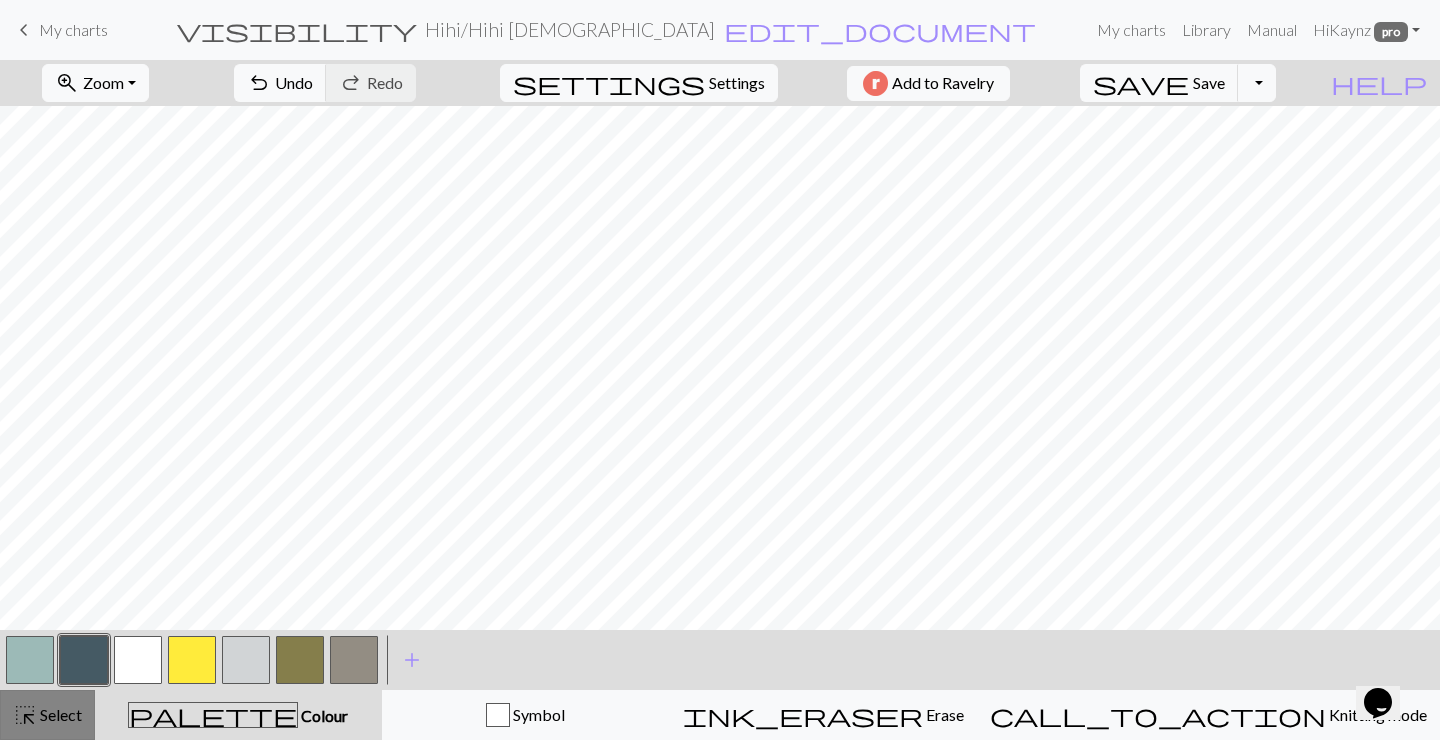 click on "Select" at bounding box center [59, 714] 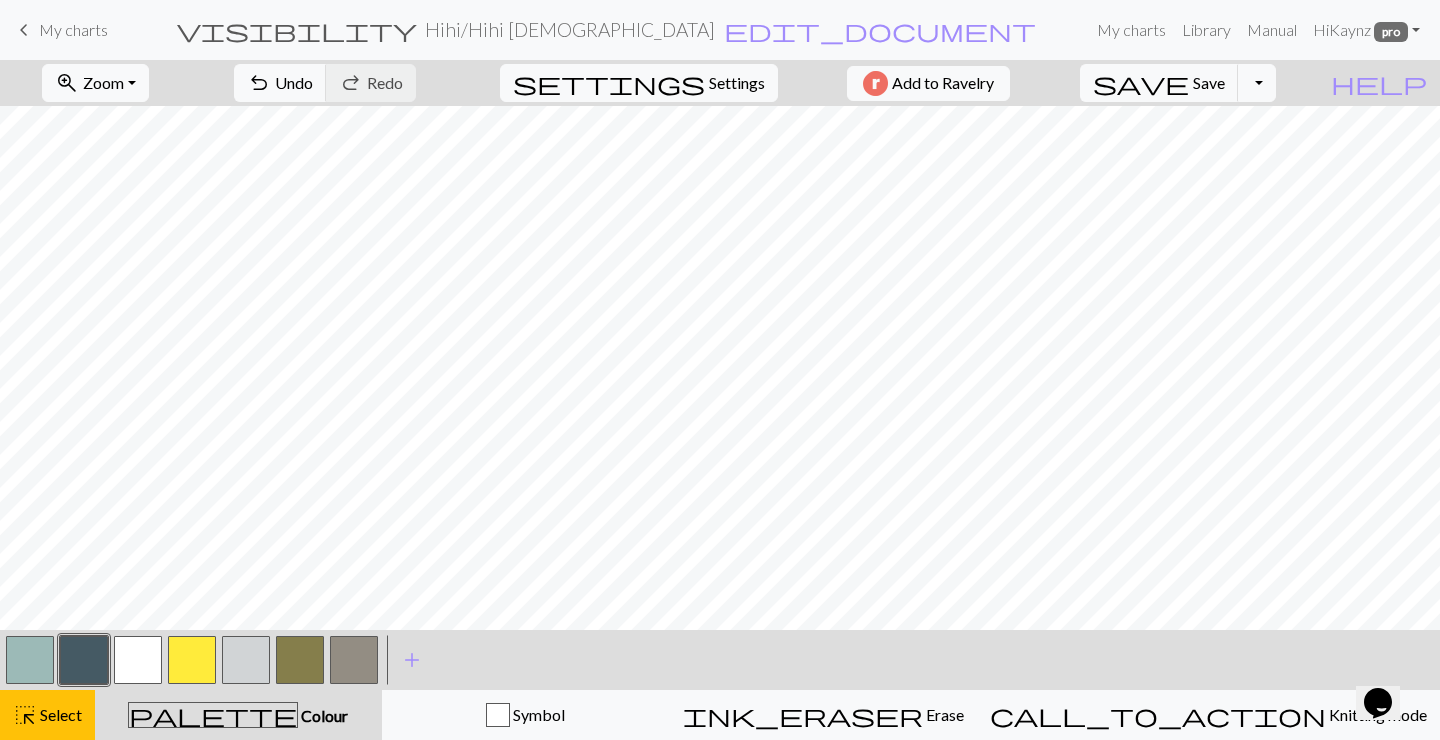 click at bounding box center (354, 660) 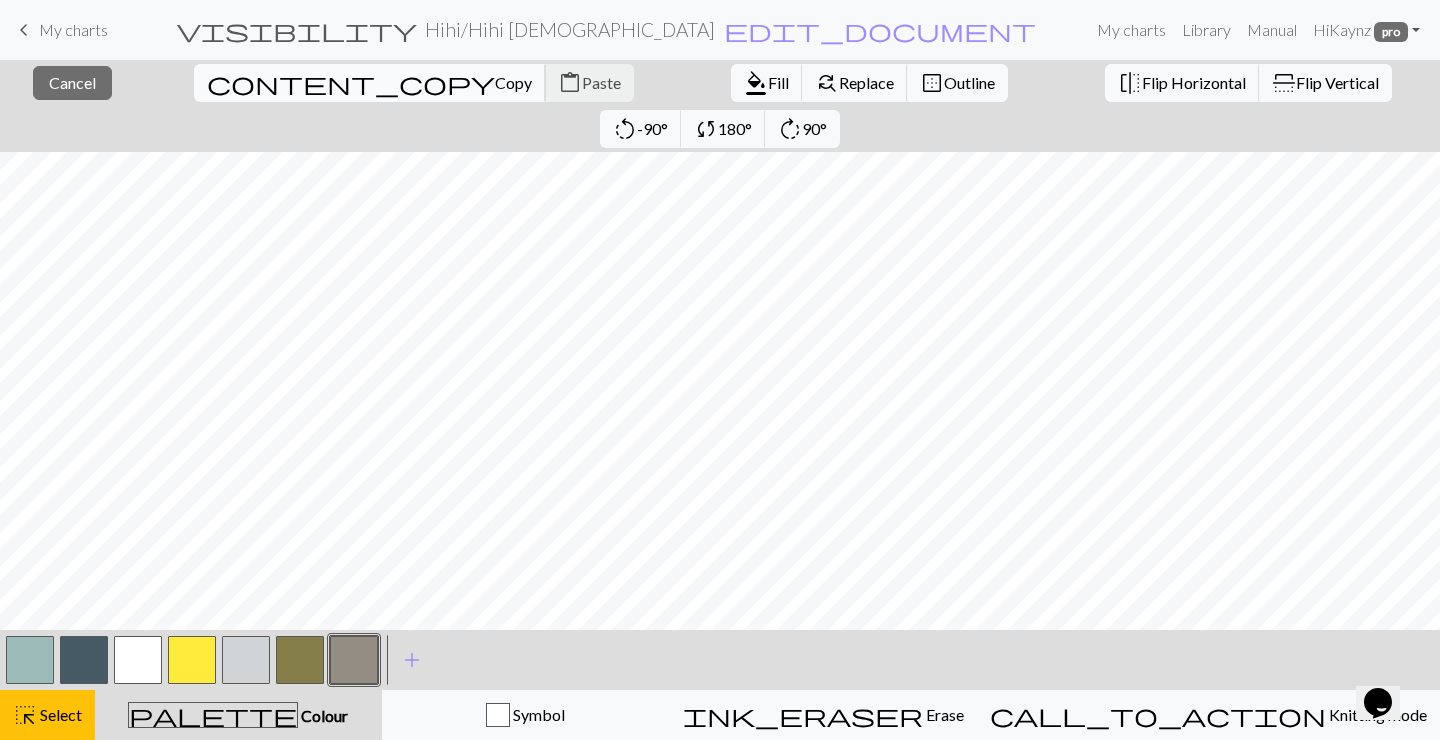 click on "Copy" at bounding box center (513, 82) 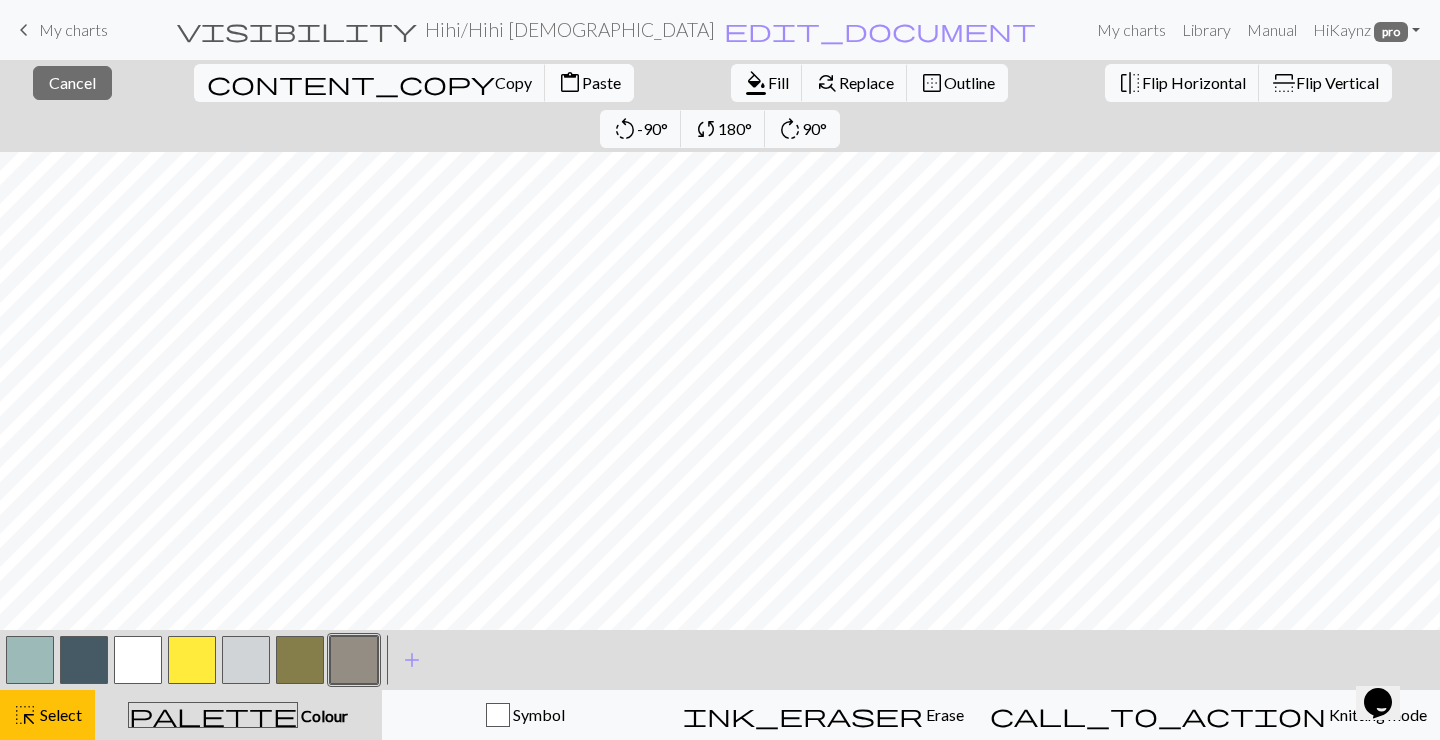 click on "Paste" at bounding box center (601, 82) 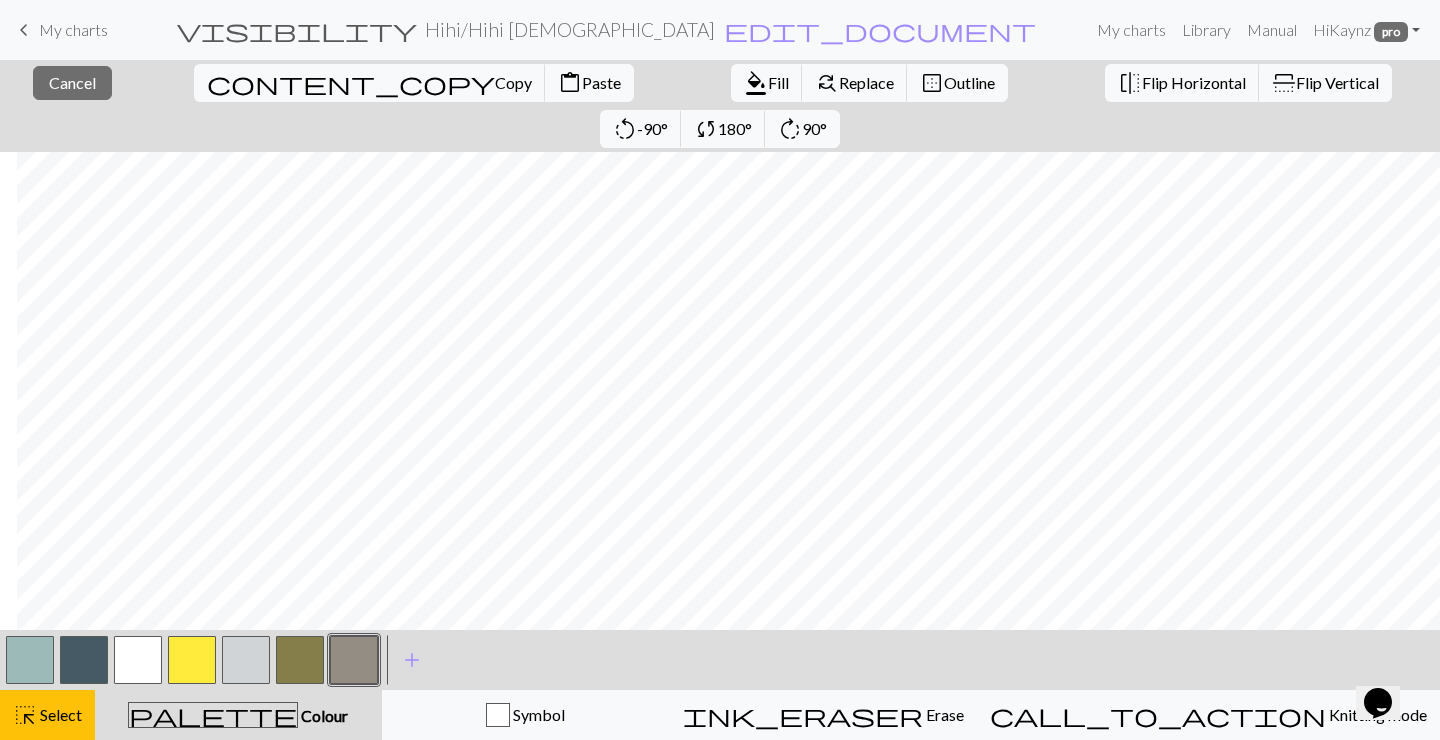 scroll, scrollTop: 0, scrollLeft: 237, axis: horizontal 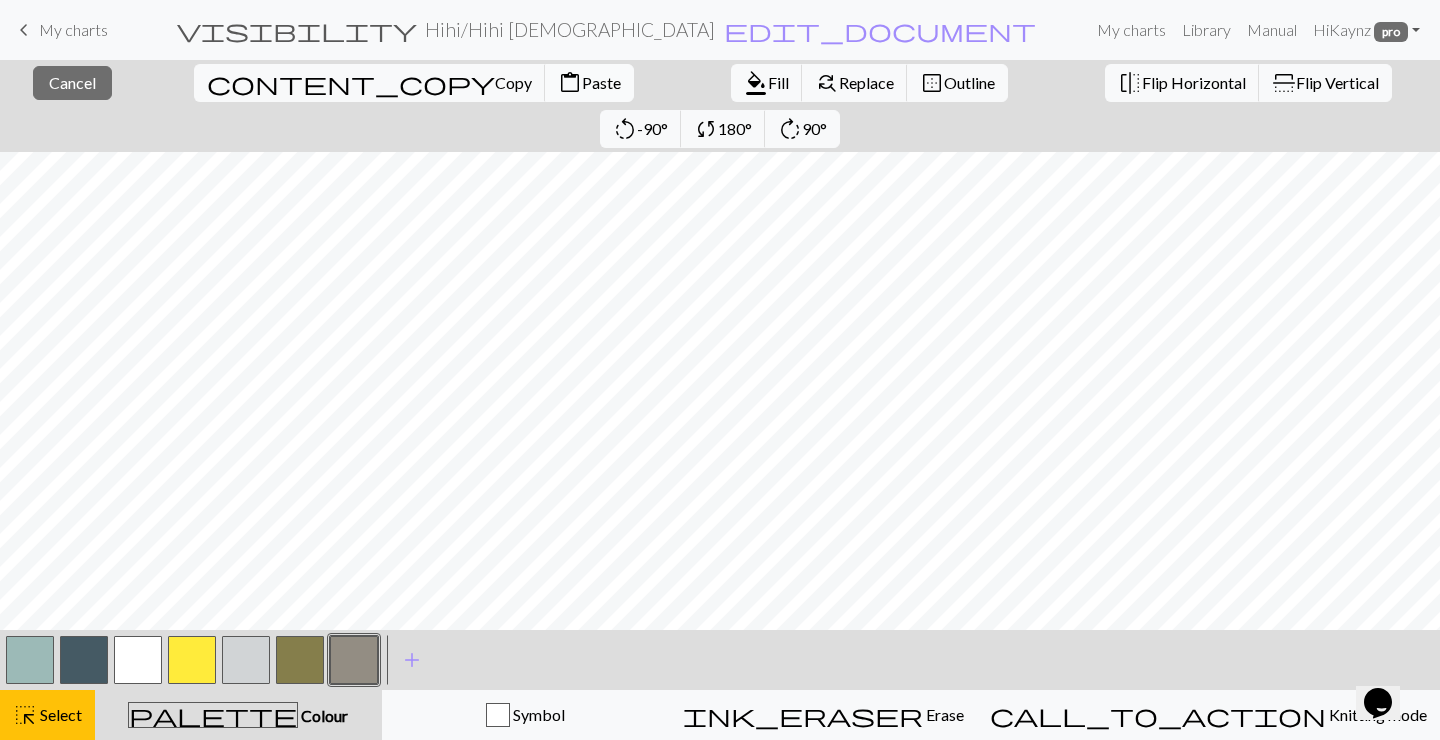 click on "Paste" at bounding box center [601, 82] 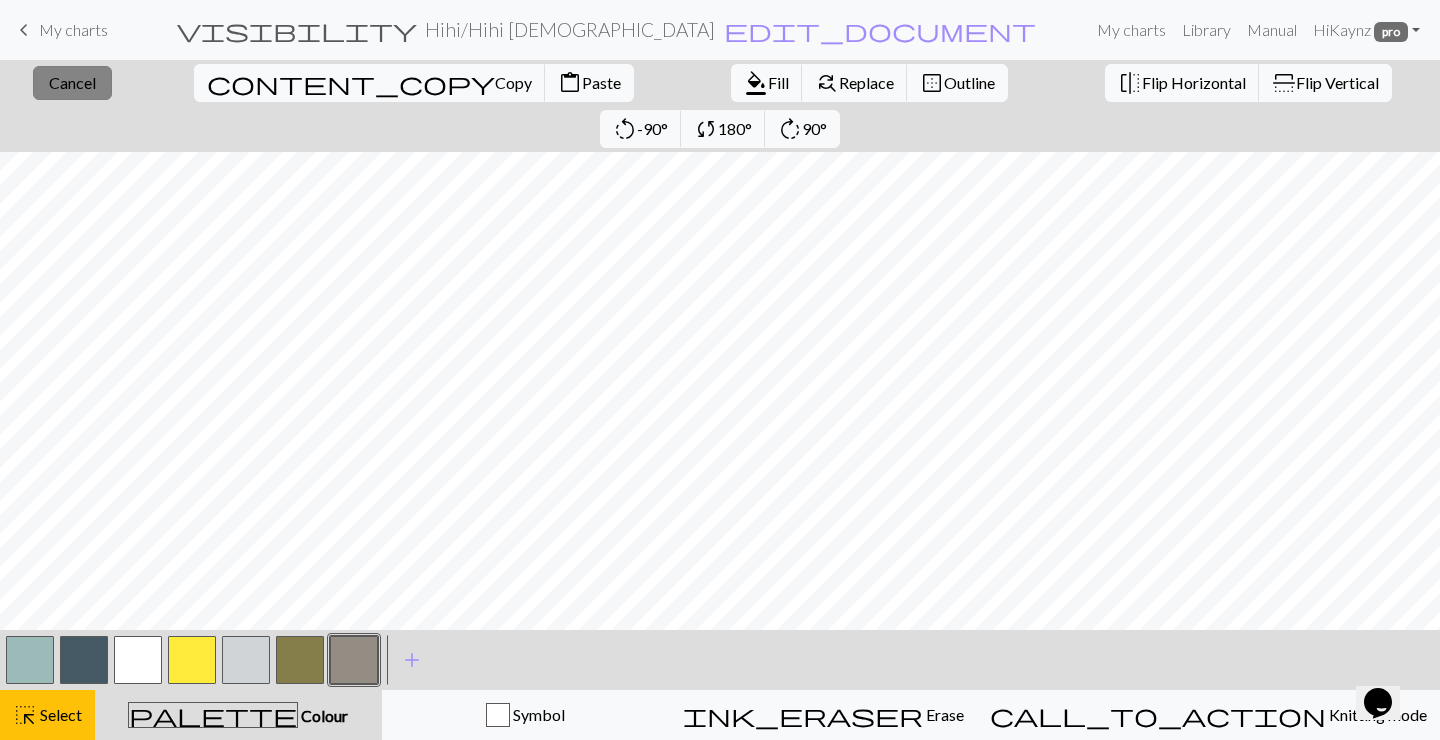 click on "Cancel" at bounding box center (72, 82) 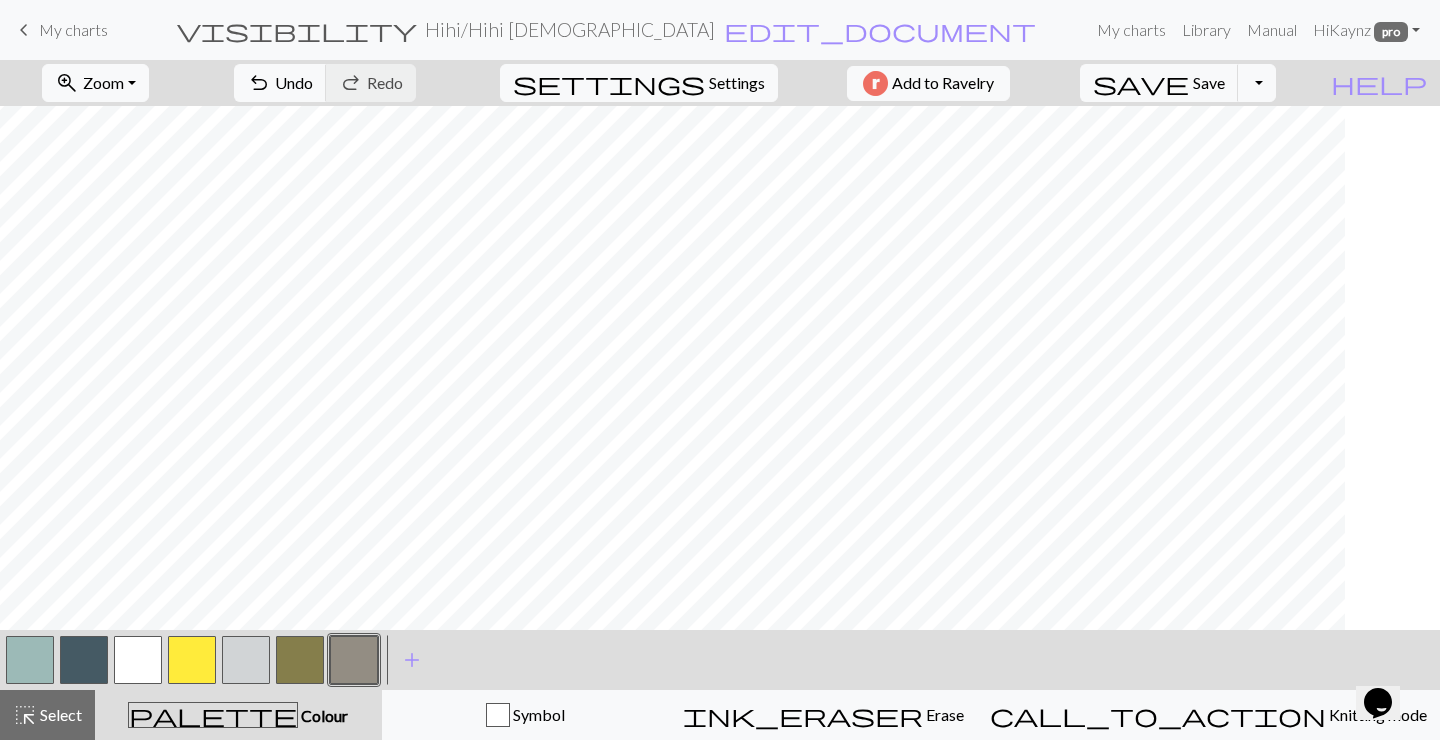 scroll, scrollTop: 0, scrollLeft: 0, axis: both 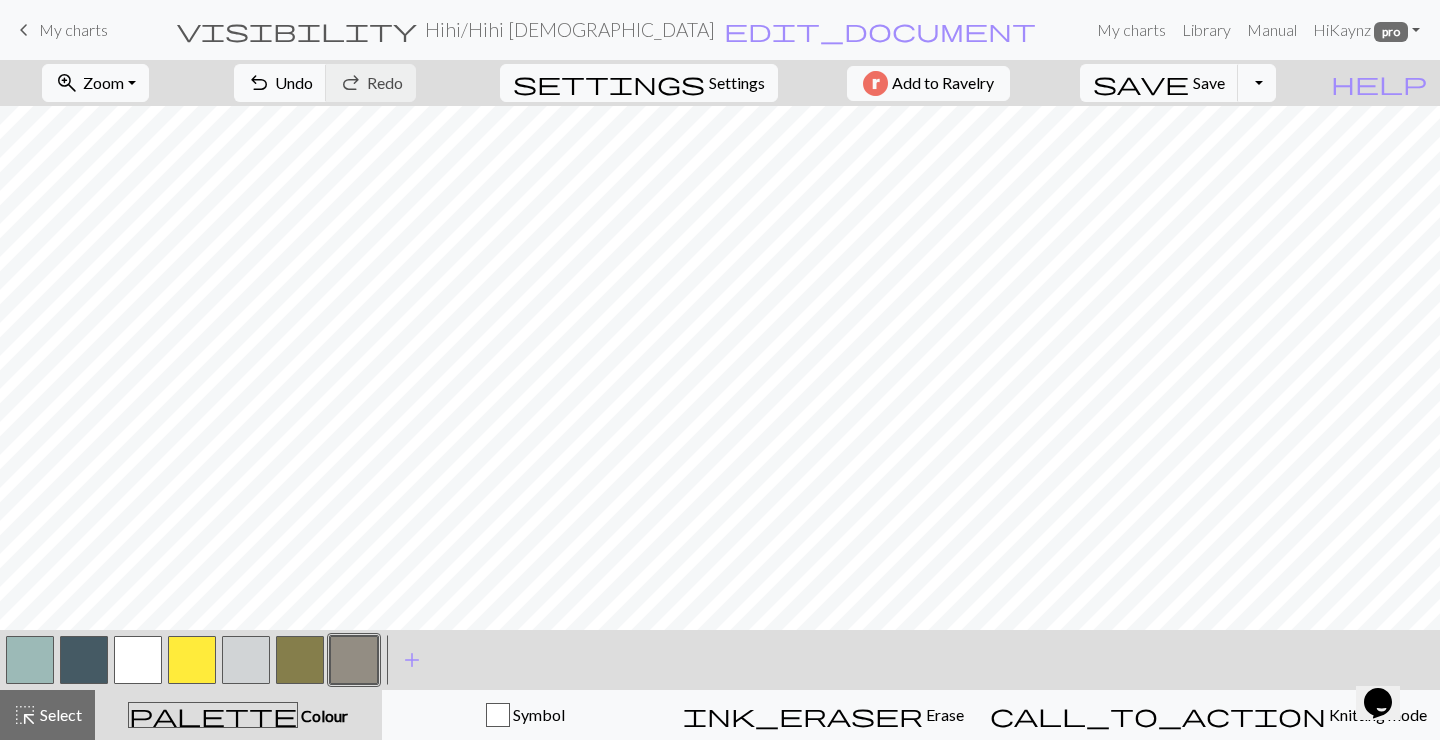 click at bounding box center [30, 660] 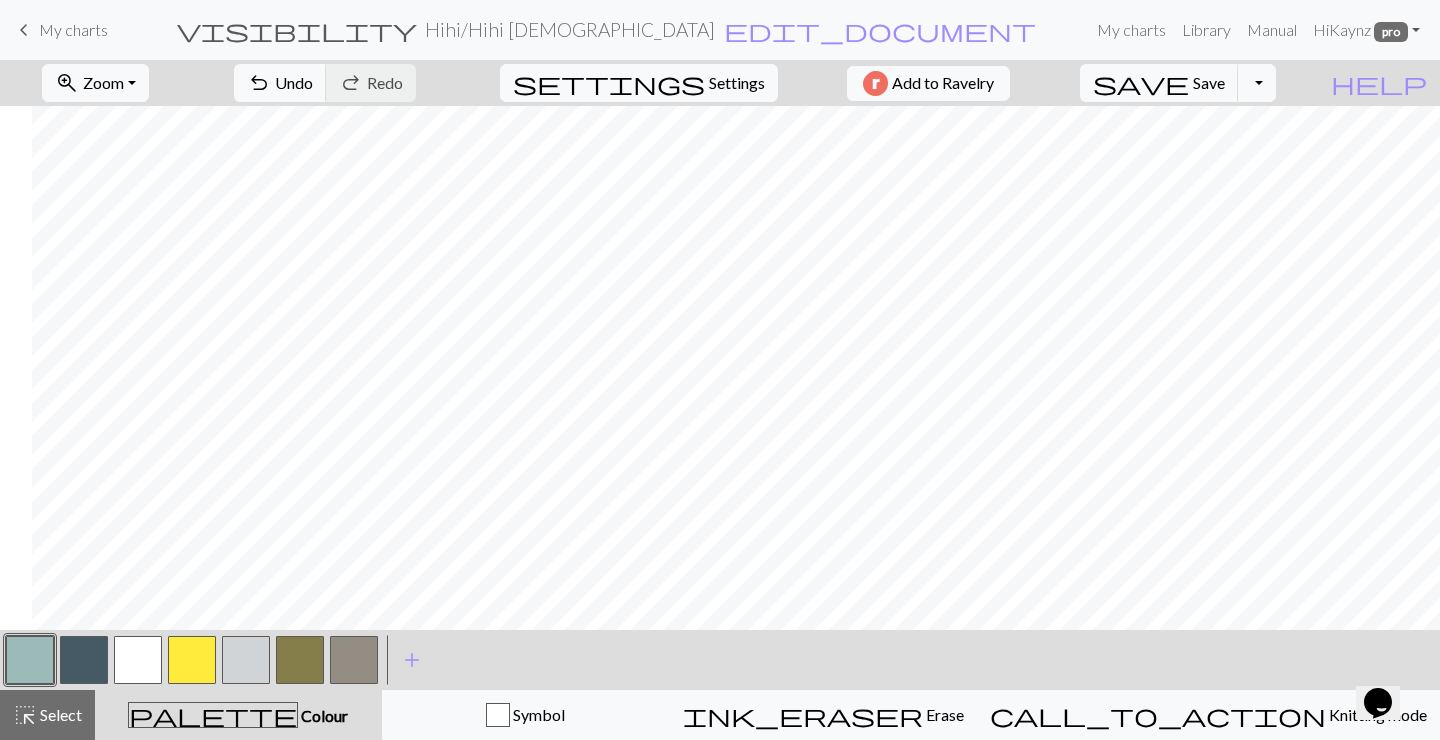 scroll, scrollTop: 0, scrollLeft: 237, axis: horizontal 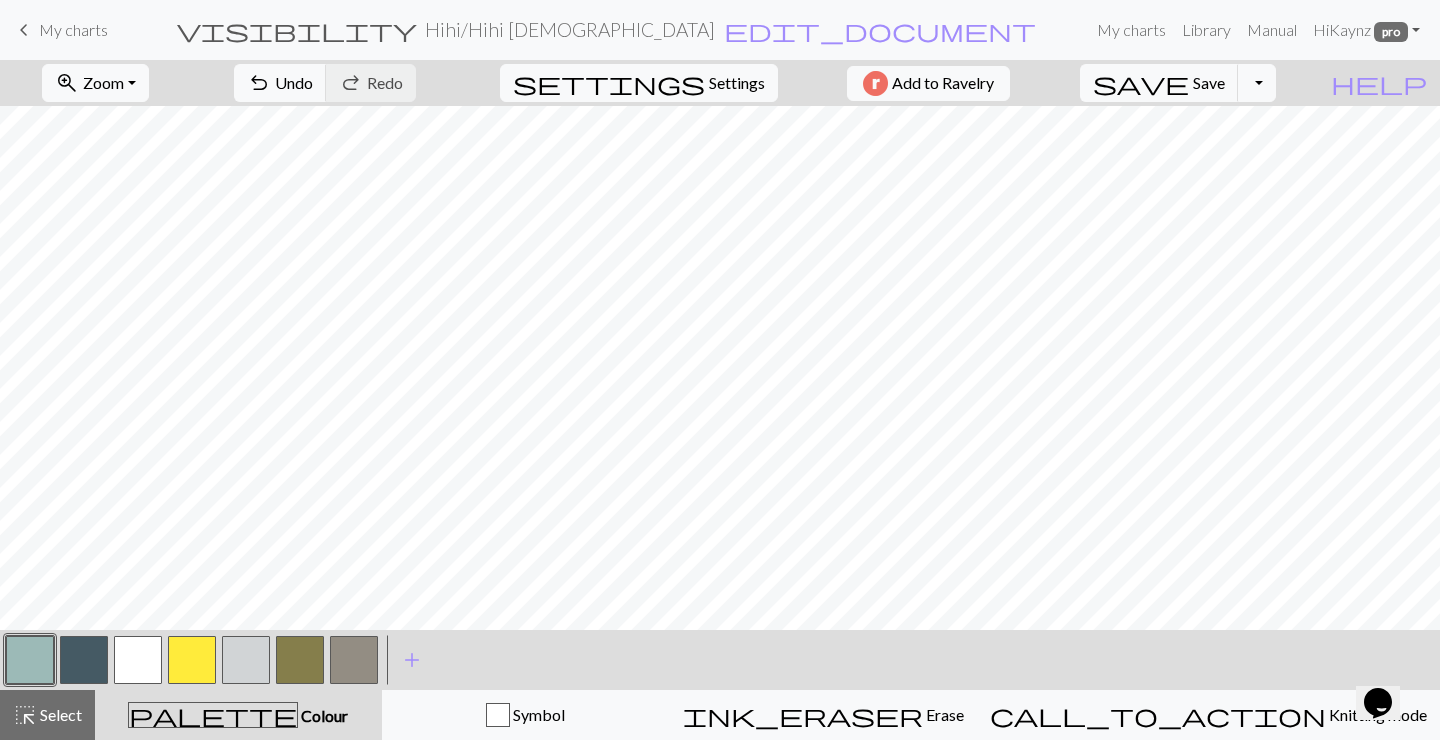 click at bounding box center [354, 660] 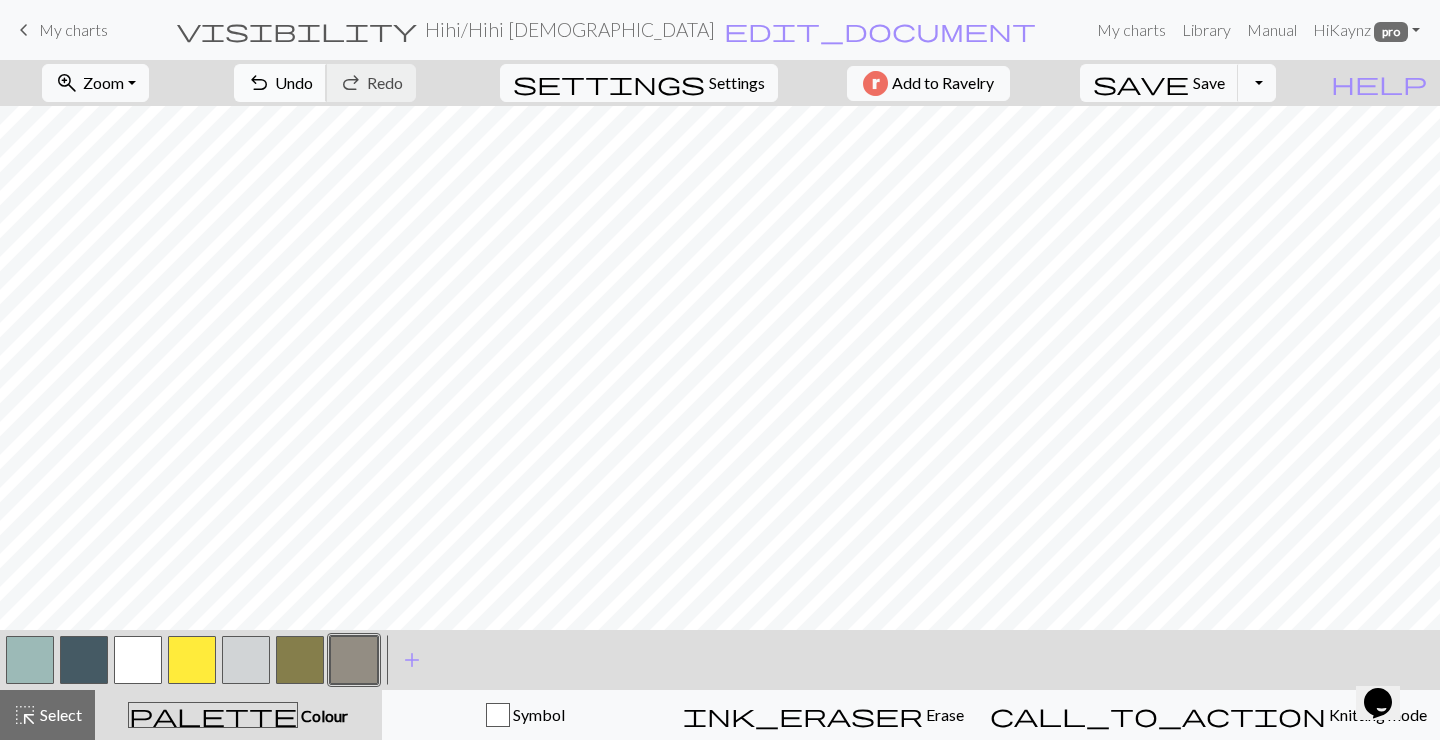 click on "Undo" at bounding box center (294, 82) 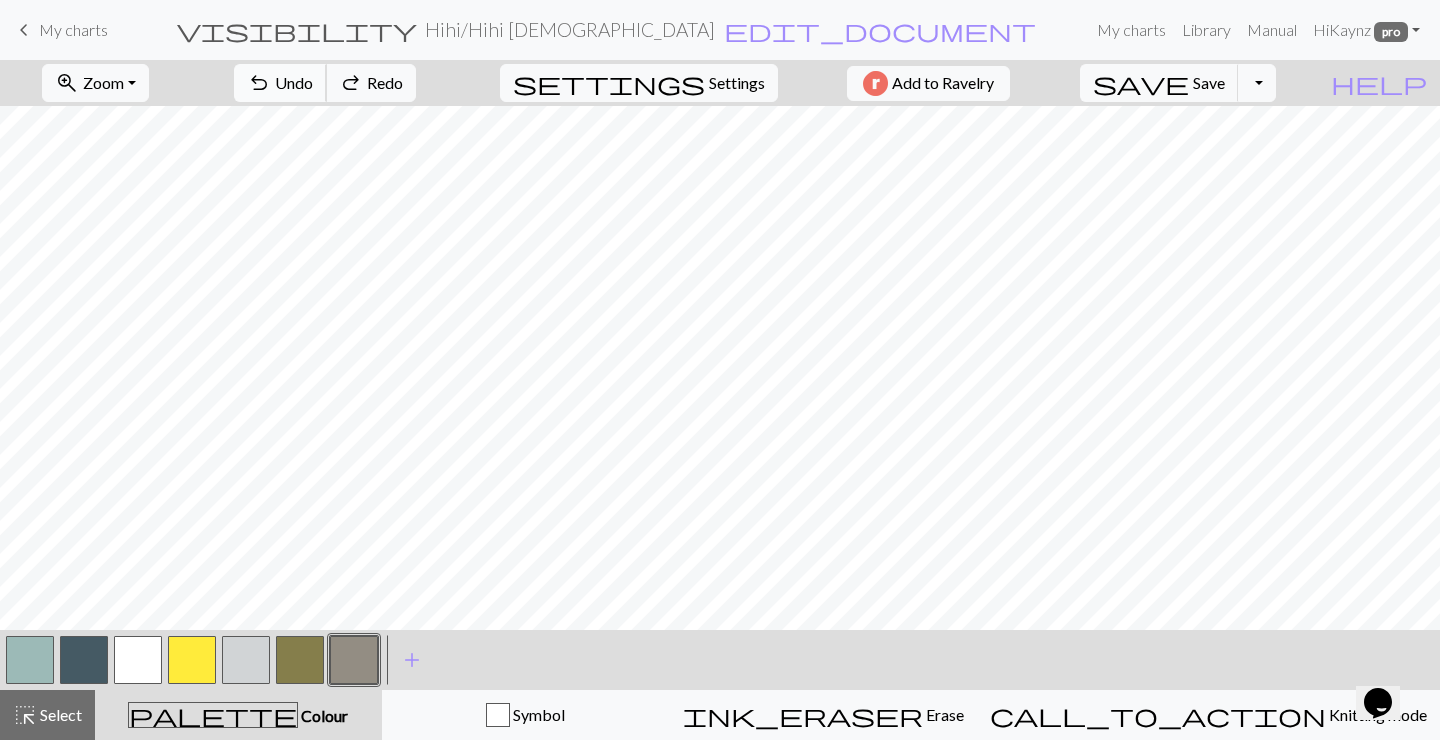 click on "Undo" at bounding box center [294, 82] 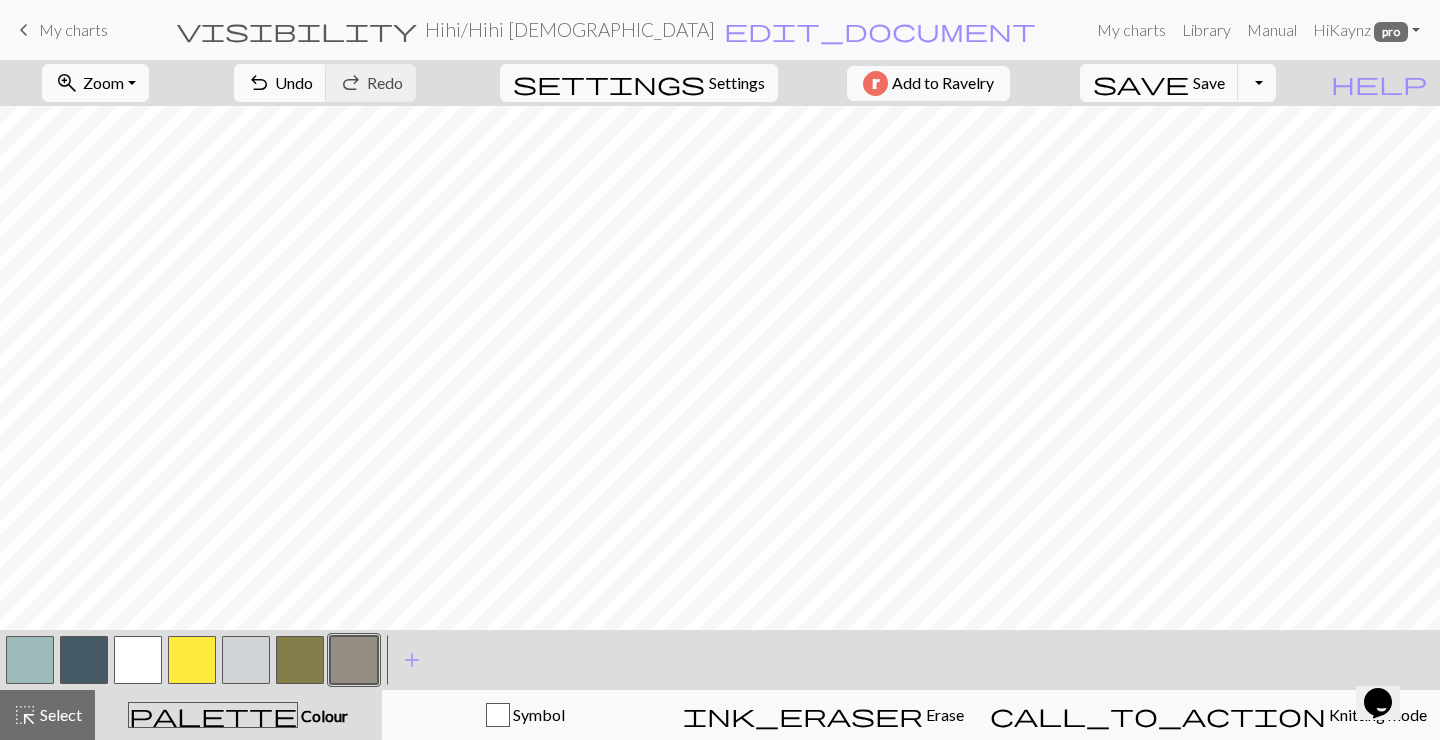 click at bounding box center [30, 660] 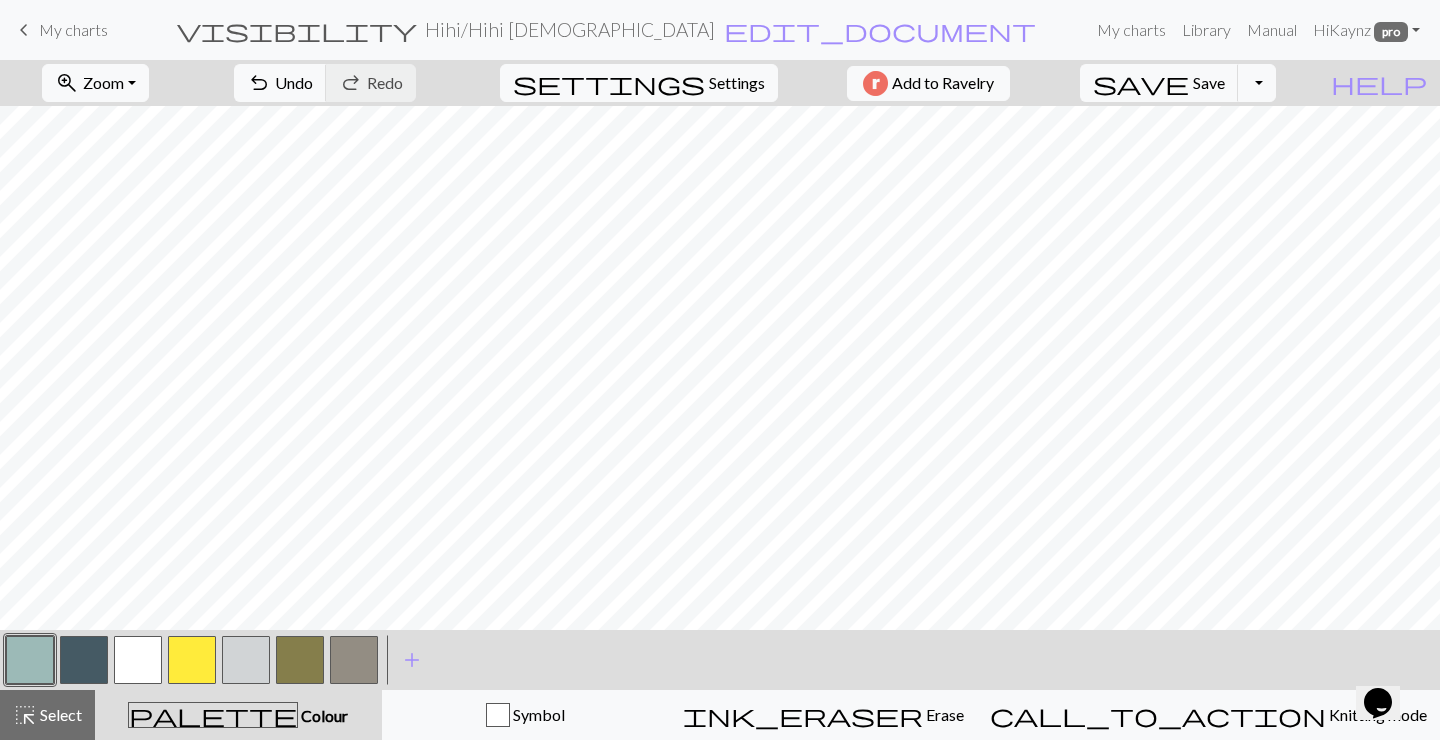click at bounding box center (354, 660) 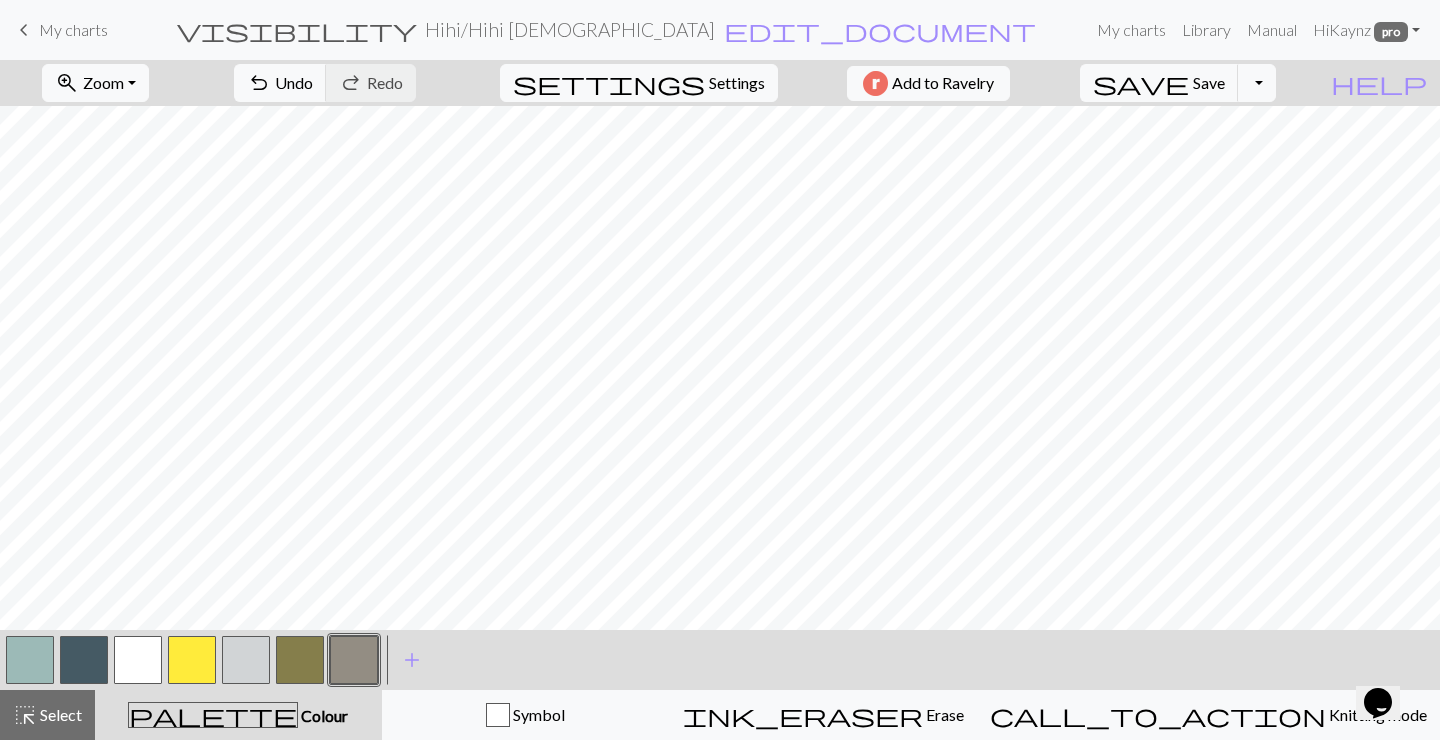 click at bounding box center (30, 660) 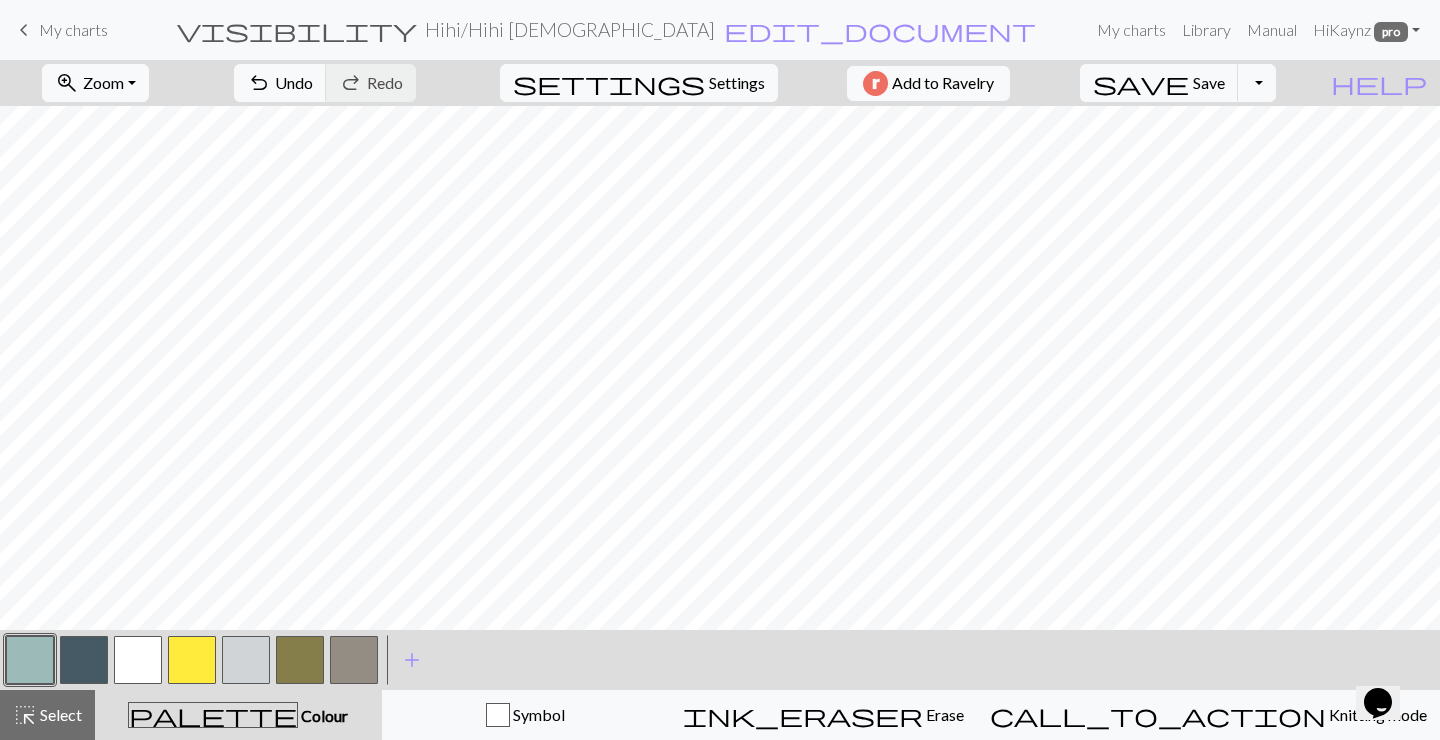 click at bounding box center [84, 660] 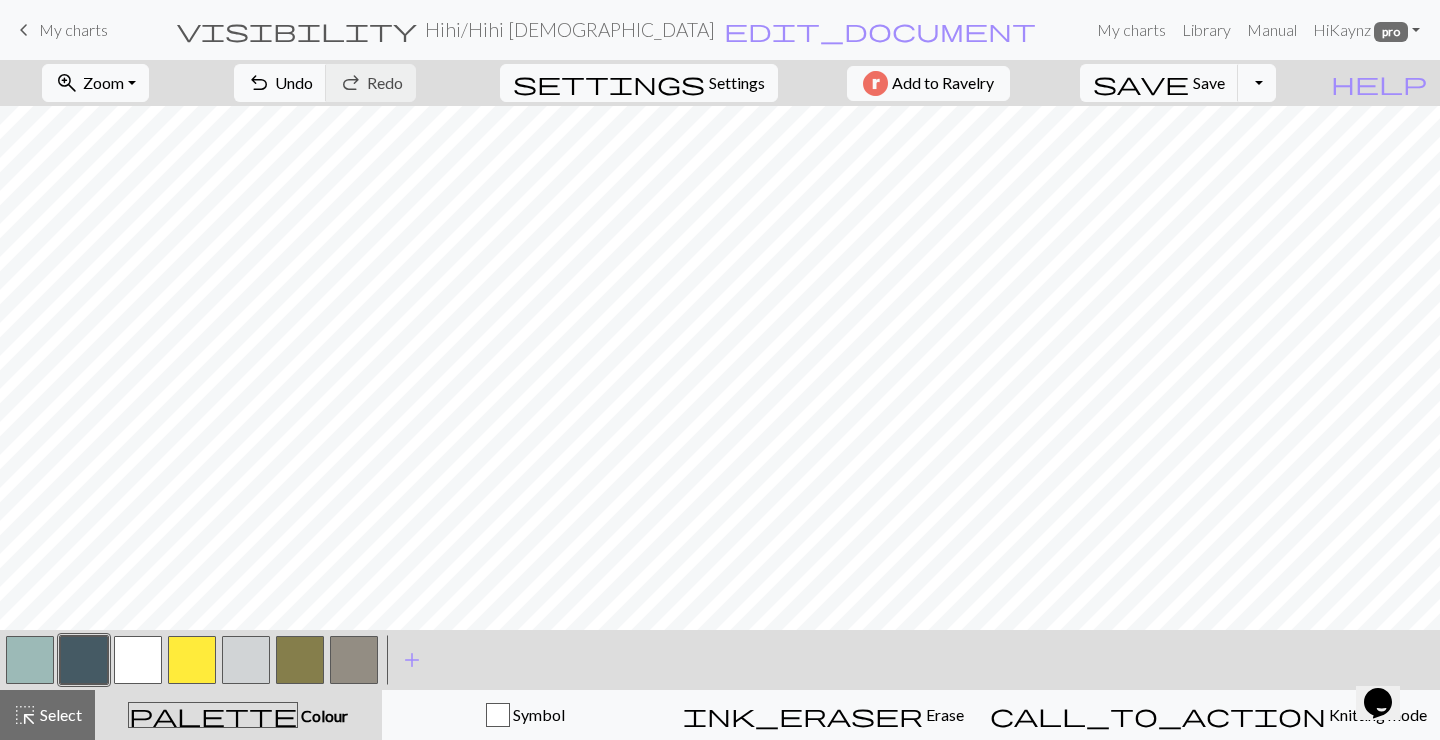 click at bounding box center (30, 660) 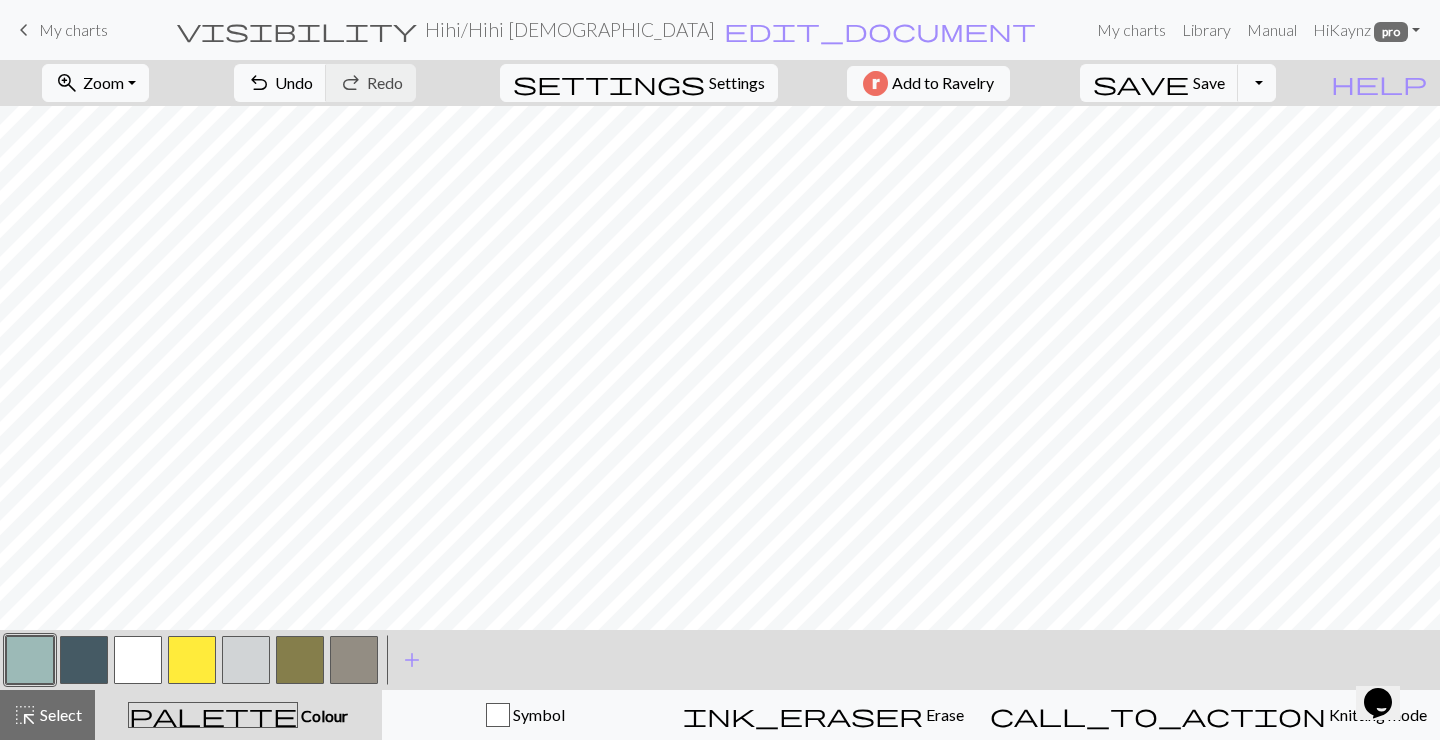 click at bounding box center (138, 660) 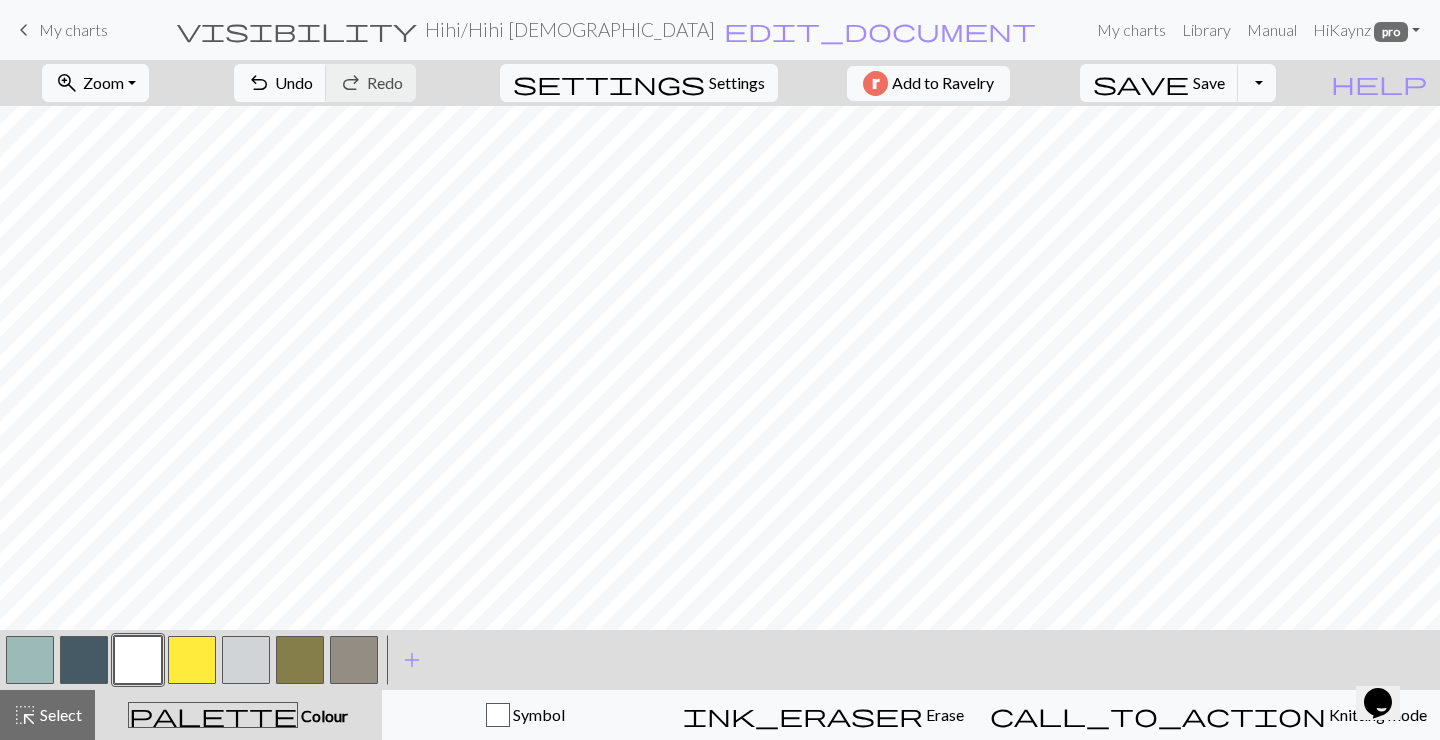 click at bounding box center (354, 660) 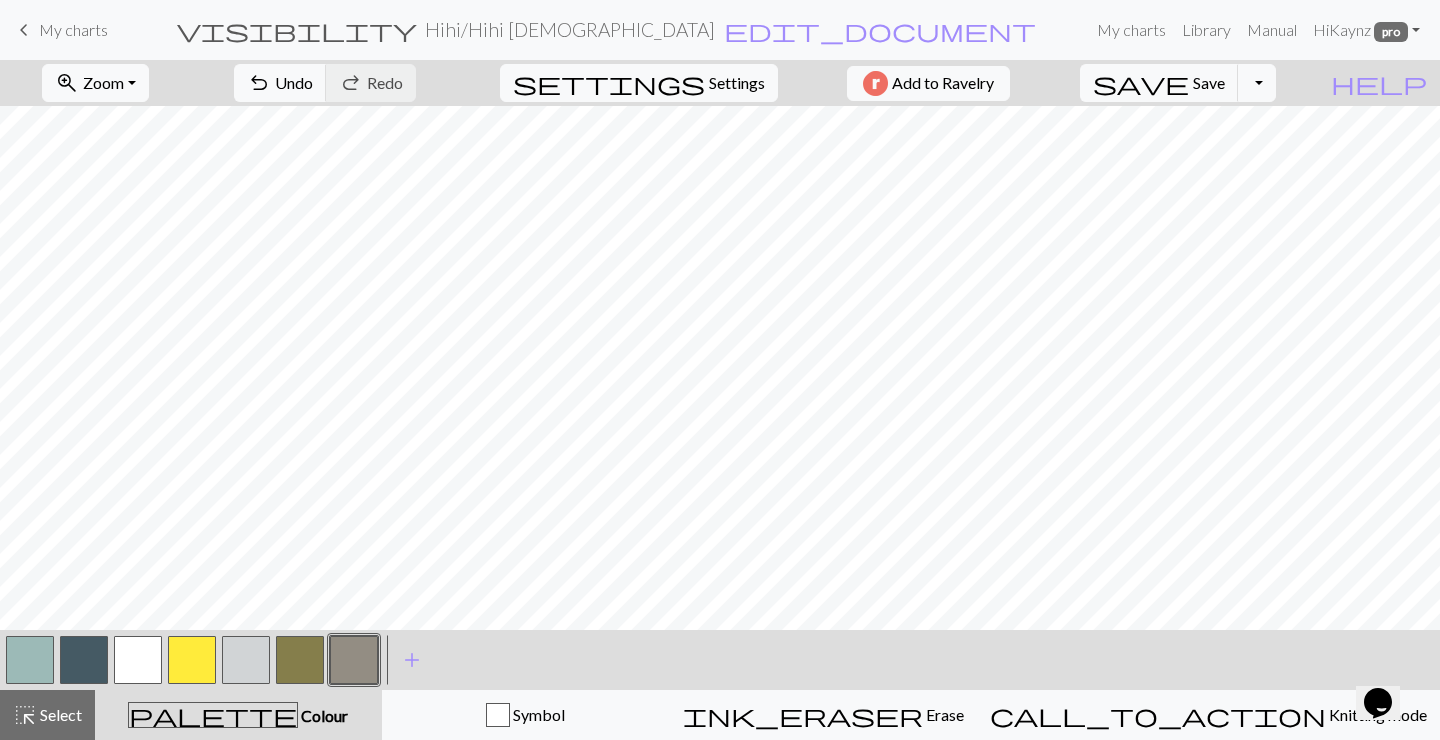 click at bounding box center [138, 660] 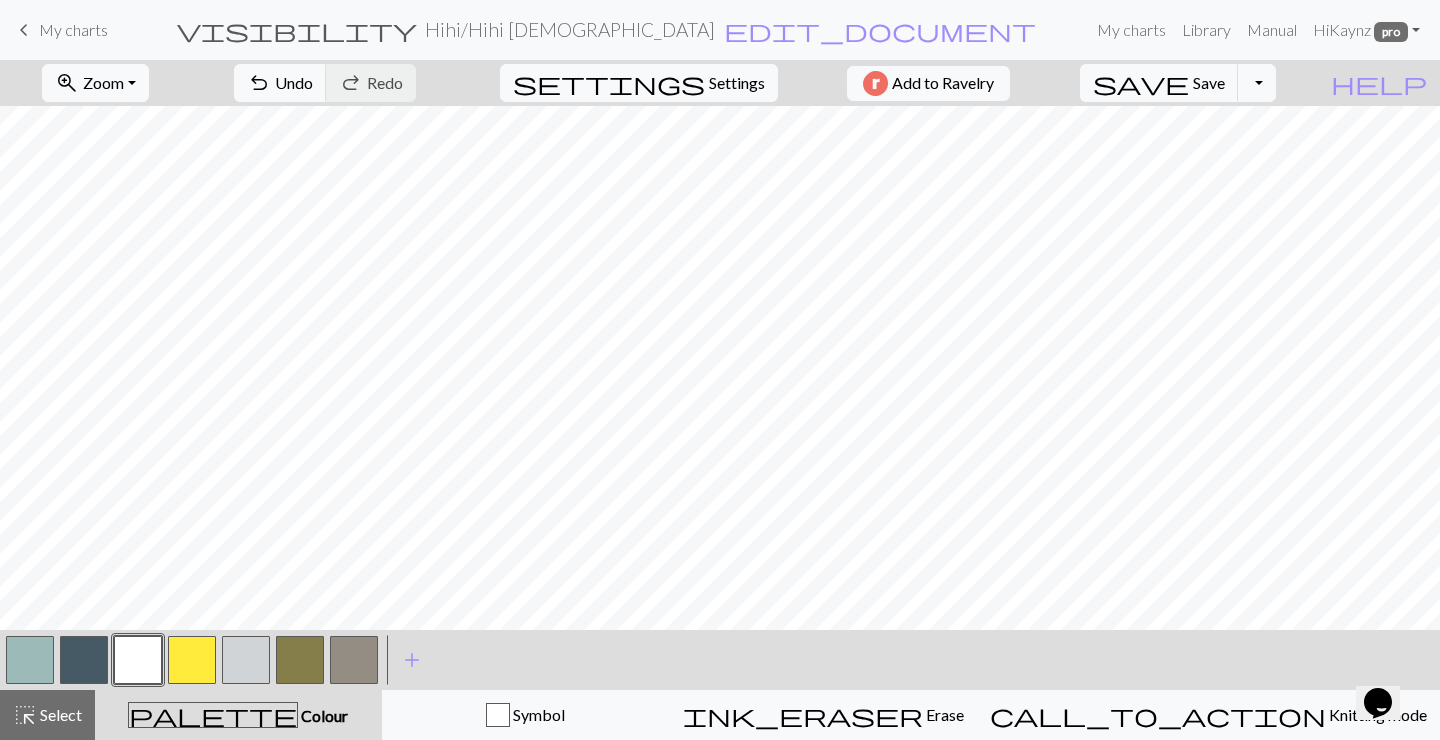 click at bounding box center (354, 660) 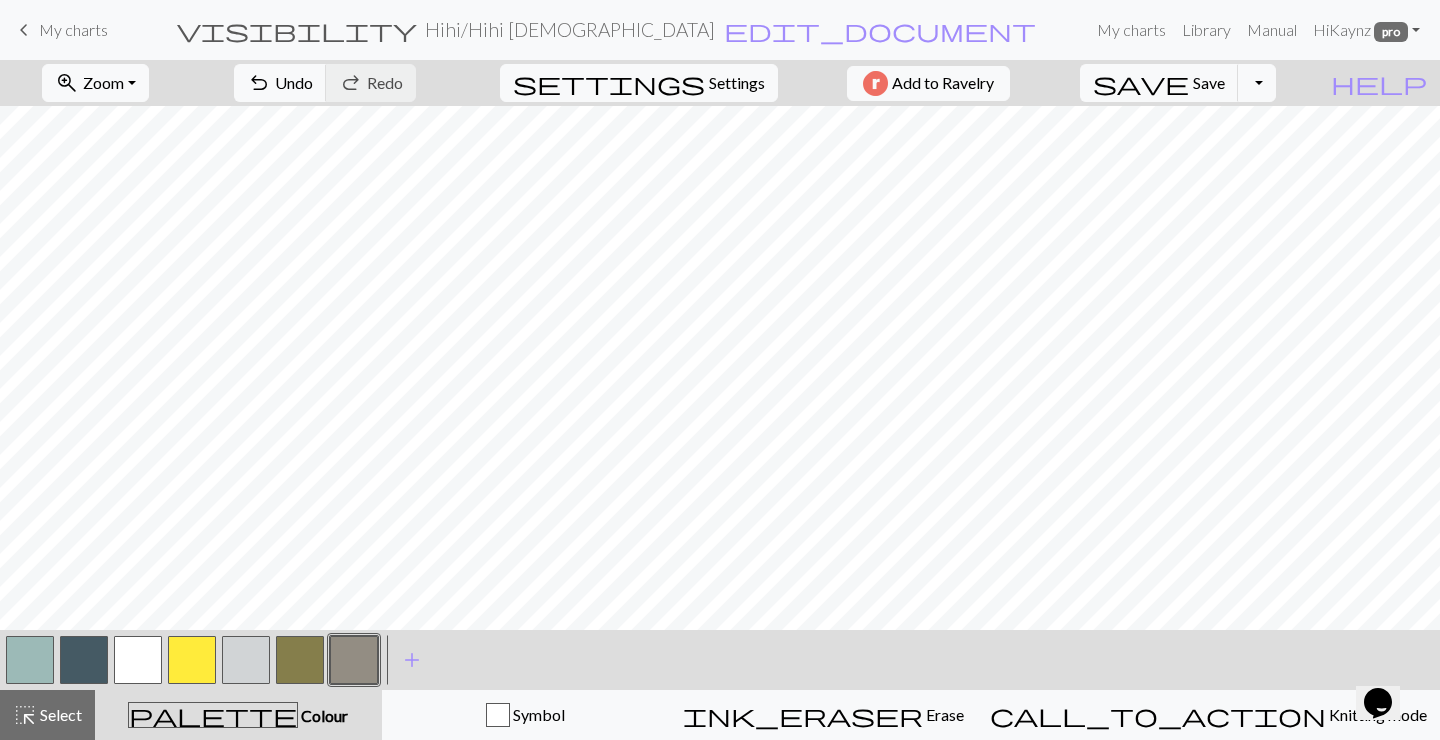 click at bounding box center (138, 660) 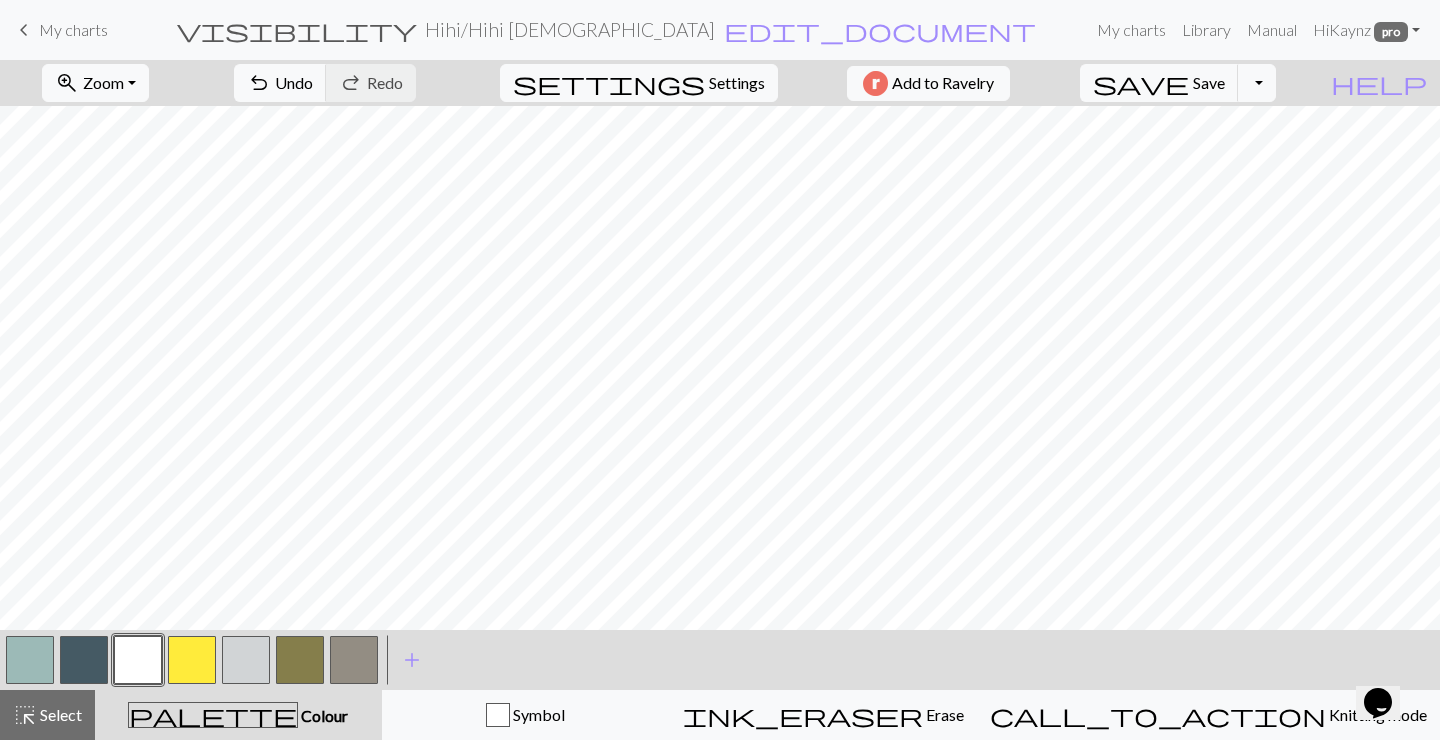 click at bounding box center (354, 660) 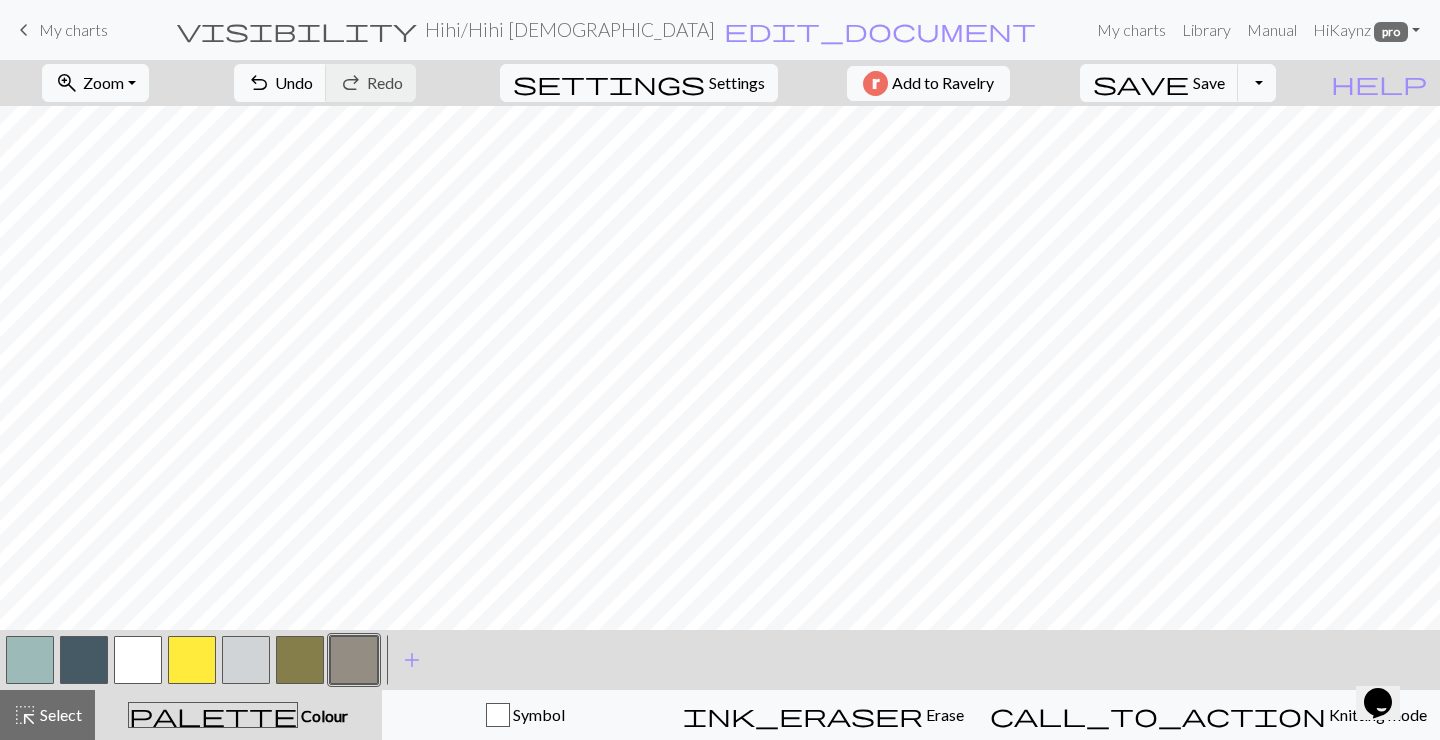click at bounding box center [84, 660] 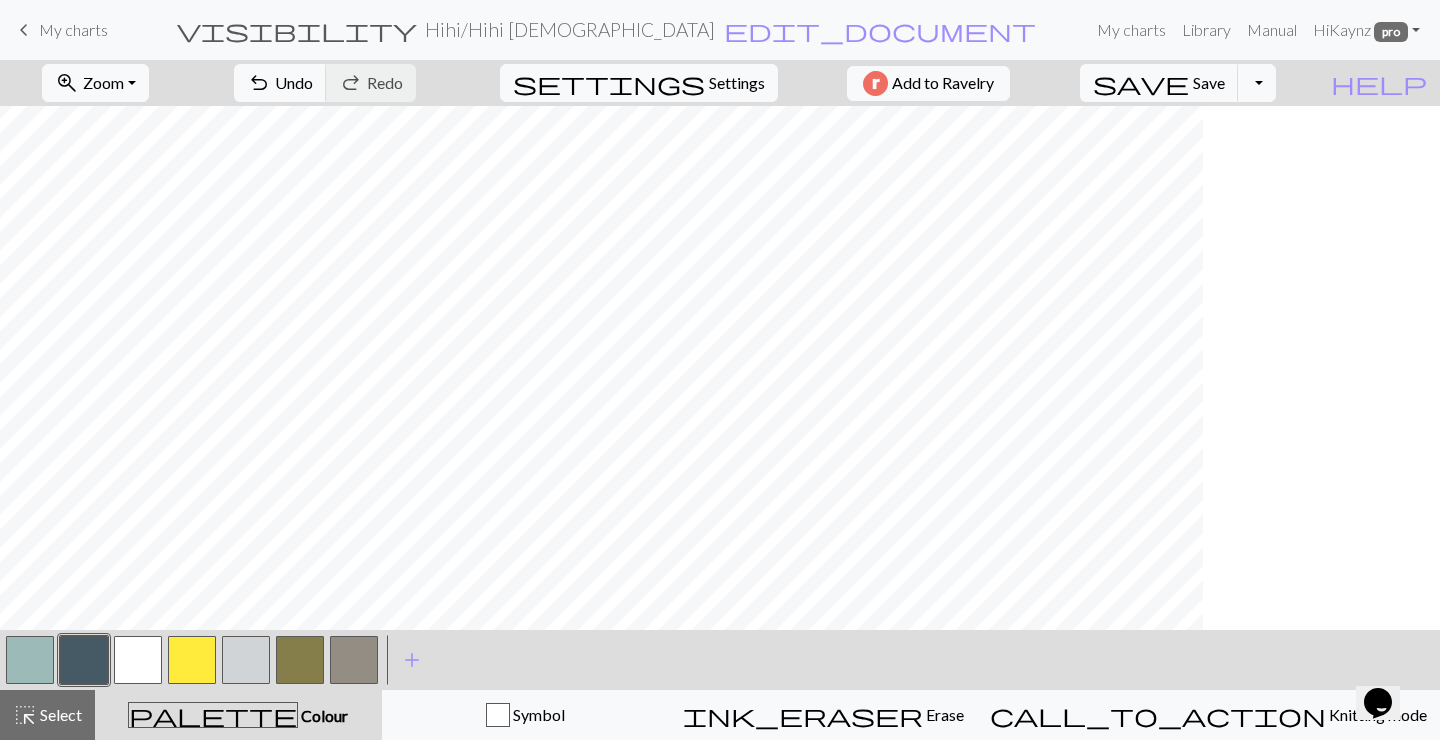 scroll, scrollTop: 0, scrollLeft: 0, axis: both 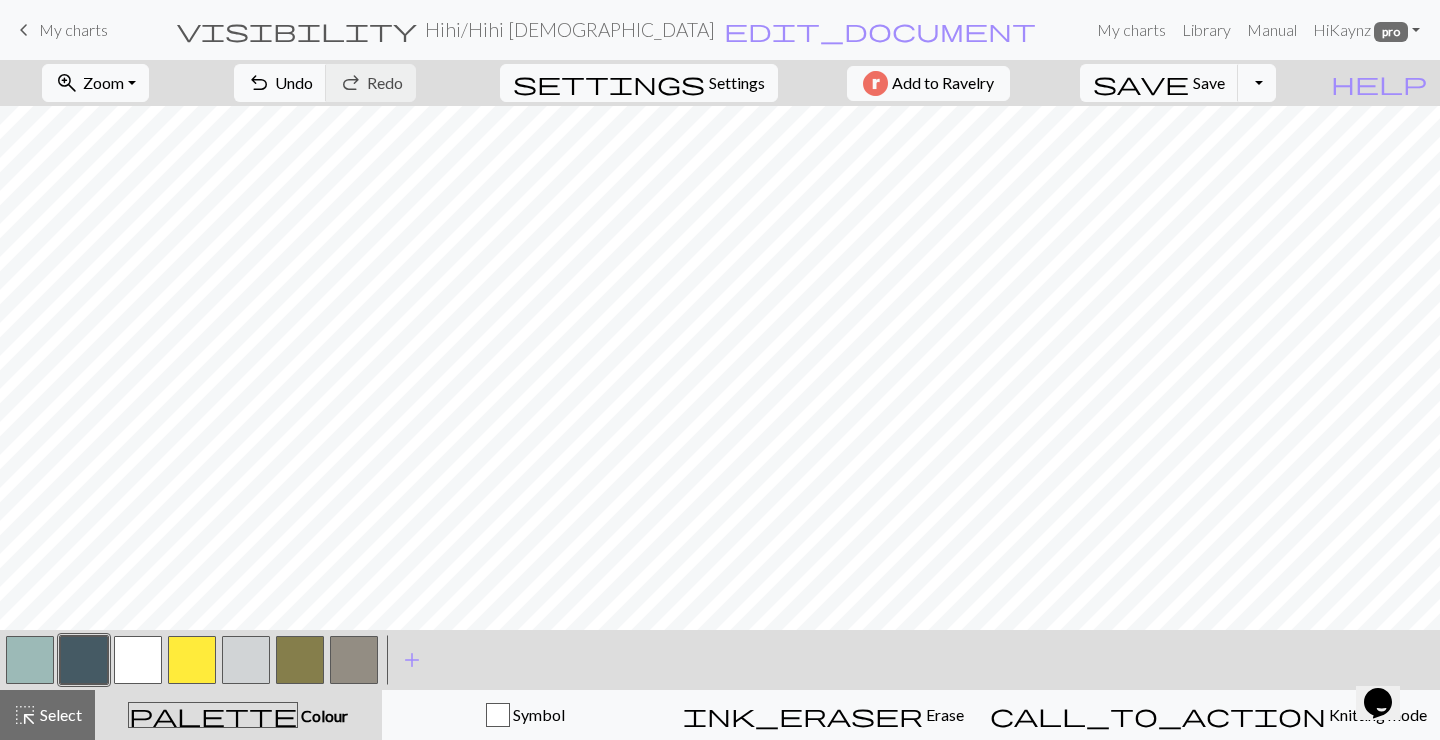 click at bounding box center (138, 660) 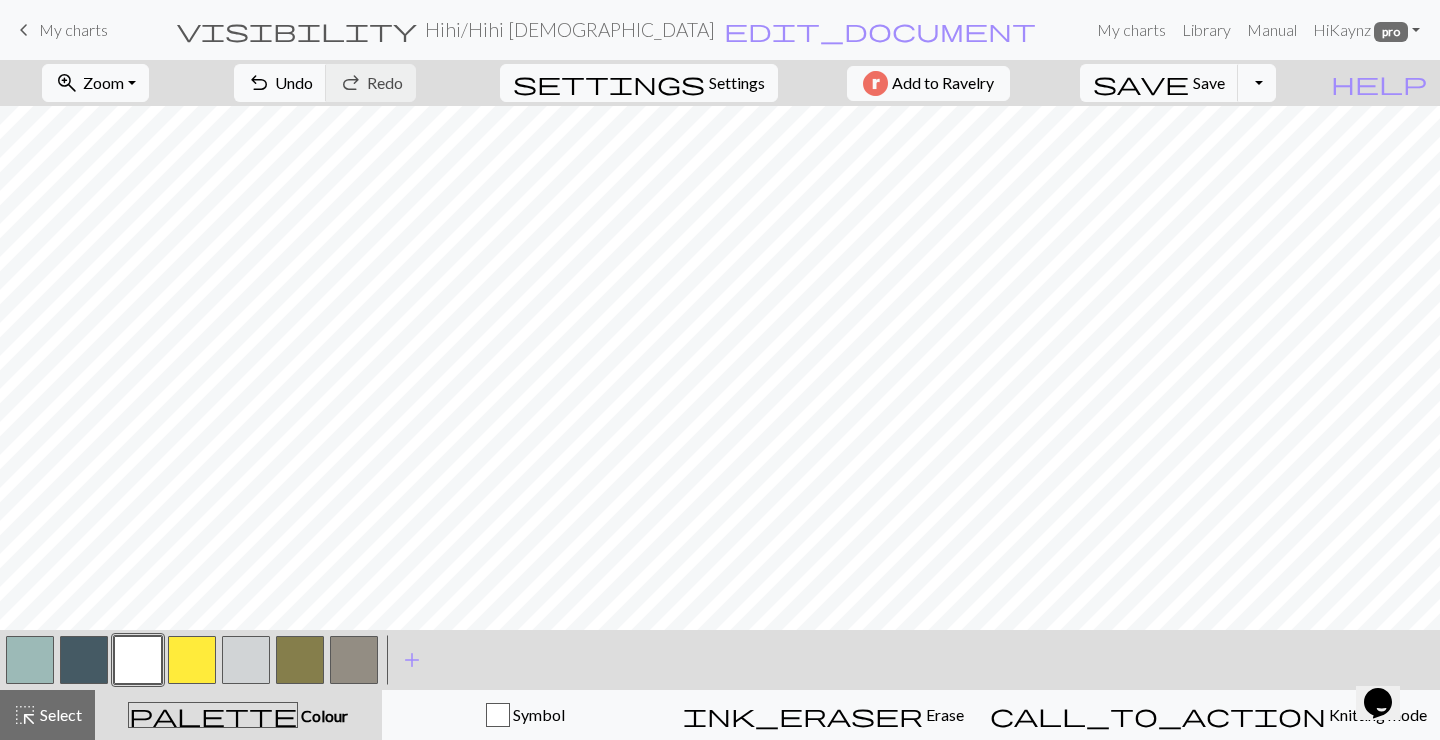 click at bounding box center (354, 660) 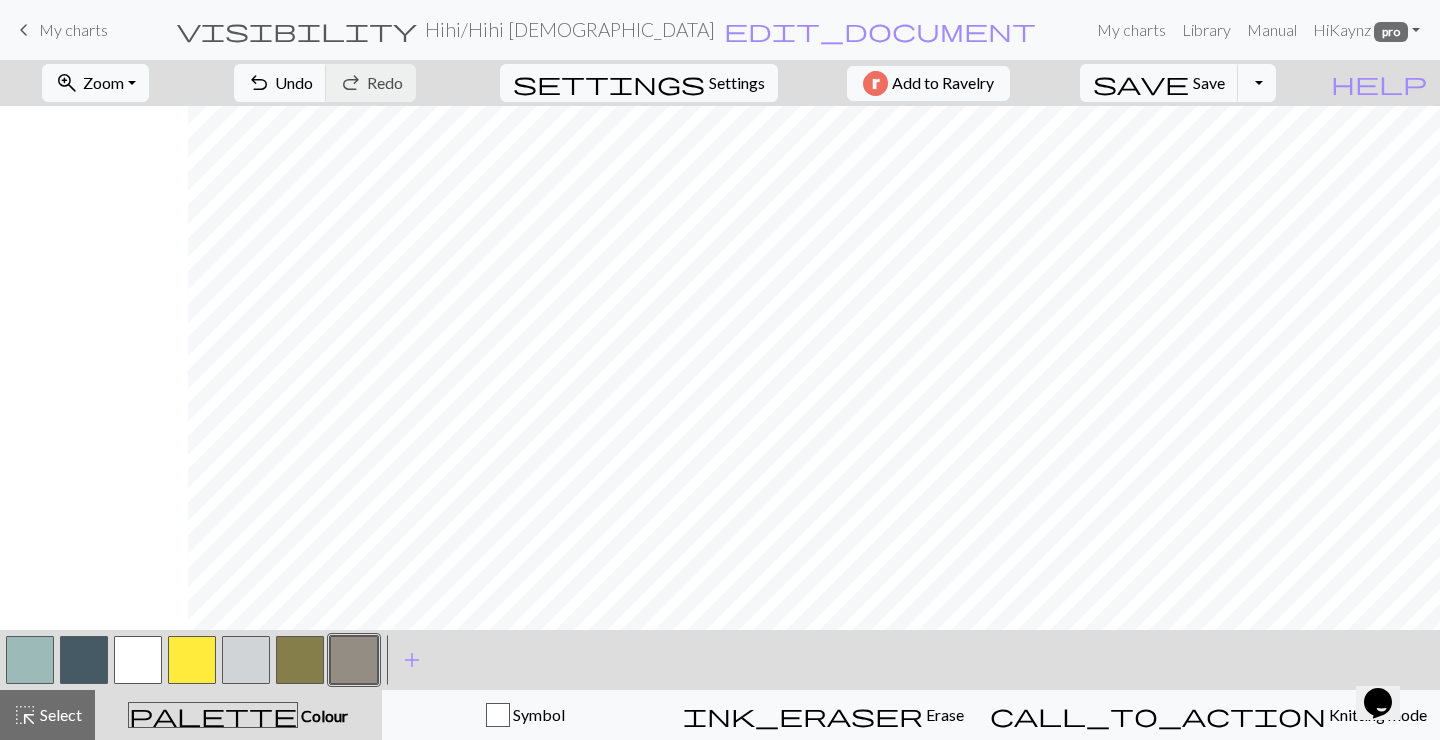 scroll, scrollTop: 0, scrollLeft: 188, axis: horizontal 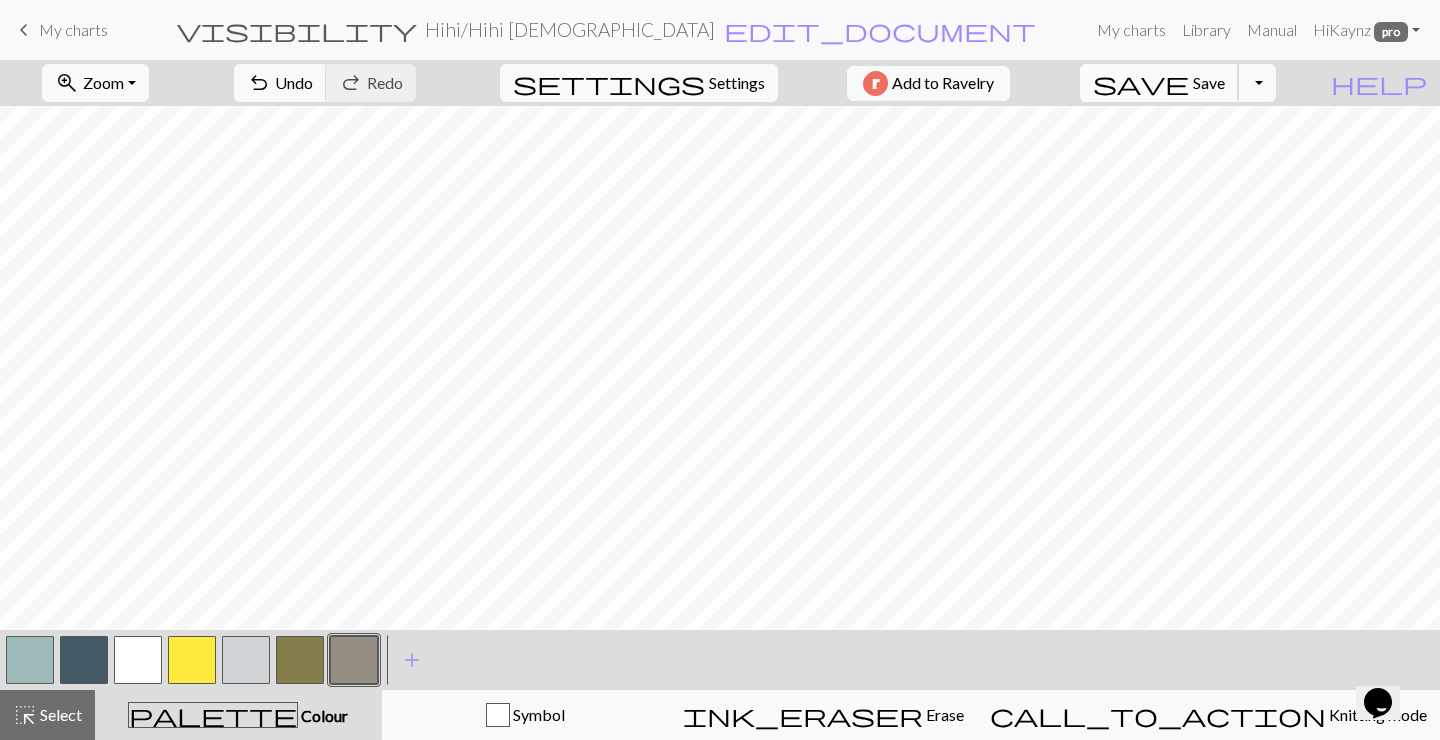 click on "Save" at bounding box center [1209, 82] 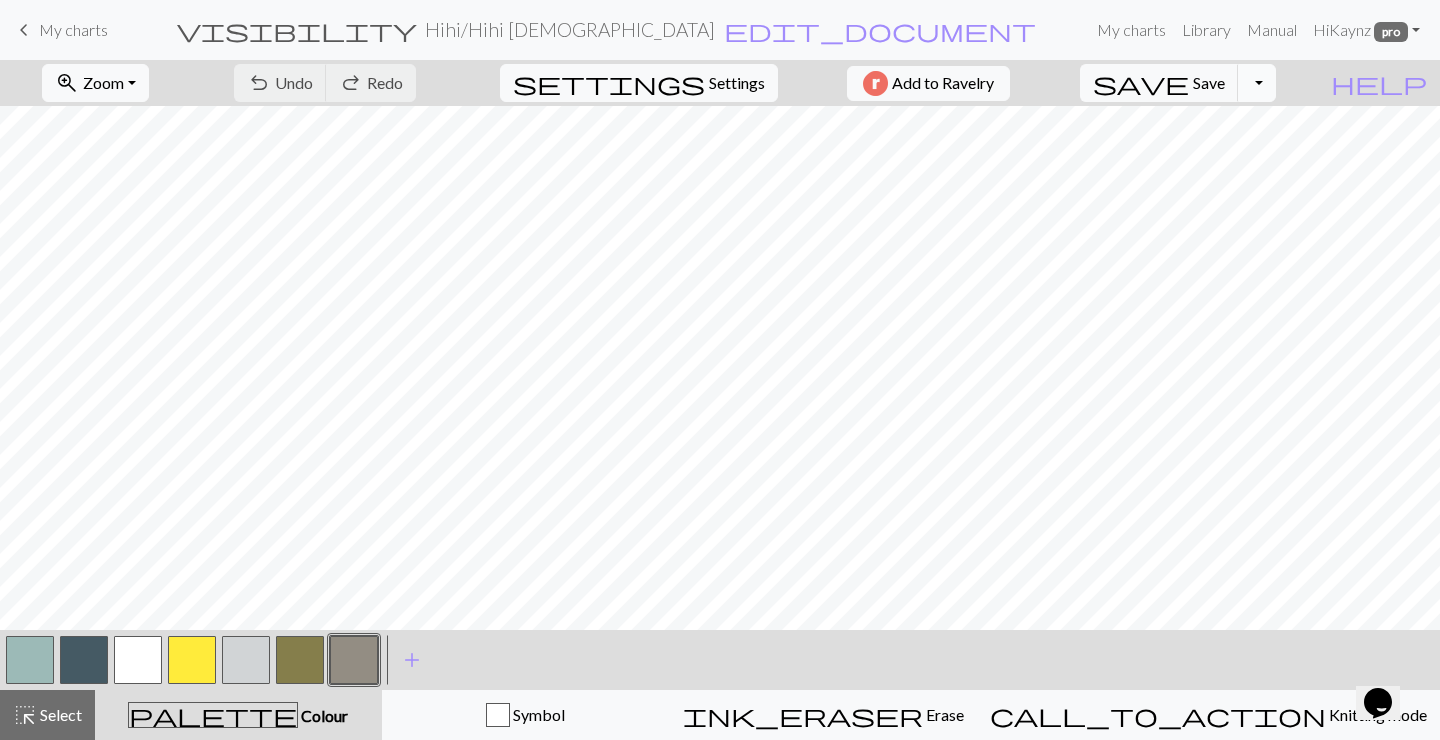 click on "Toggle Dropdown" at bounding box center [1257, 83] 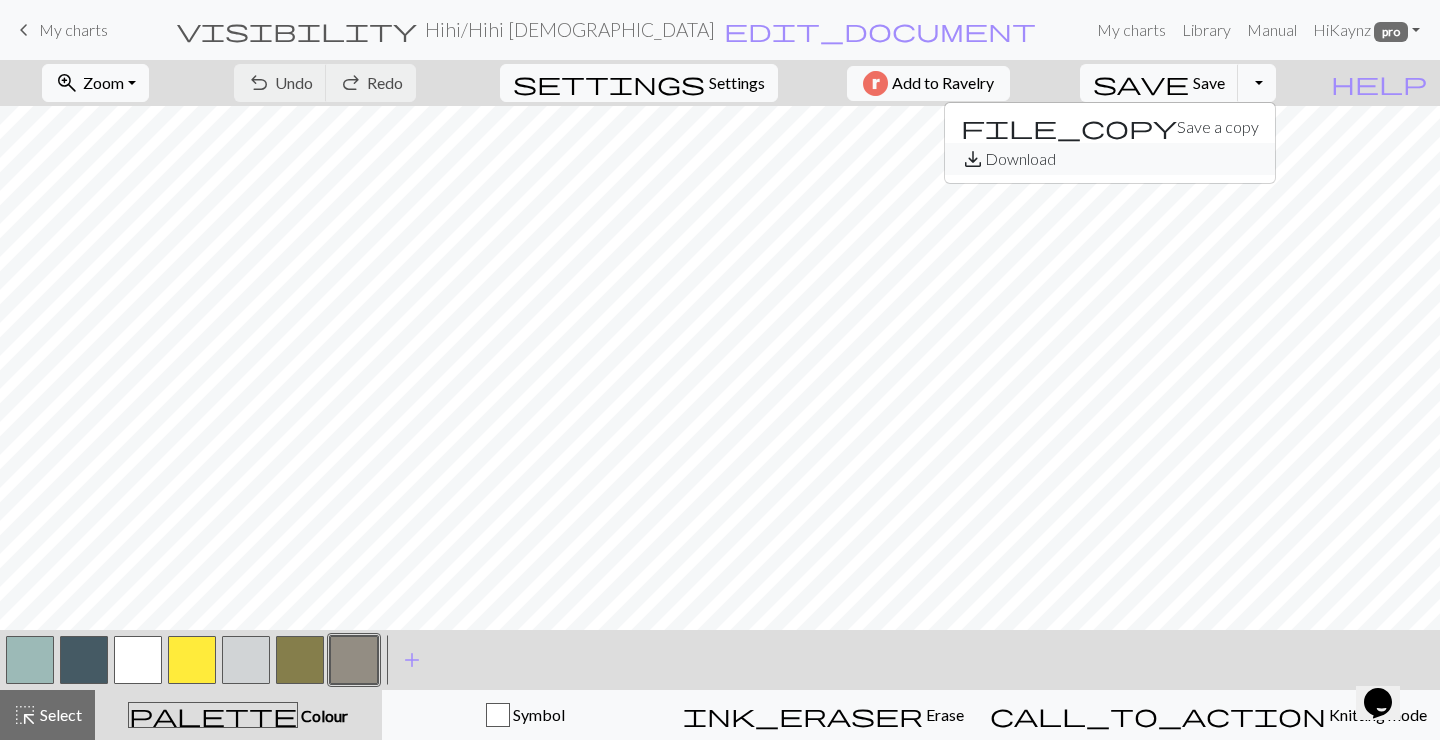 click on "save_alt  Download" at bounding box center [1110, 159] 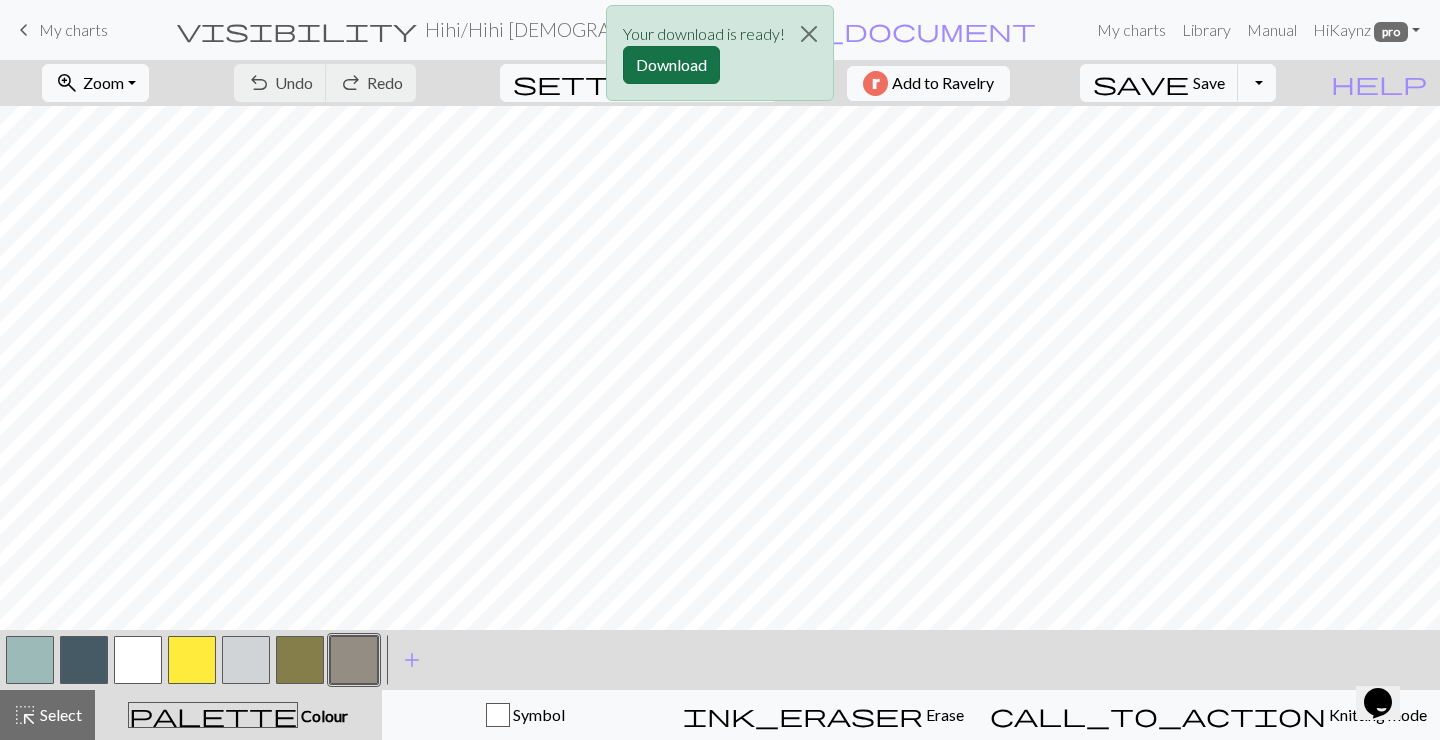 click on "Download" at bounding box center (671, 65) 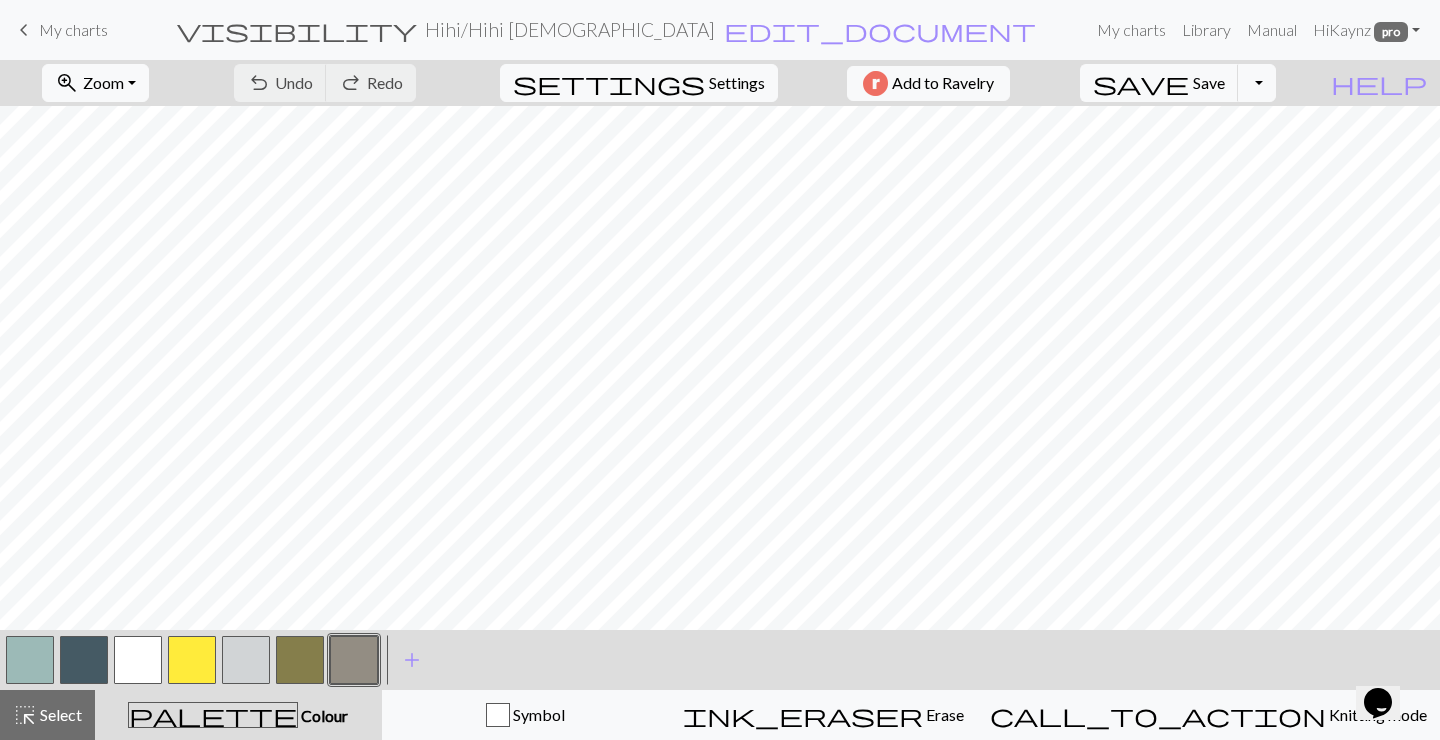 click on "My charts" at bounding box center [73, 29] 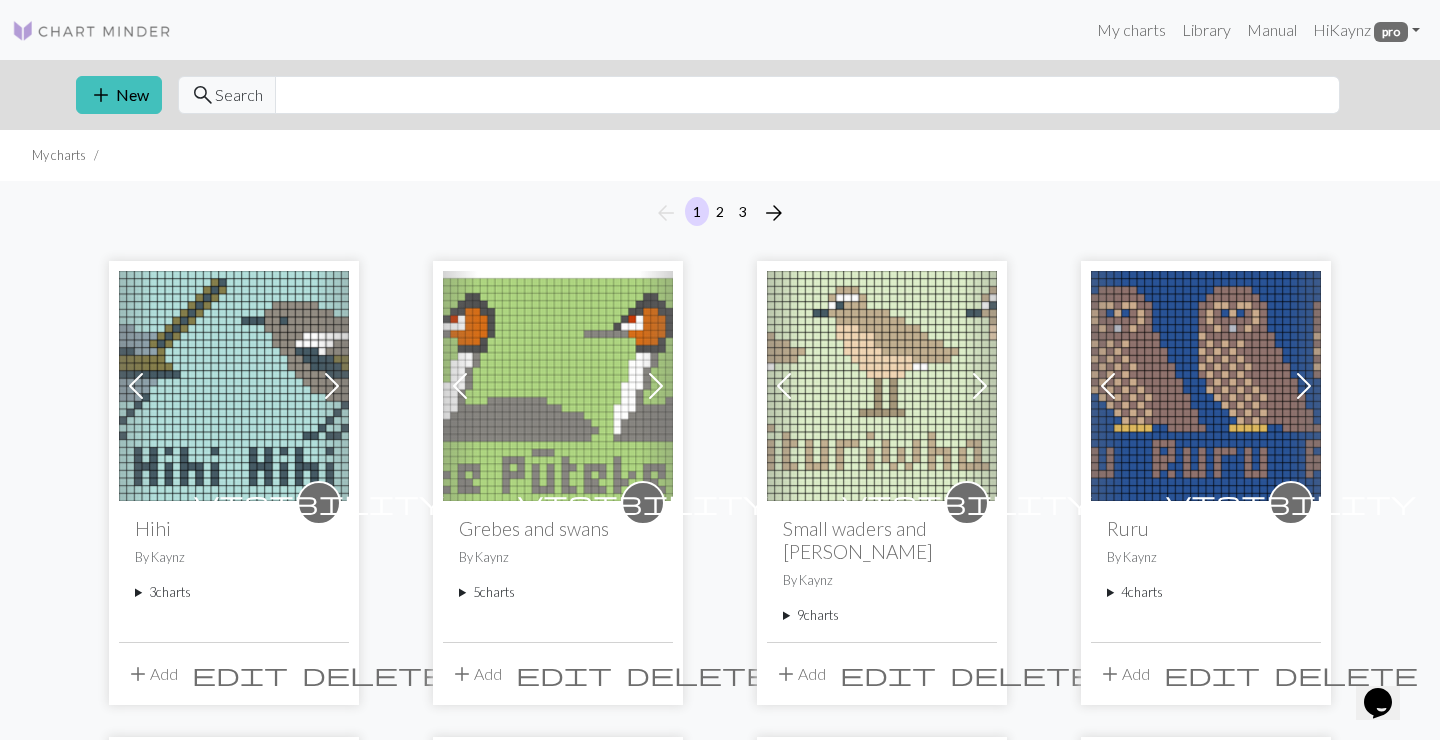 click on "3  charts" at bounding box center (234, 592) 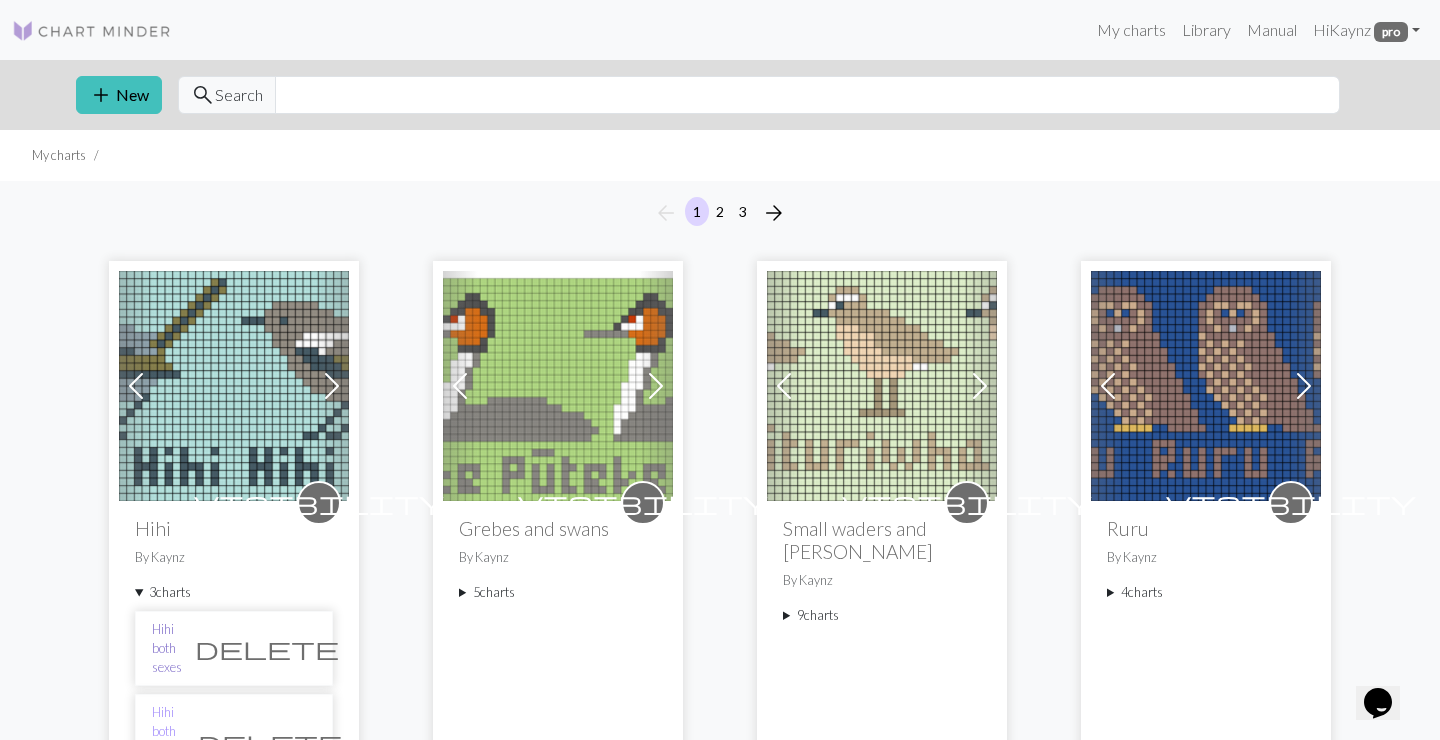 click on "Hihi both sexes" at bounding box center (167, 649) 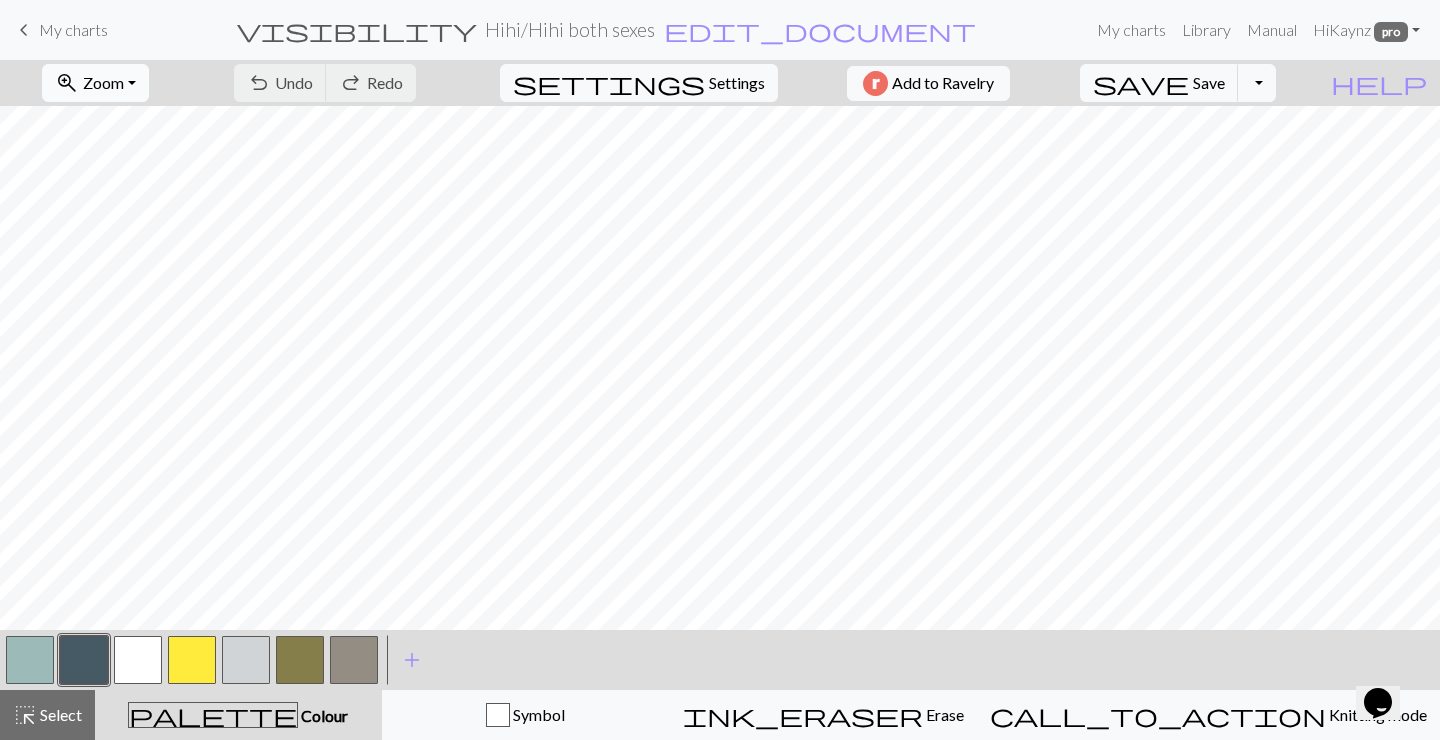 click on "zoom_in Zoom Zoom" at bounding box center (95, 83) 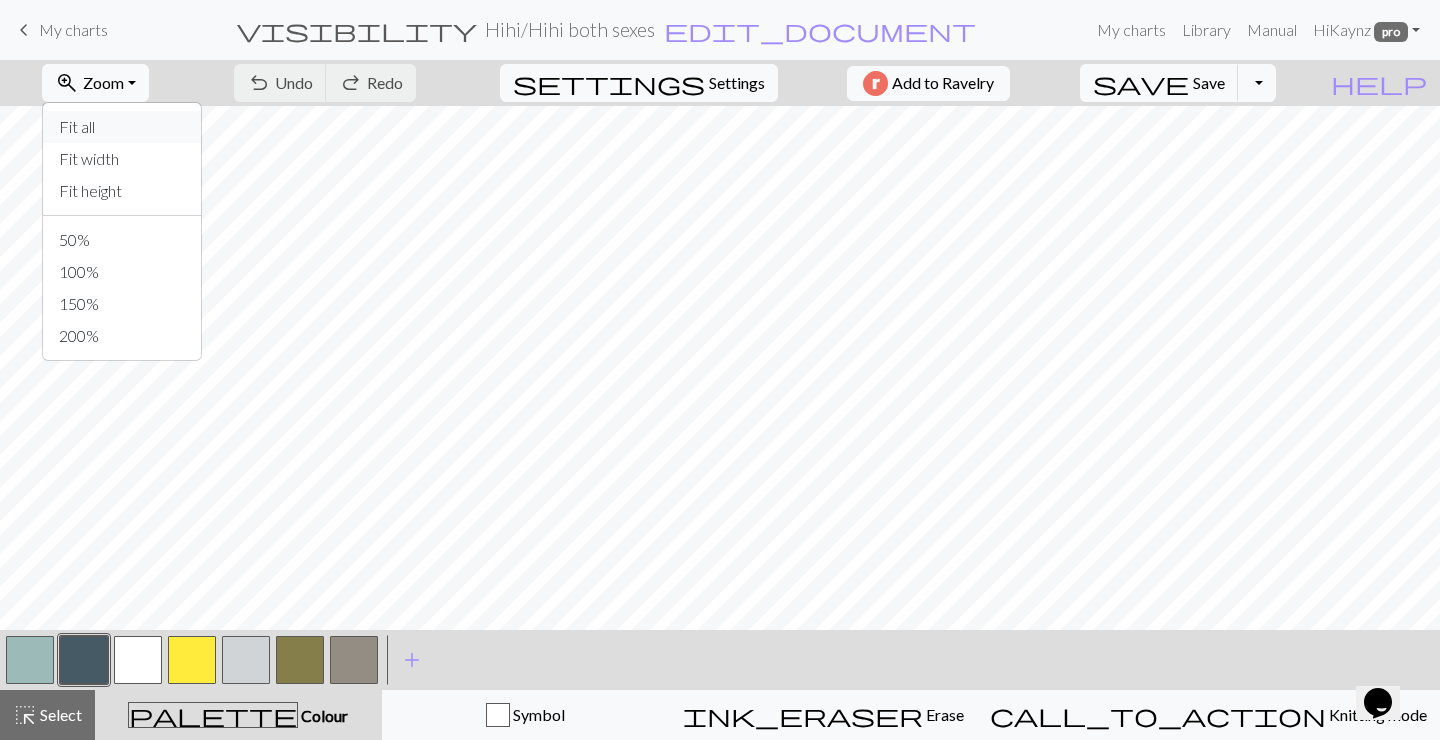 click on "Fit all" at bounding box center (122, 127) 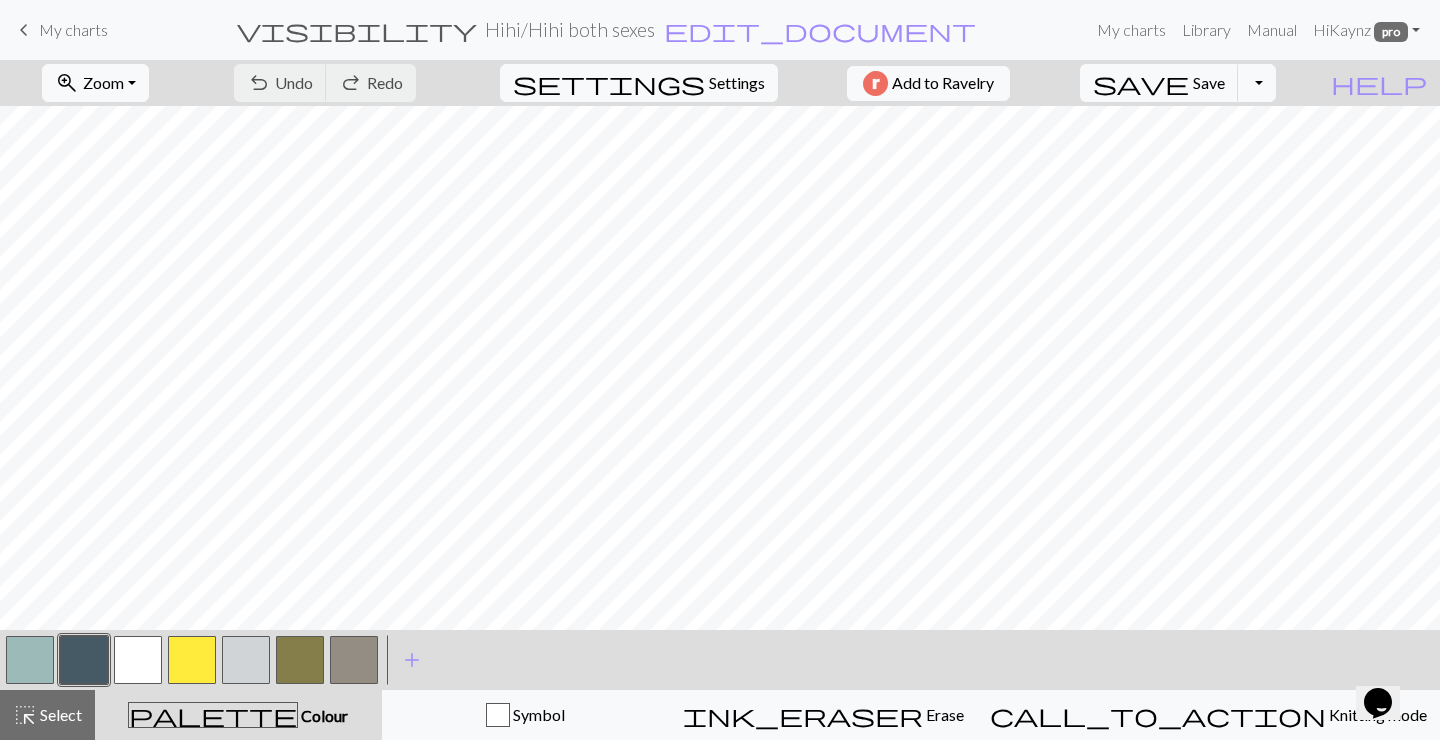 click at bounding box center (84, 660) 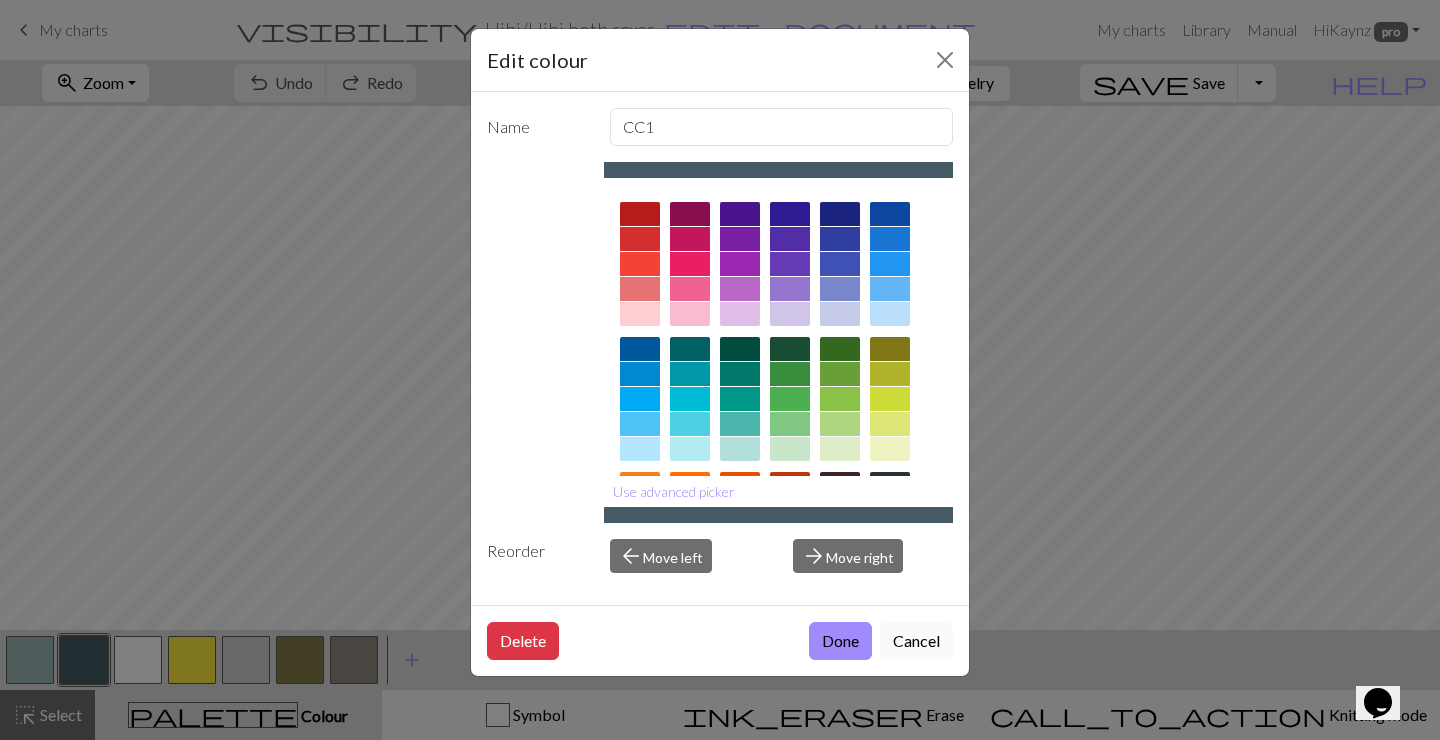 click on "Cancel" at bounding box center (916, 641) 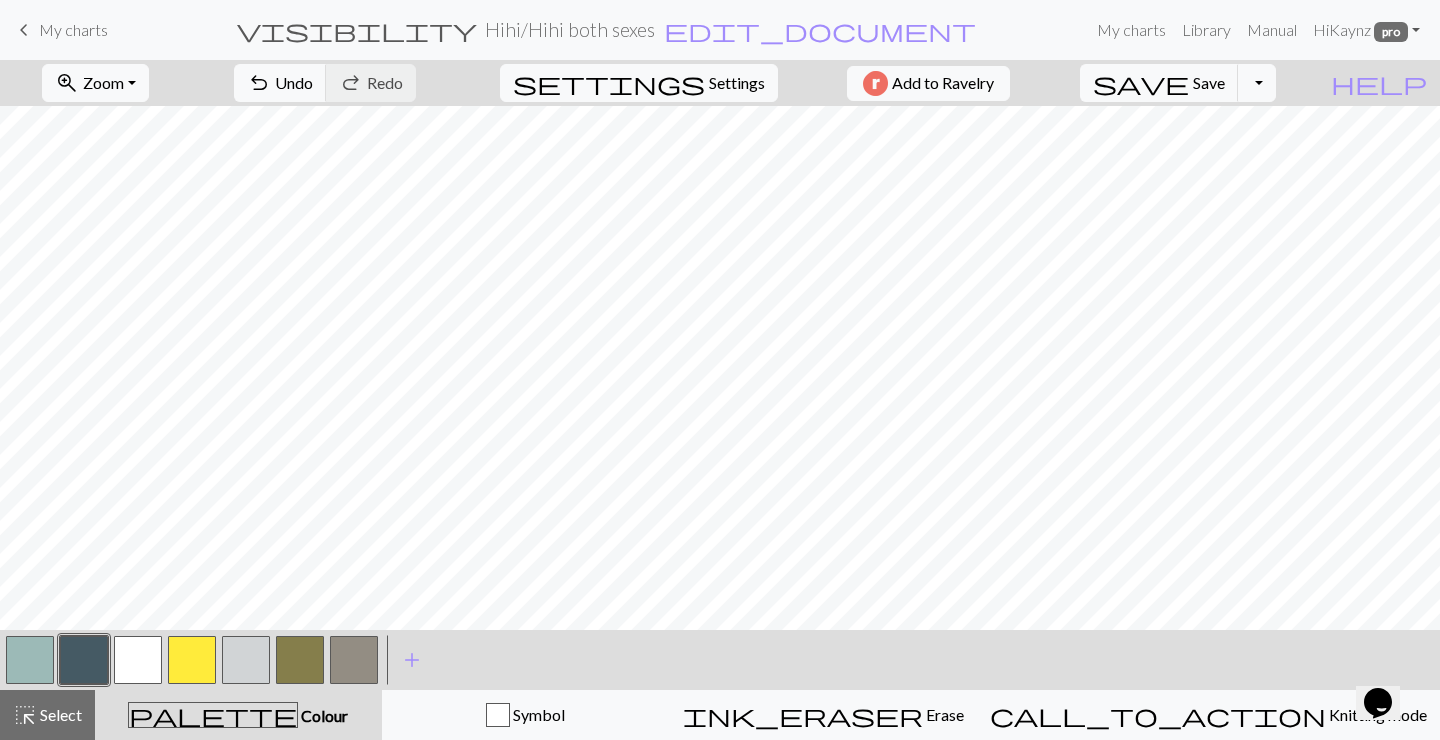 click at bounding box center [354, 660] 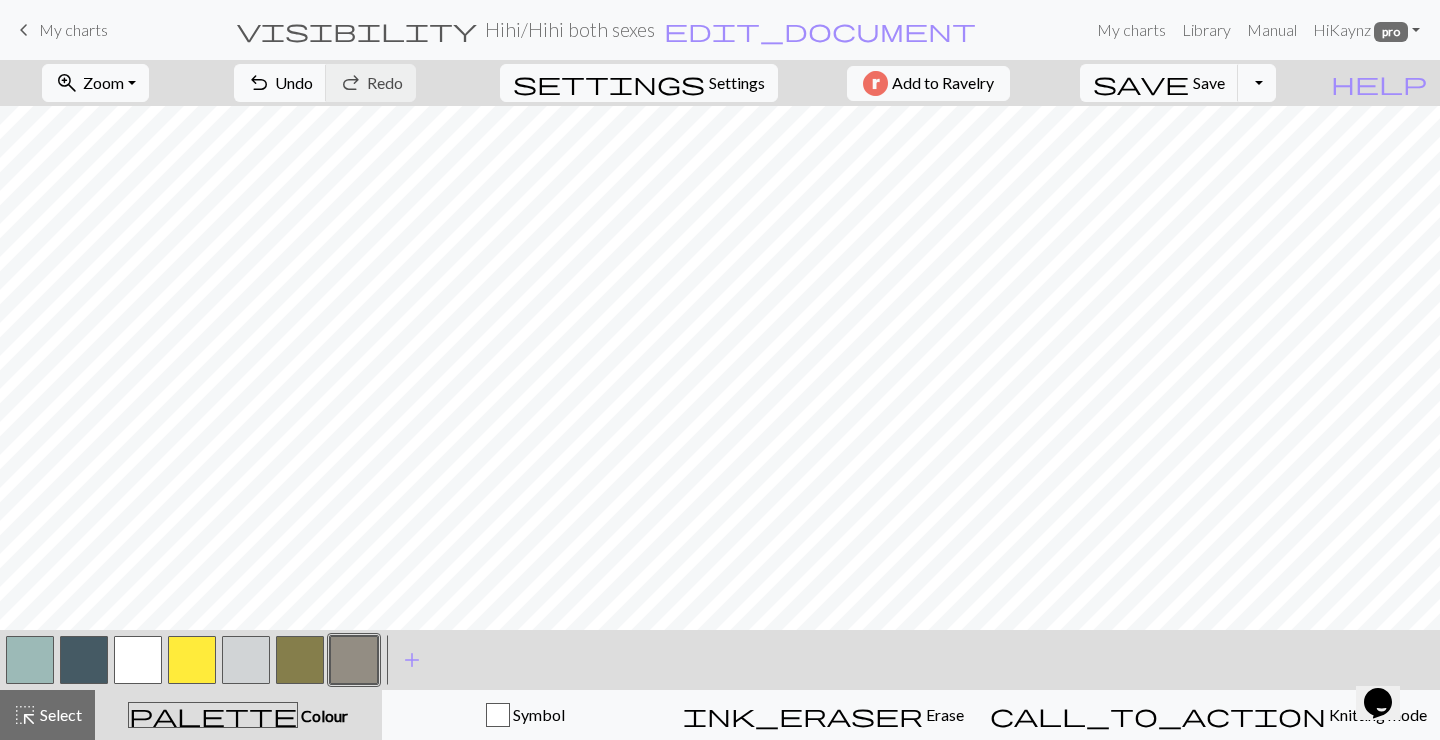 click at bounding box center [84, 660] 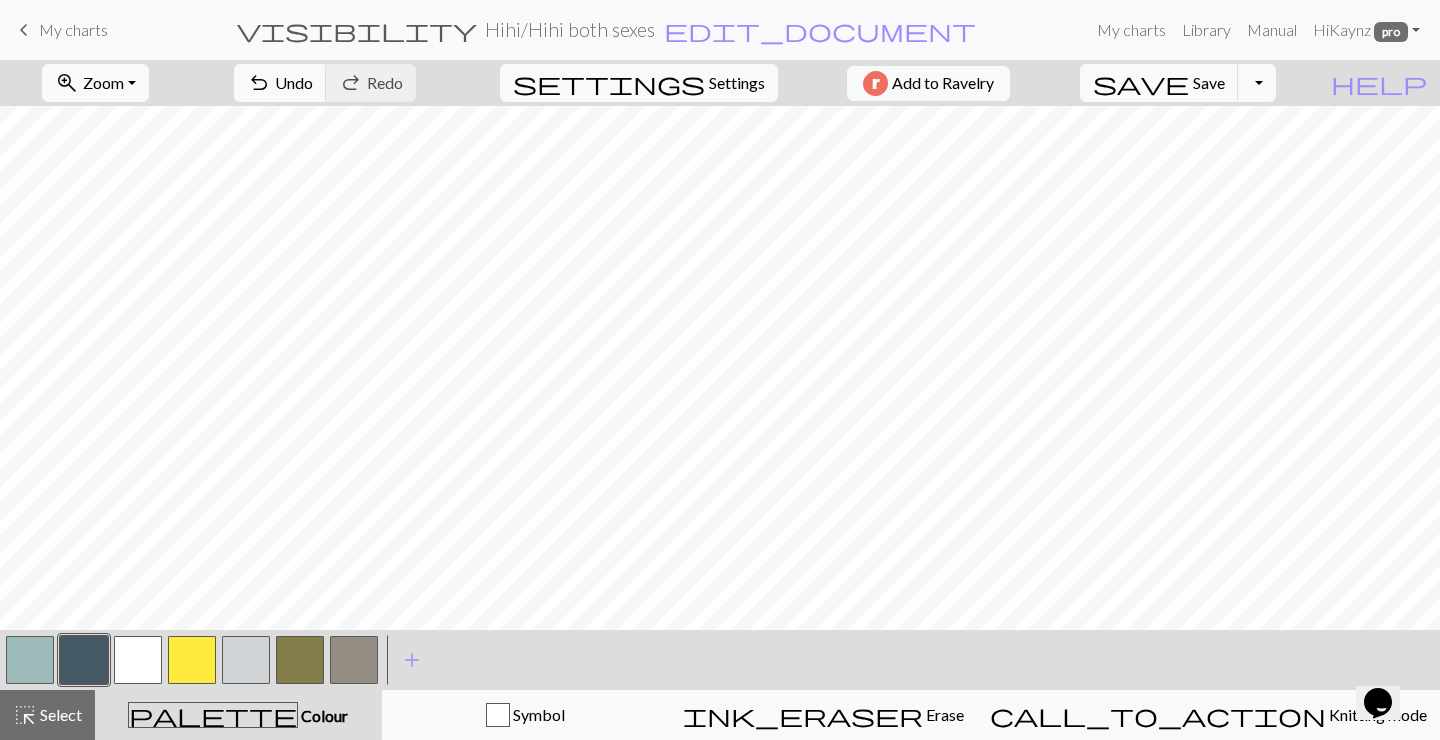 click at bounding box center [354, 660] 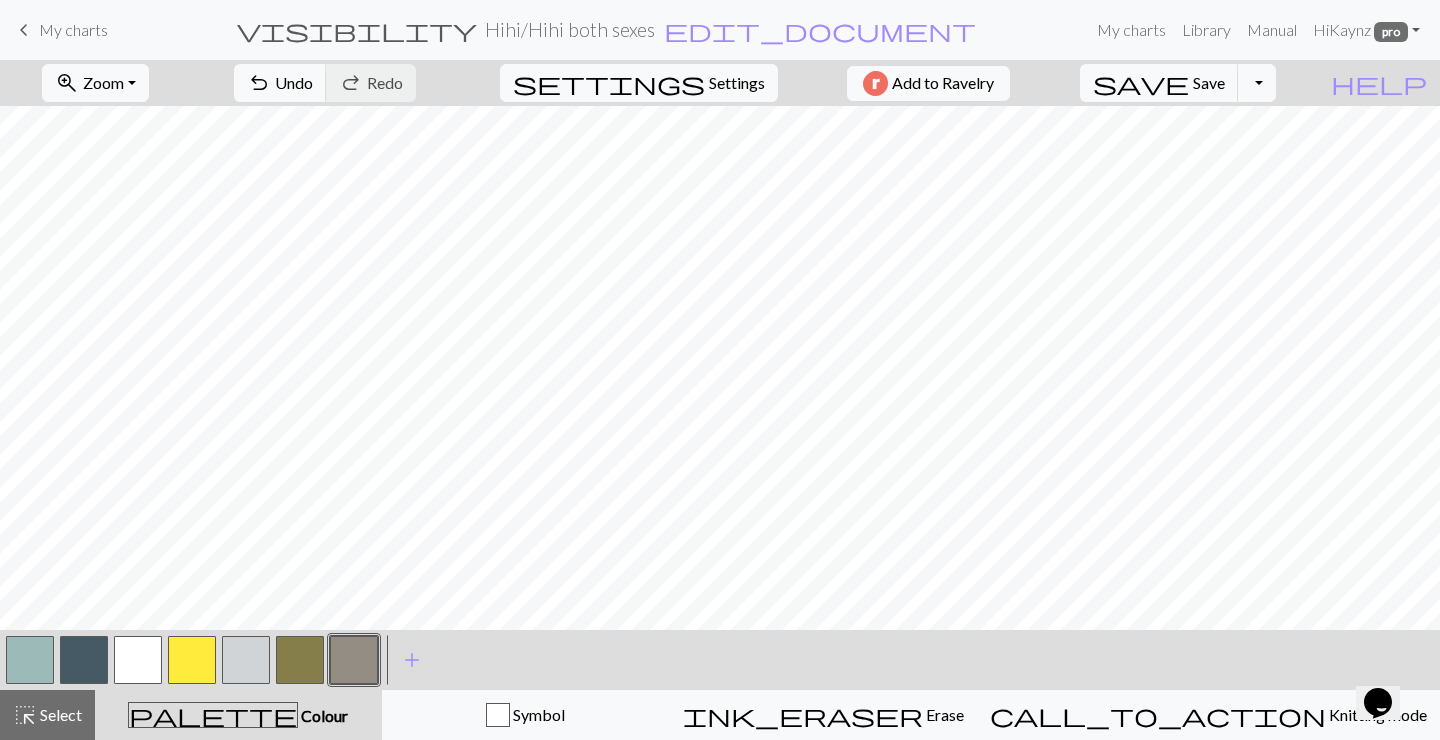 click at bounding box center (138, 660) 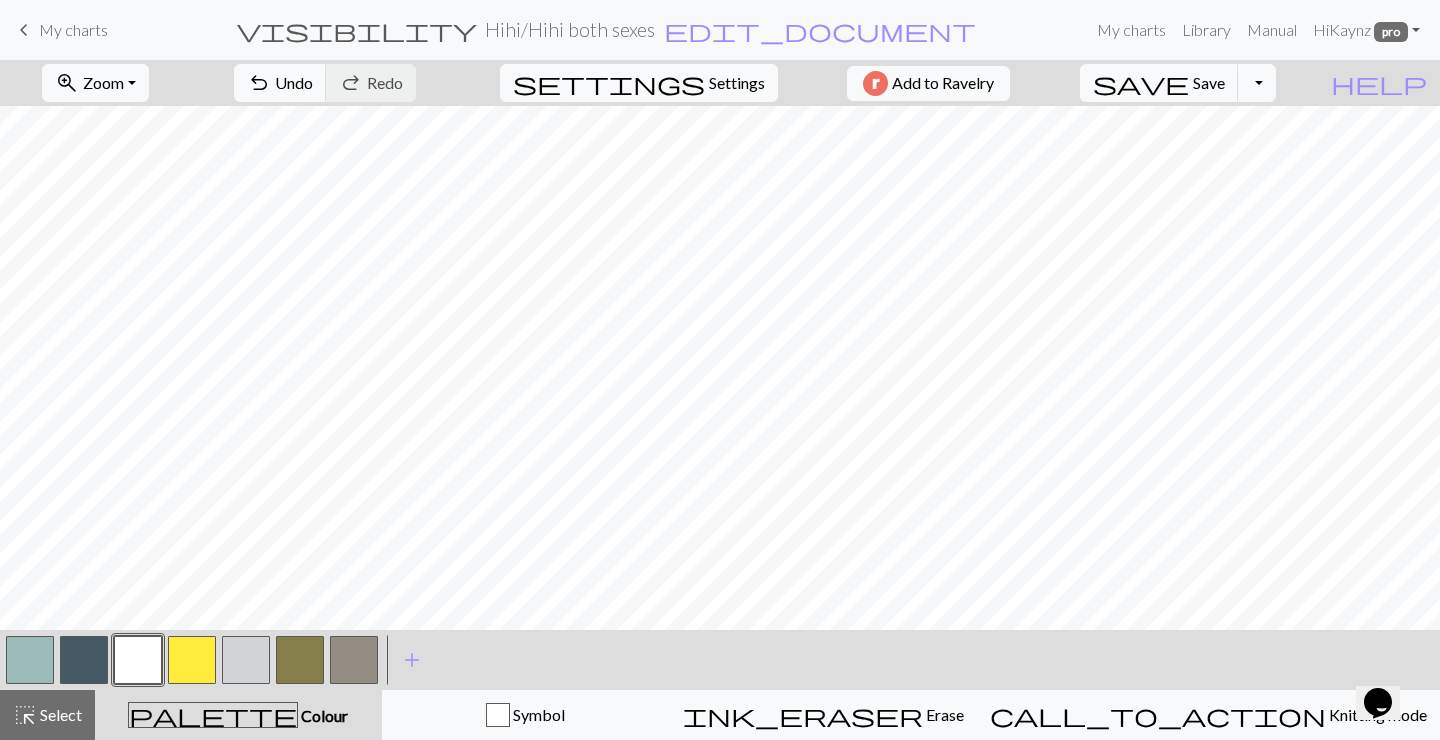 click at bounding box center [84, 660] 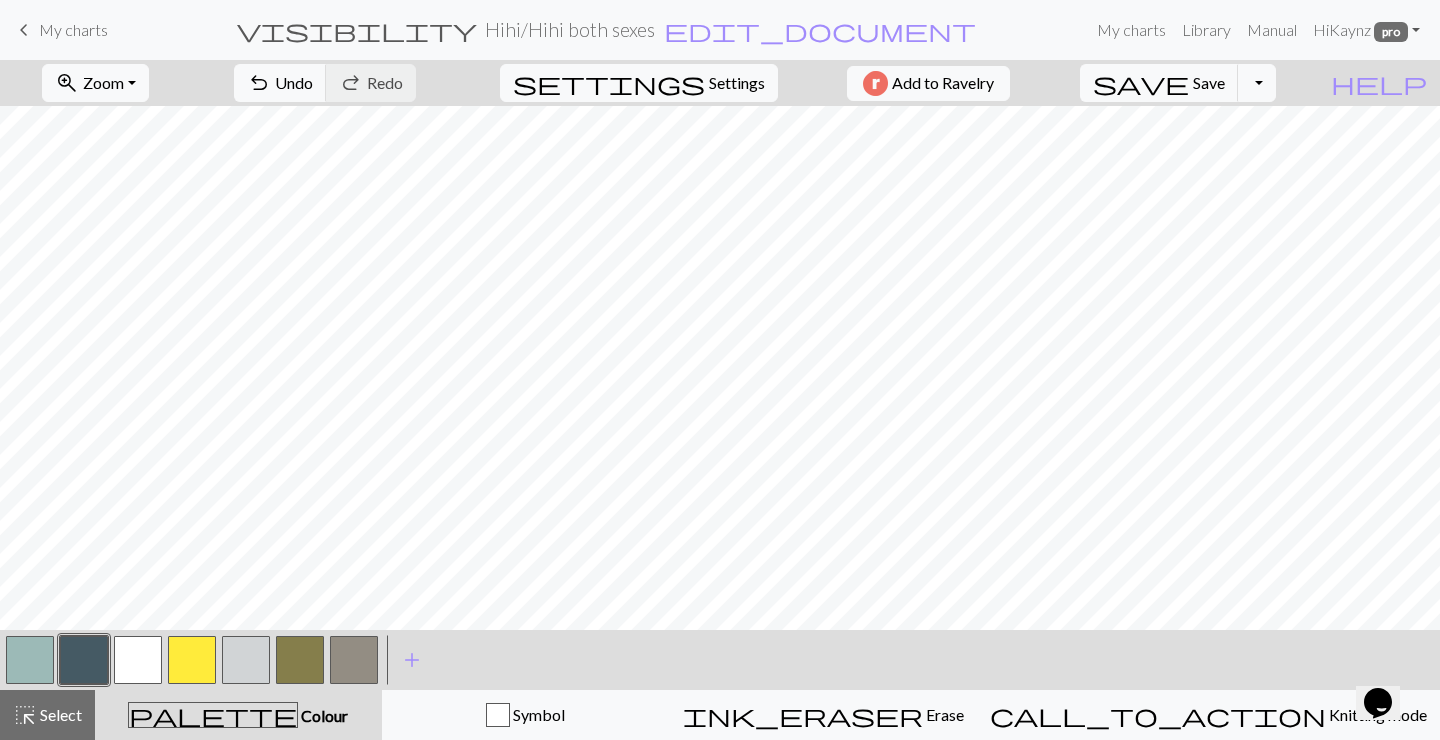 click at bounding box center (192, 660) 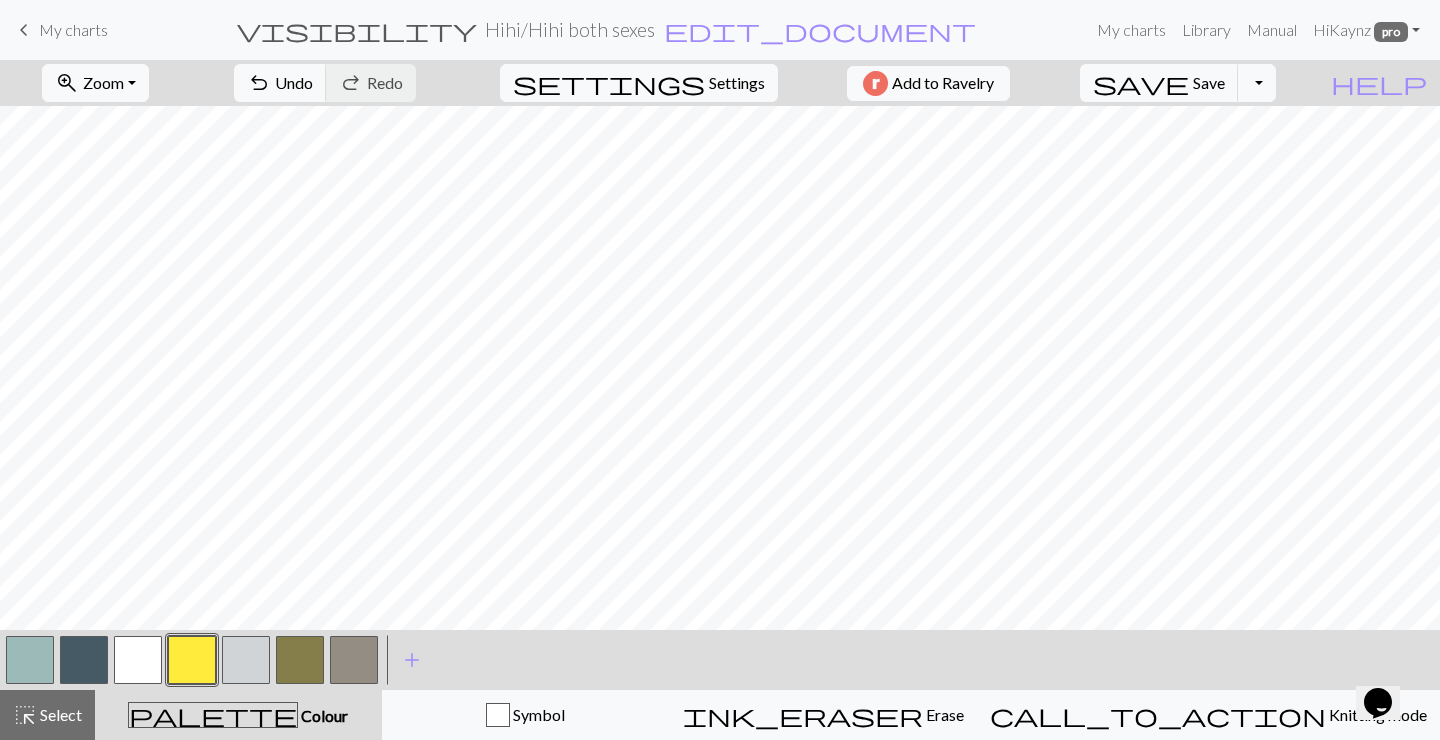 click at bounding box center (138, 660) 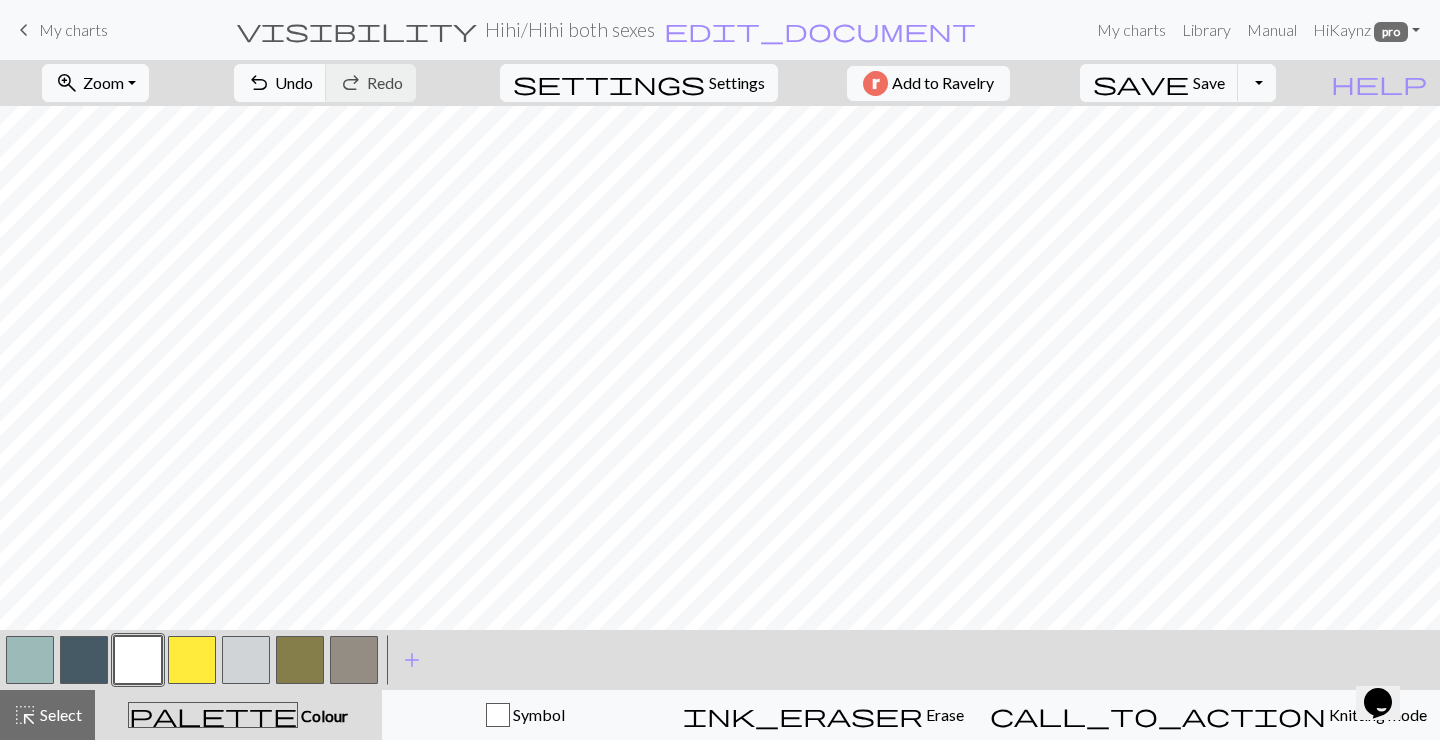 click at bounding box center [192, 660] 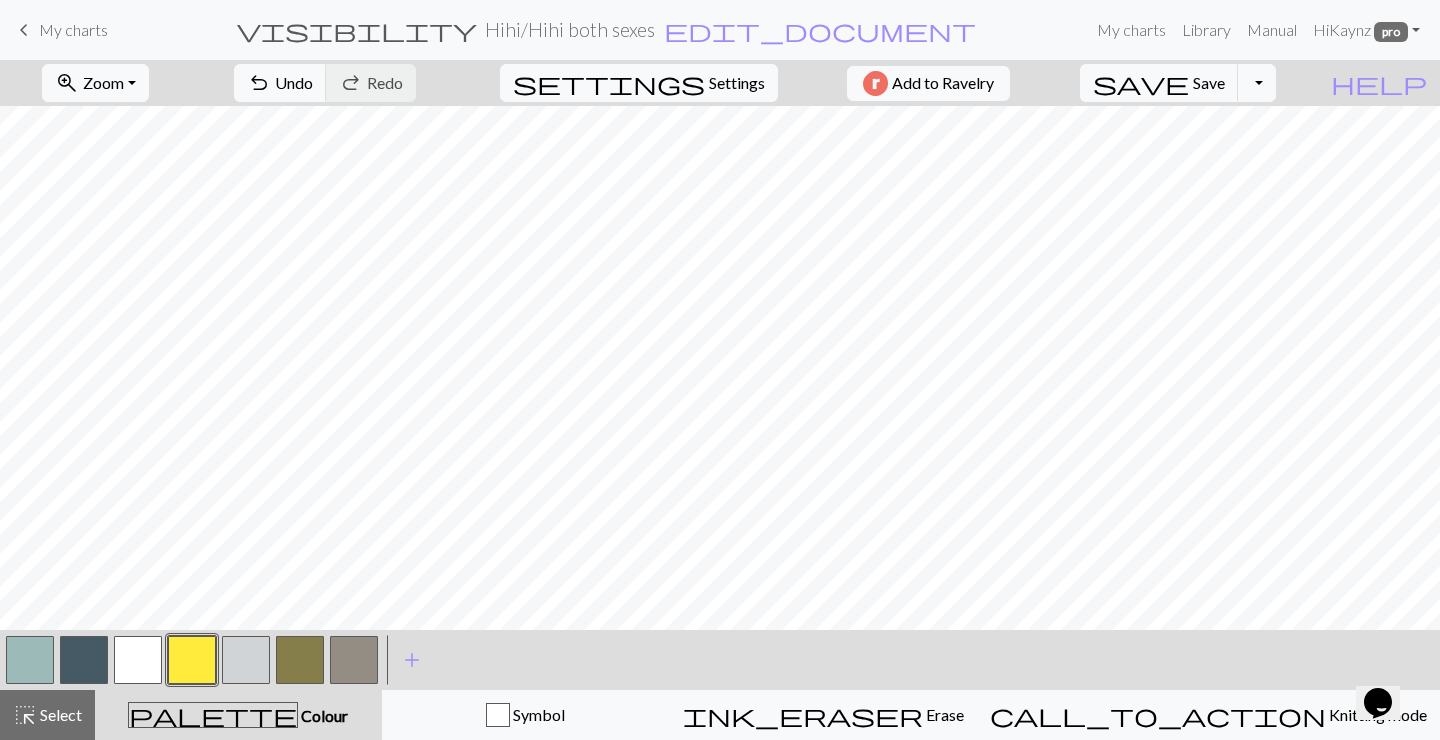 click at bounding box center (138, 660) 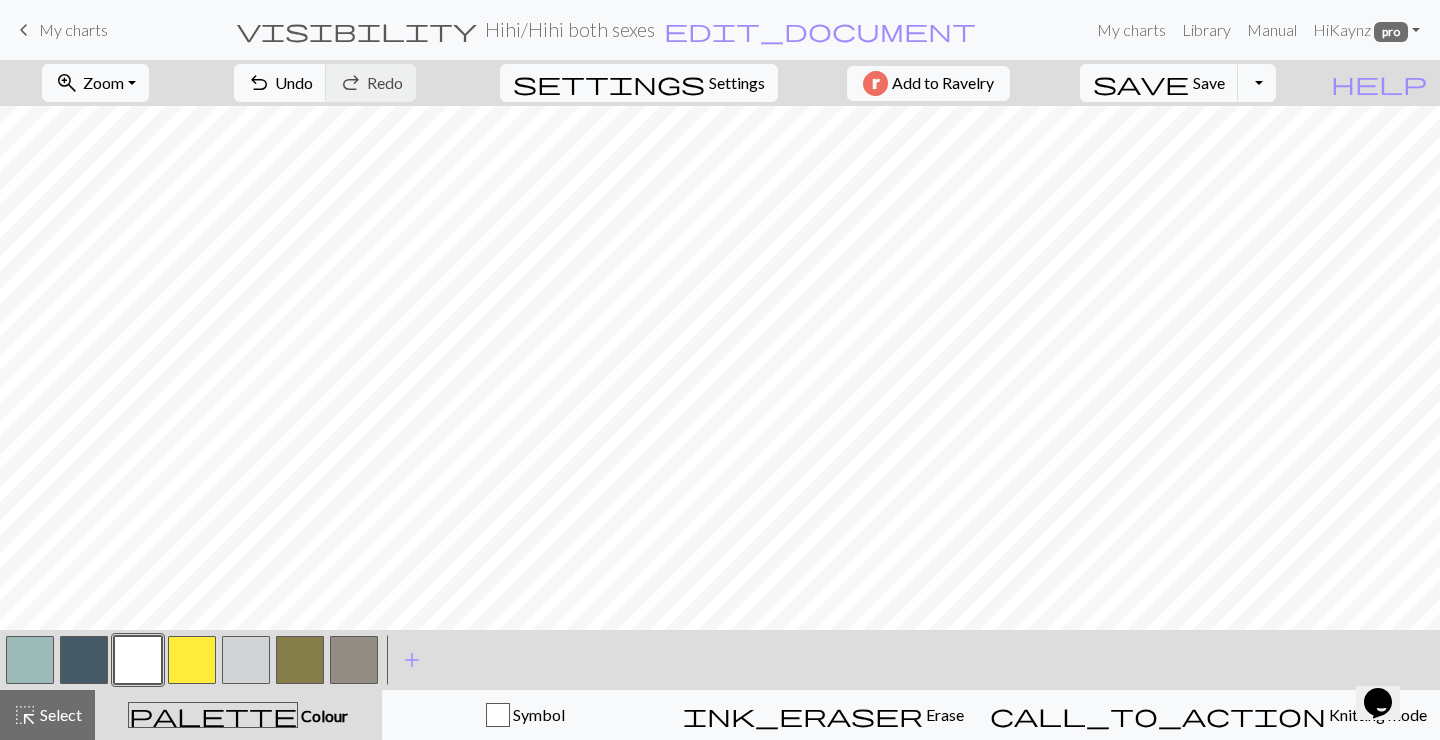 click at bounding box center [354, 660] 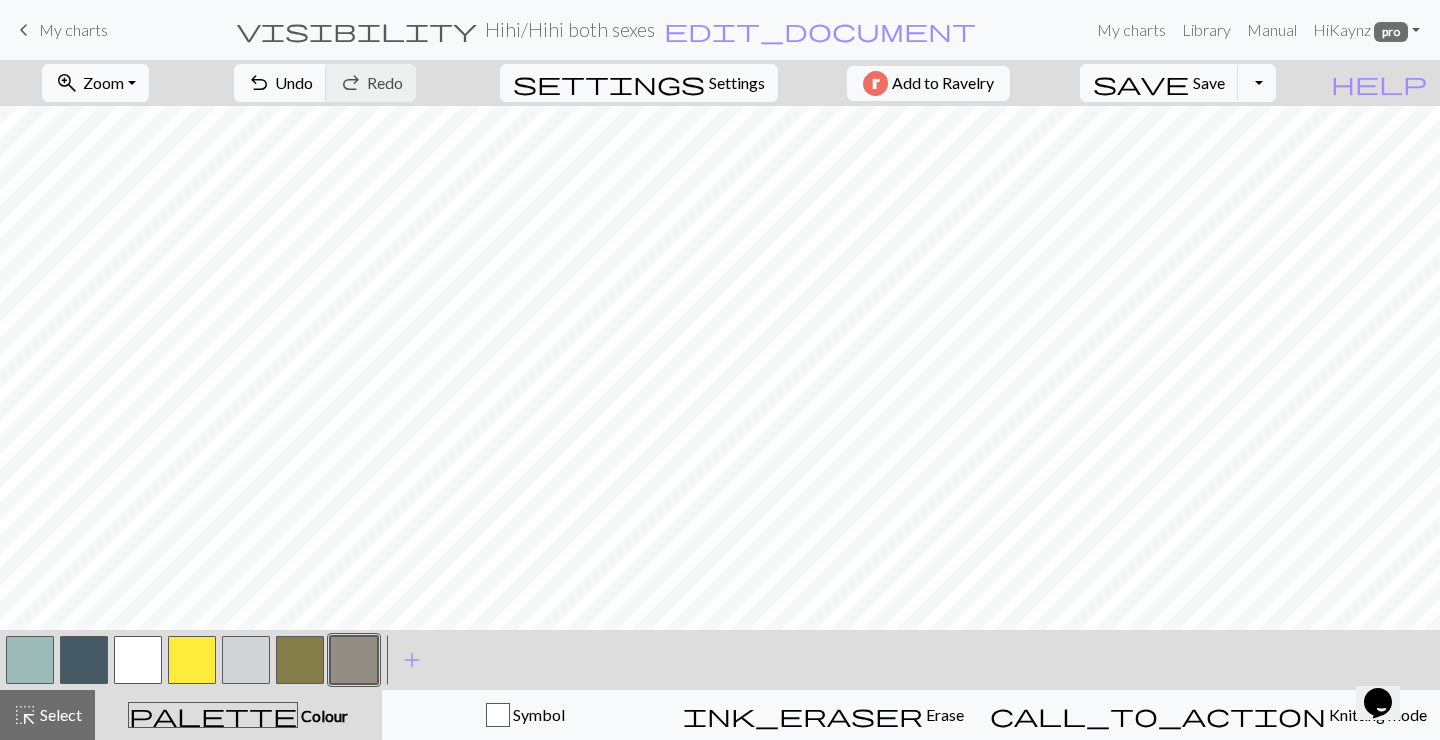 click at bounding box center [84, 660] 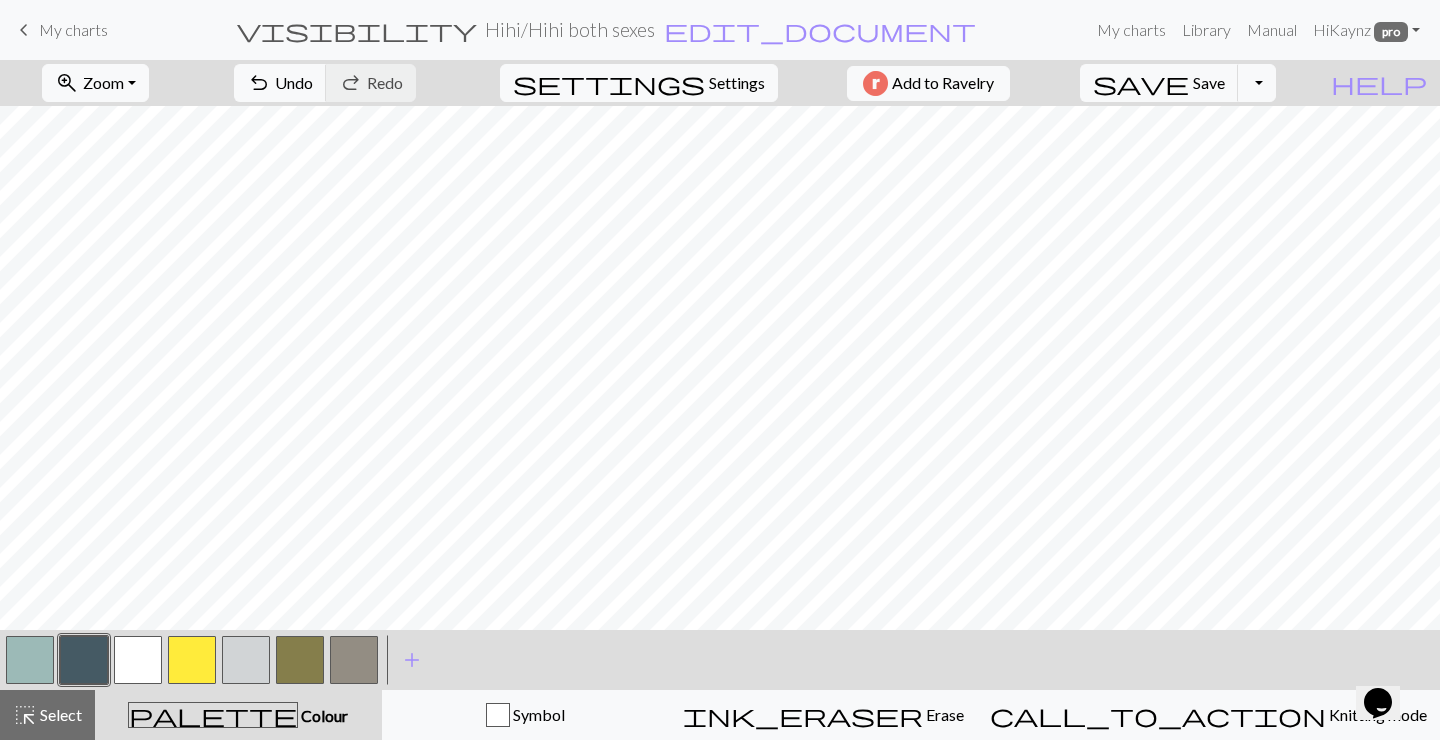 click at bounding box center (354, 660) 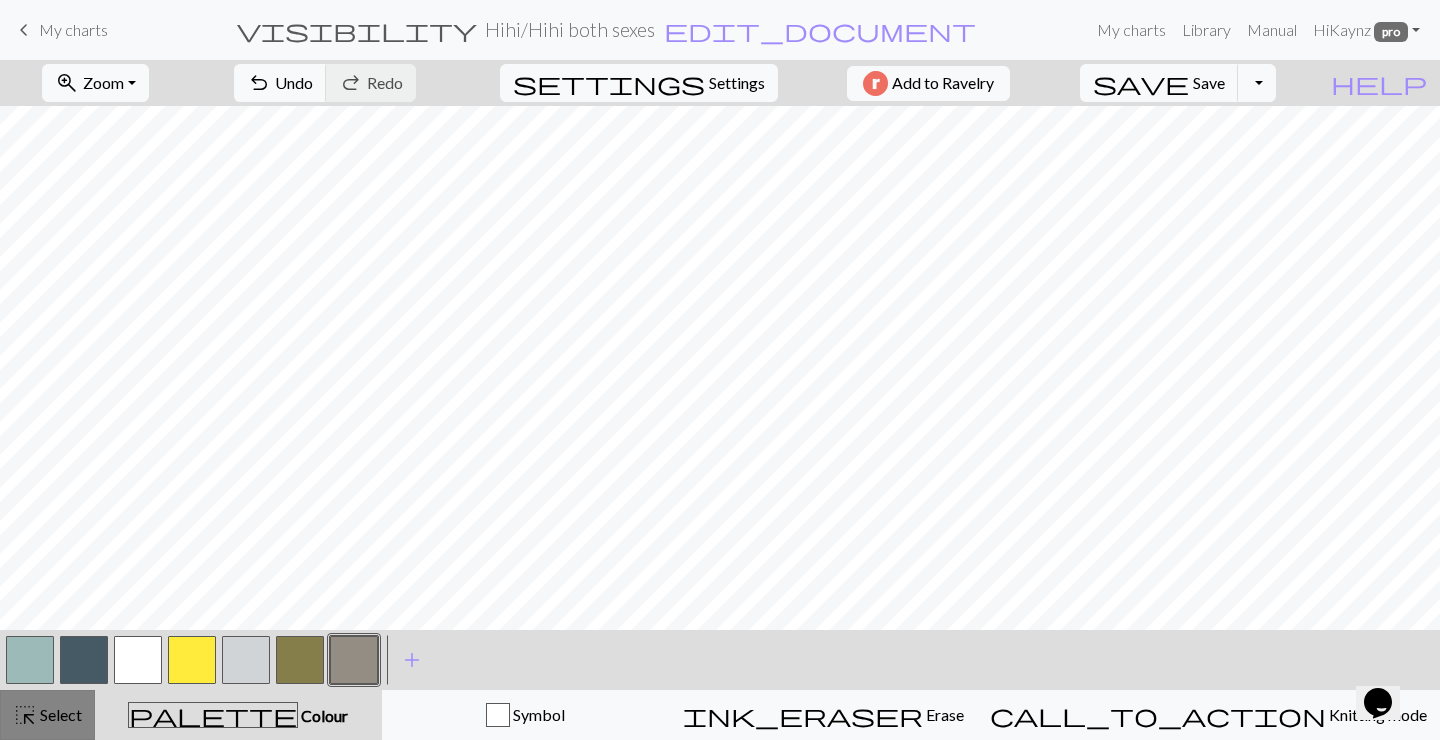 click on "Select" at bounding box center (59, 714) 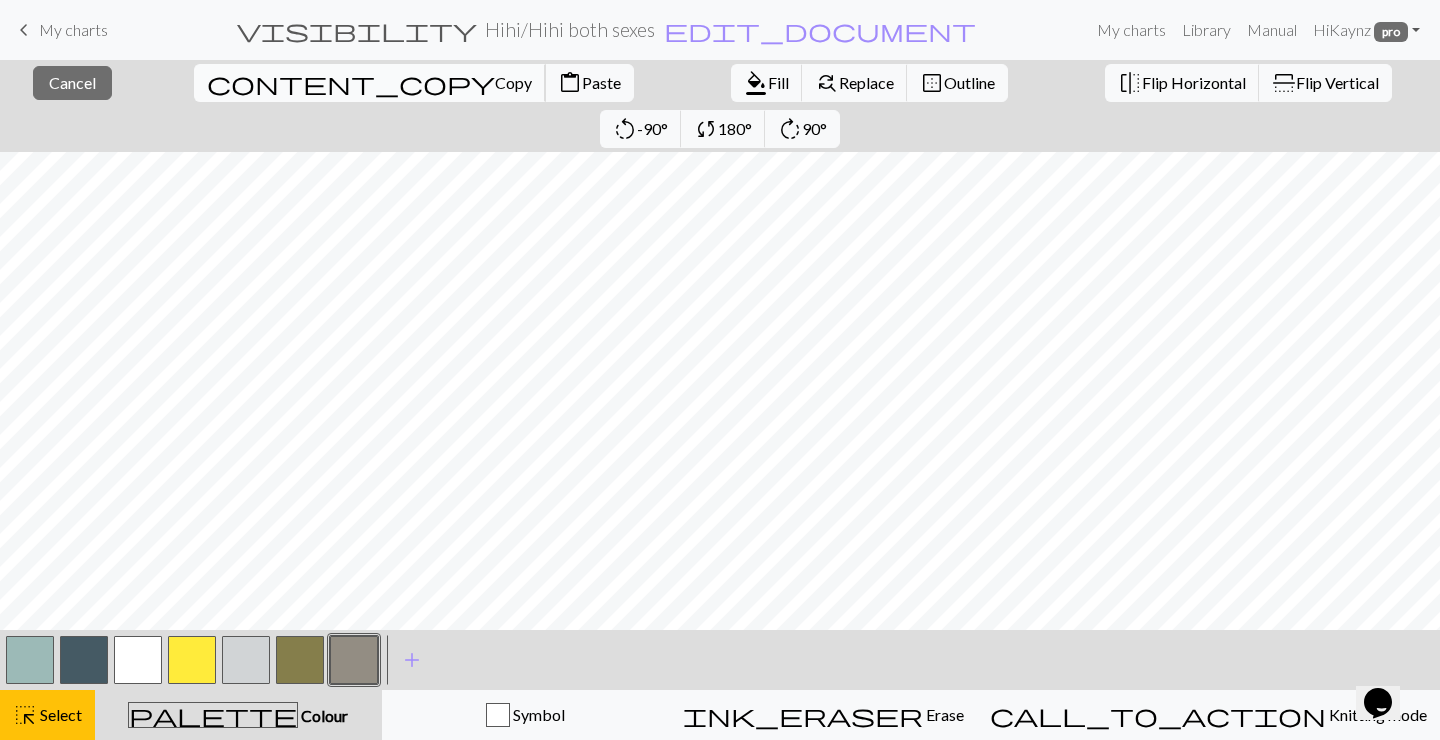 click on "Copy" at bounding box center [513, 82] 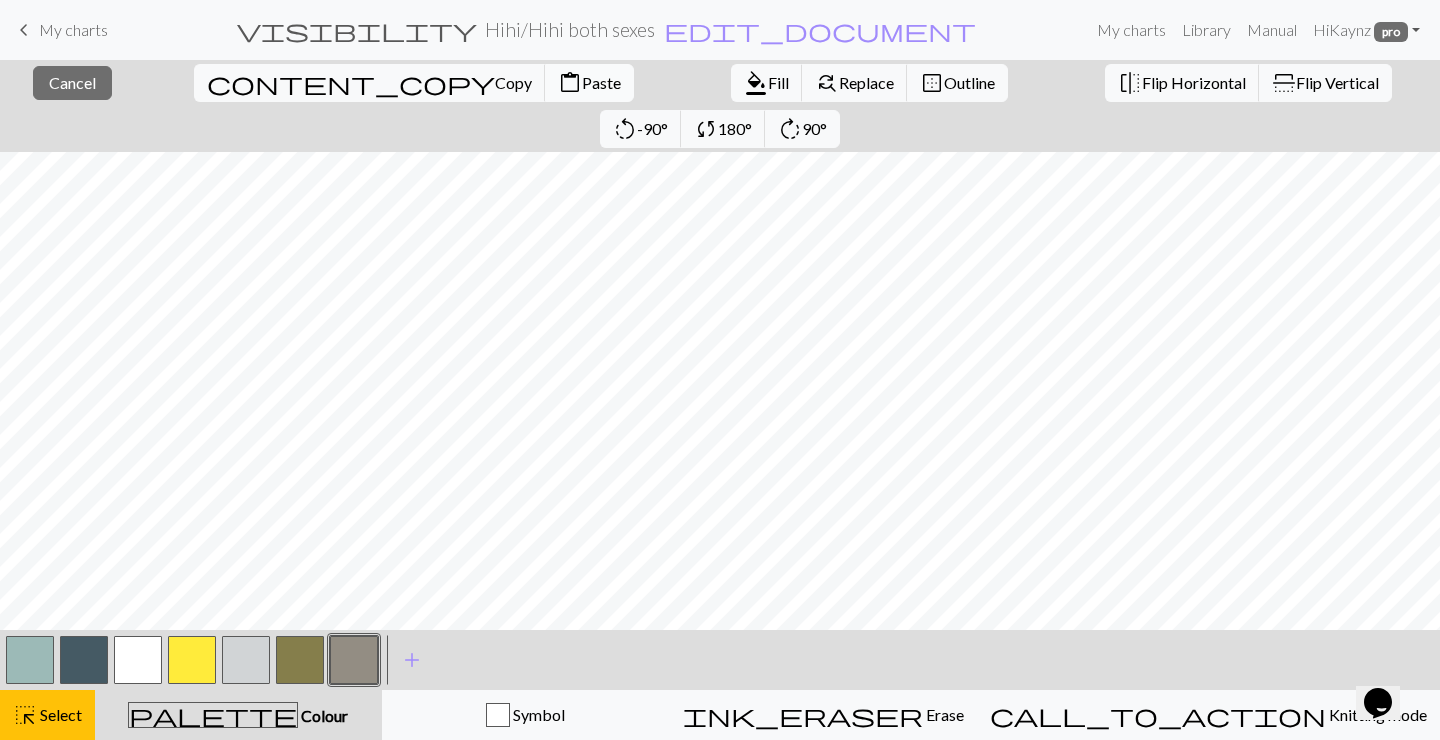 click on "Paste" at bounding box center [601, 82] 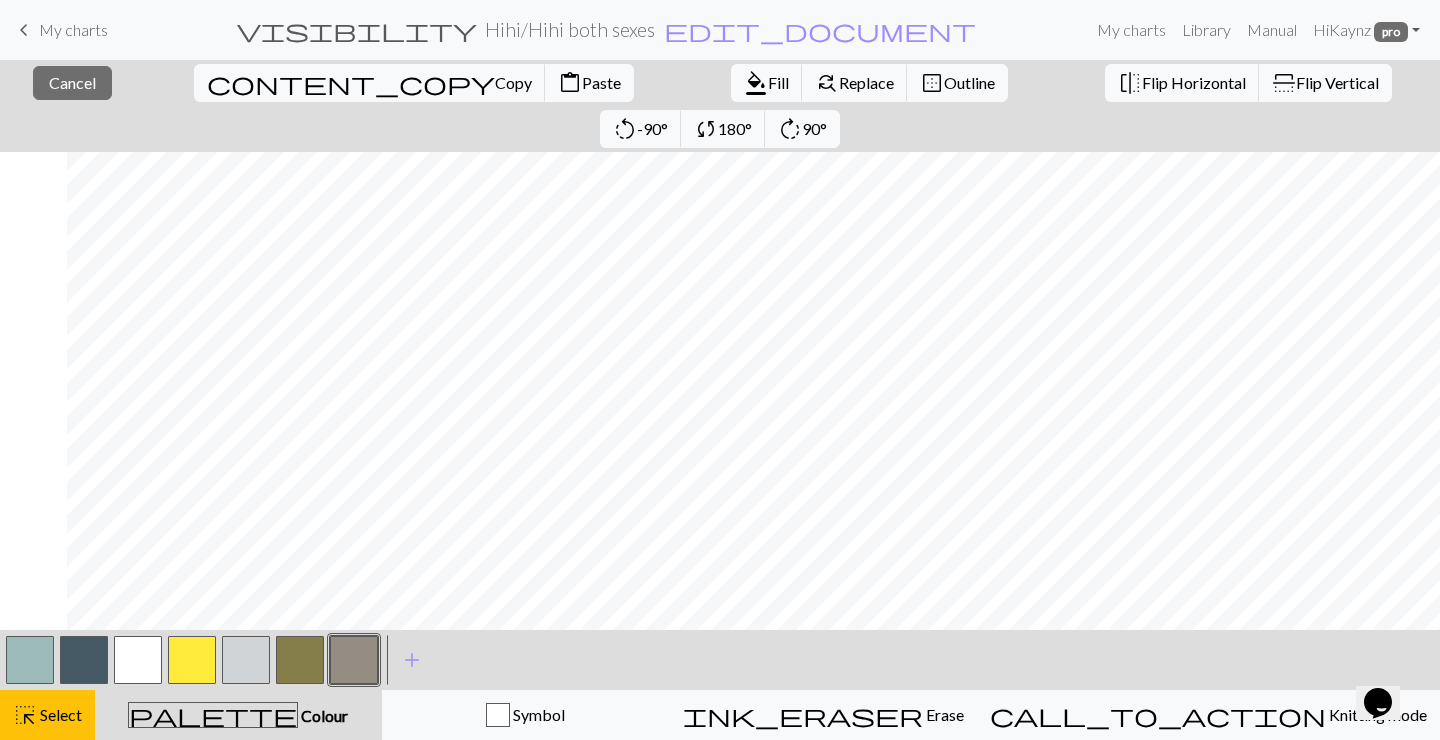 scroll, scrollTop: 0, scrollLeft: 237, axis: horizontal 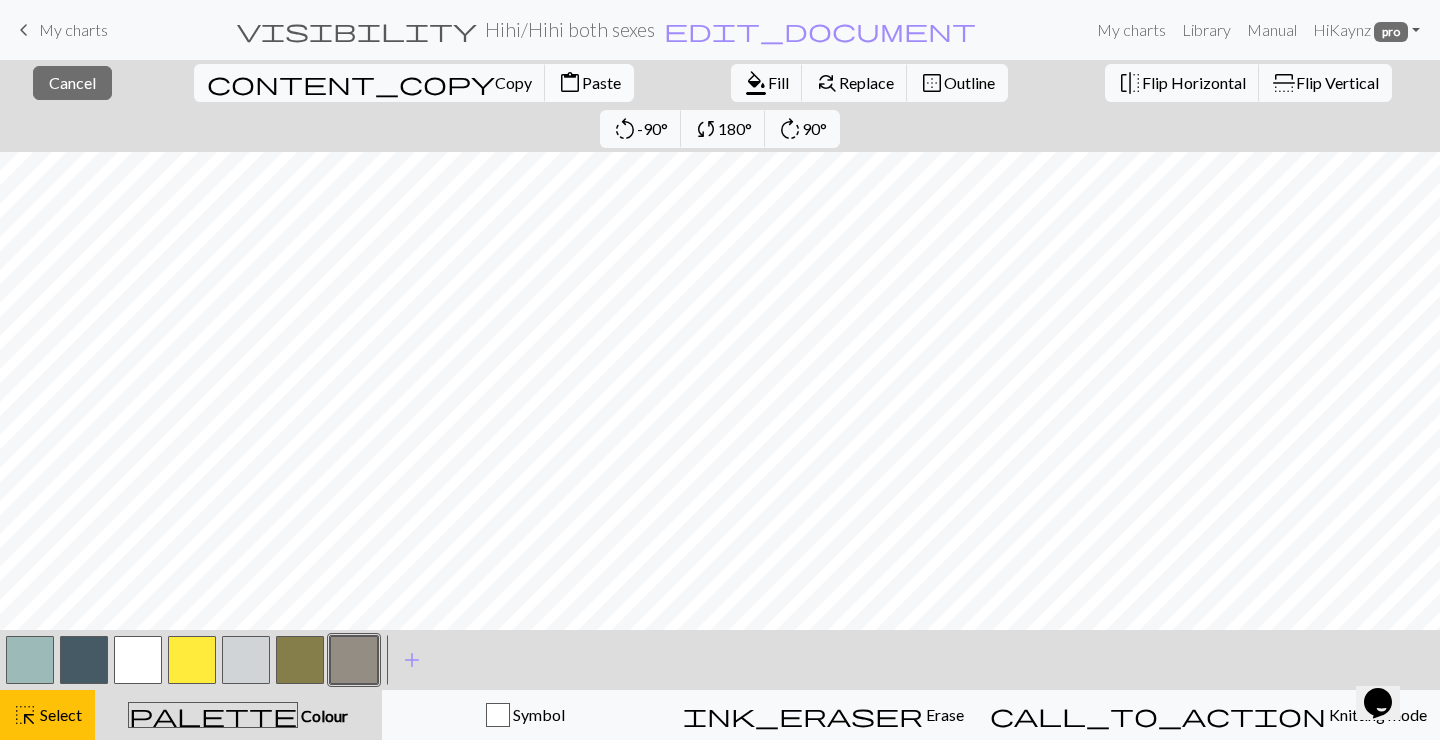 click on "Paste" at bounding box center (601, 82) 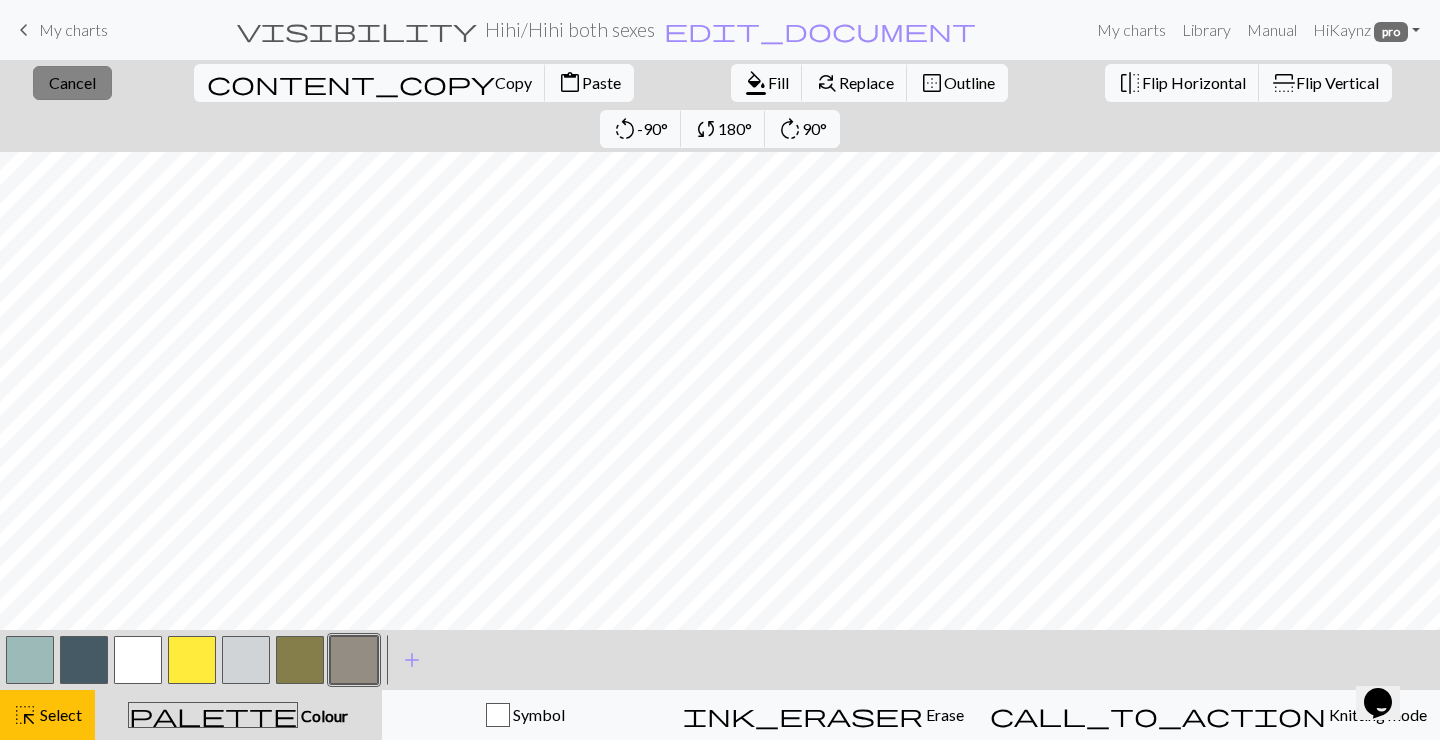 click on "Cancel" at bounding box center (72, 82) 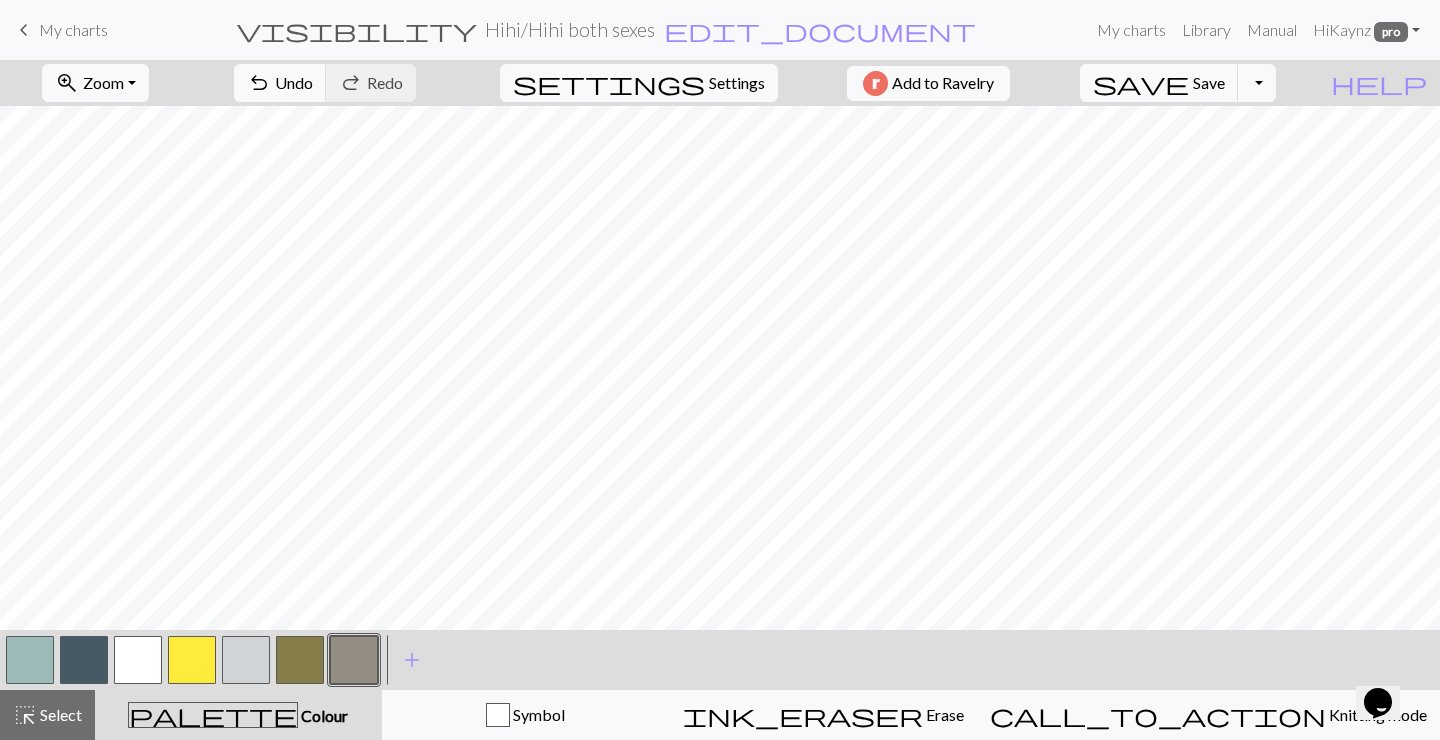 click at bounding box center (84, 660) 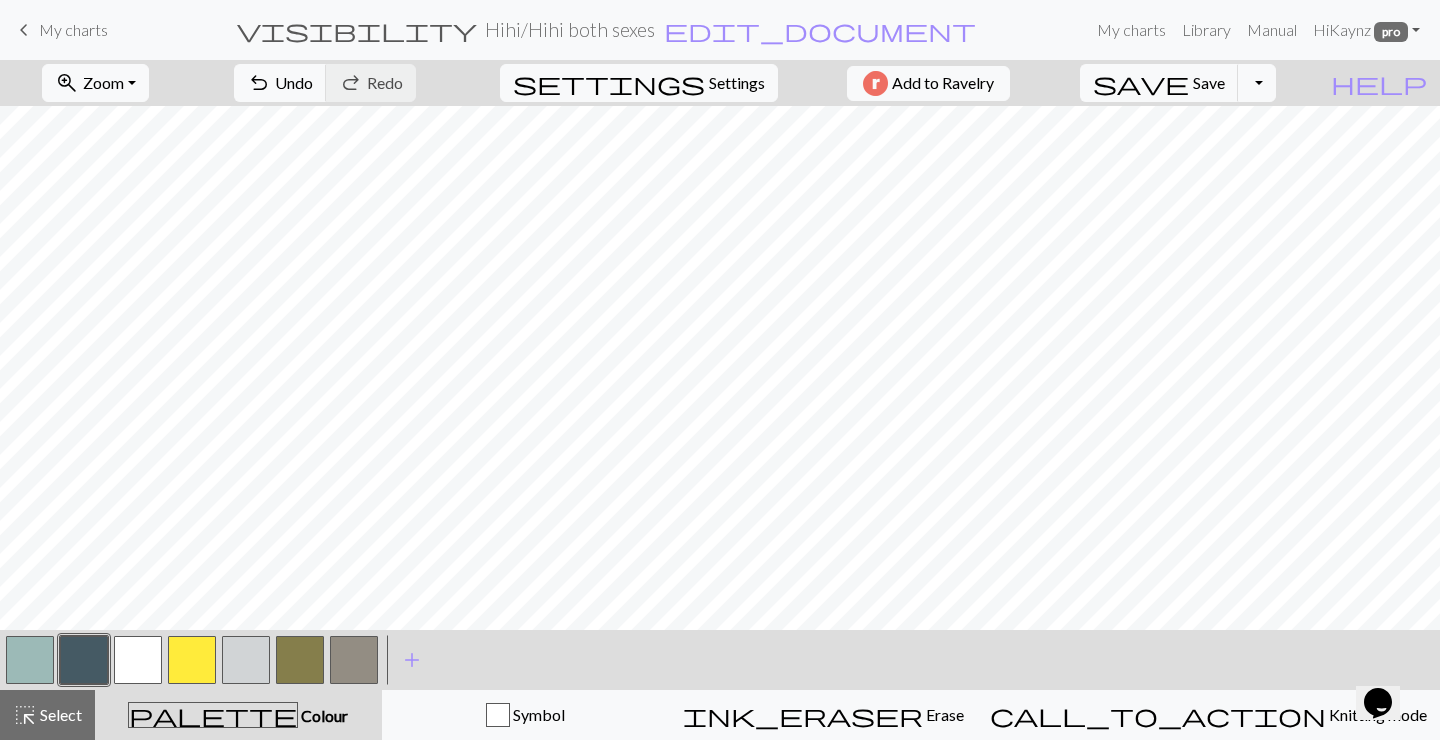 click at bounding box center [30, 660] 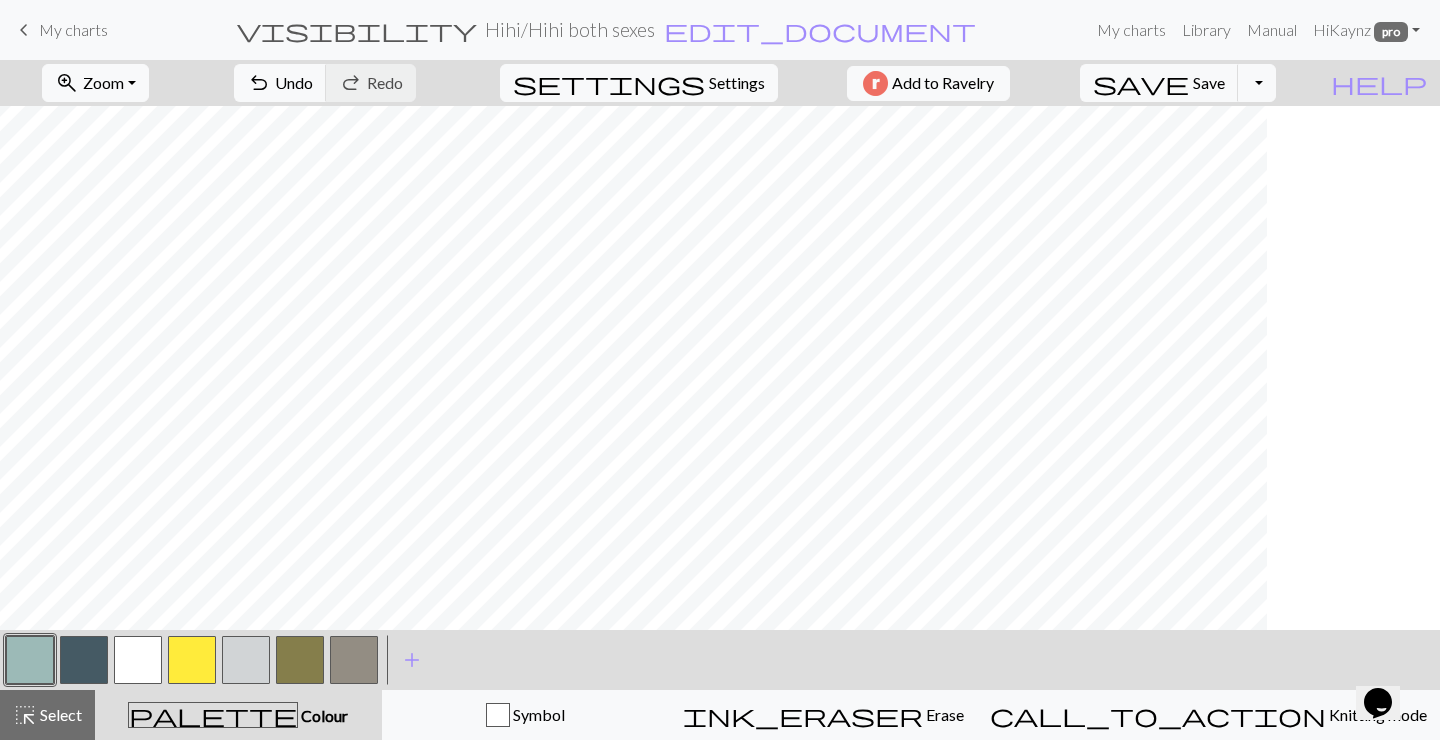 scroll, scrollTop: 0, scrollLeft: 0, axis: both 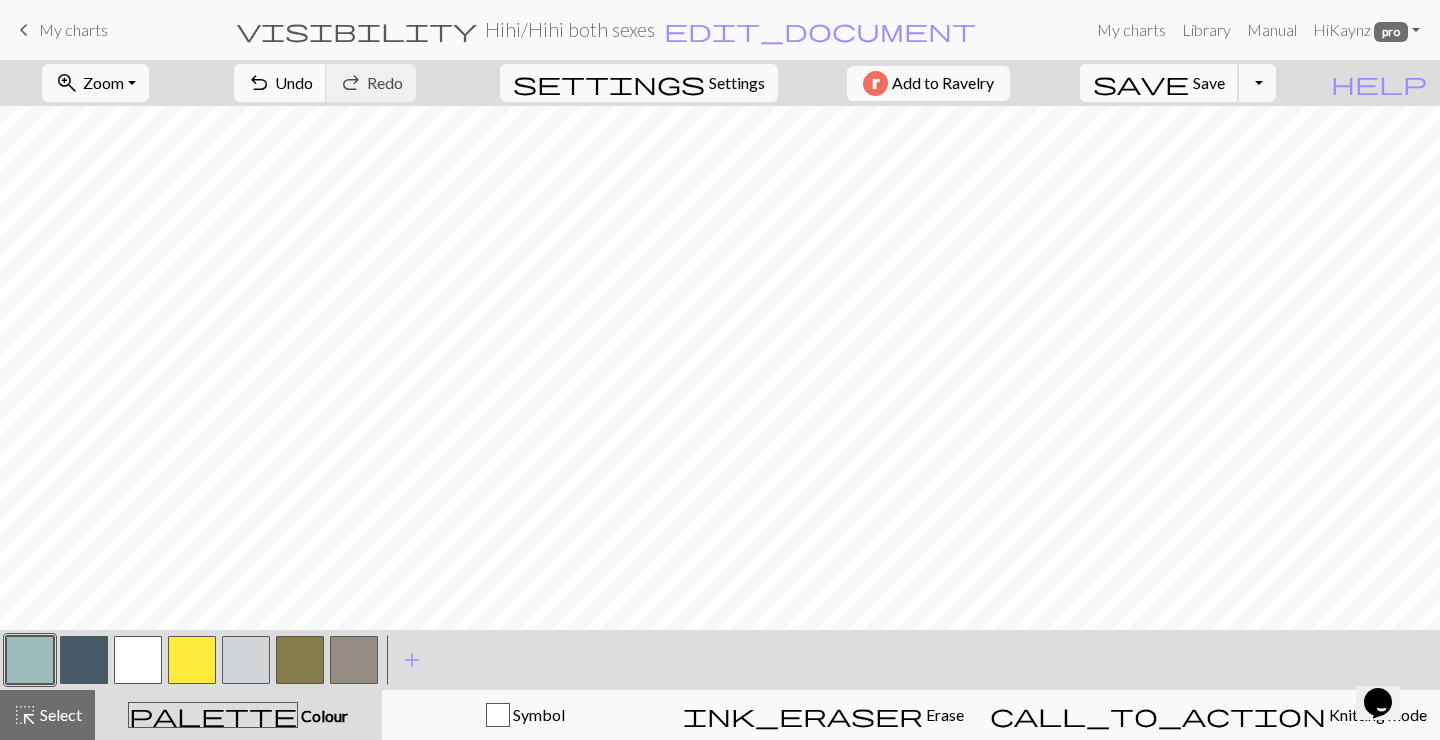 click on "Save" at bounding box center [1209, 82] 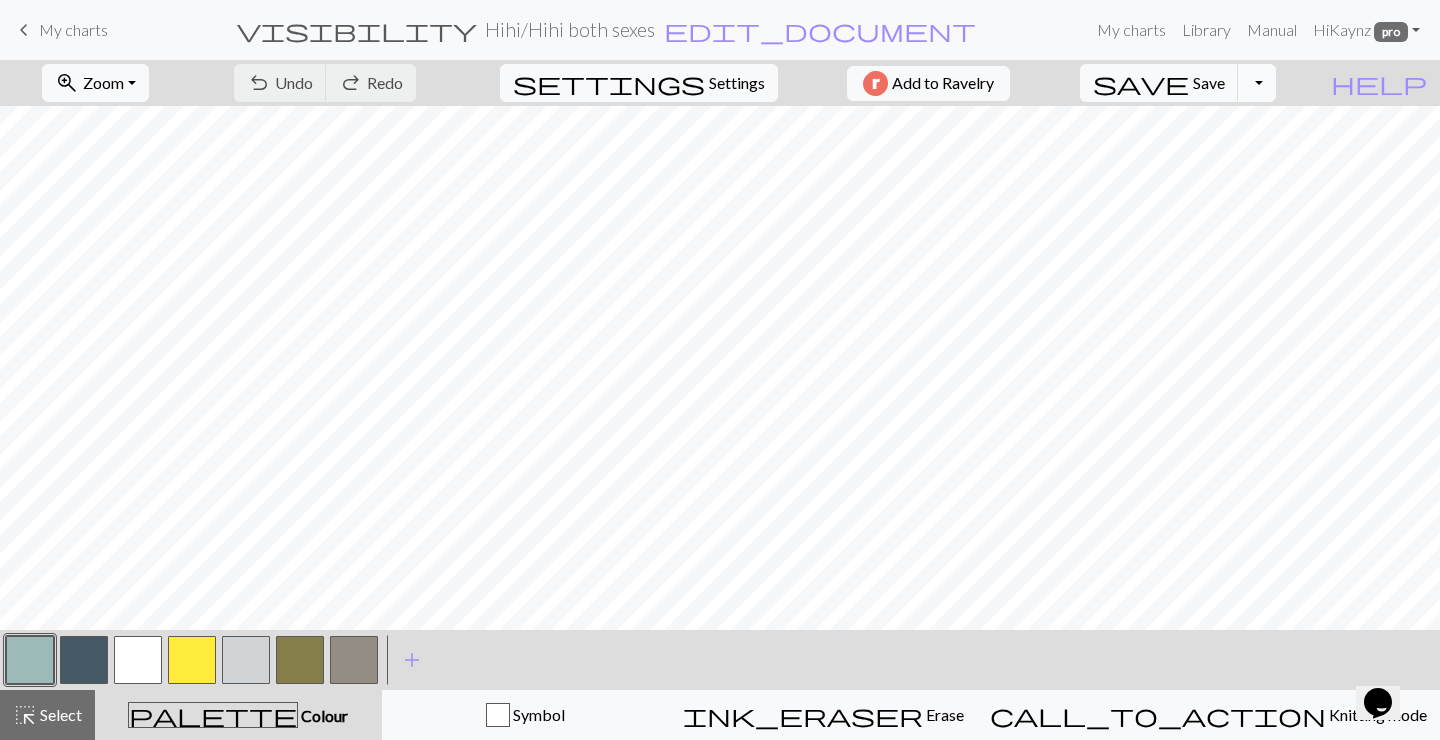 click on "Toggle Dropdown" at bounding box center (1257, 83) 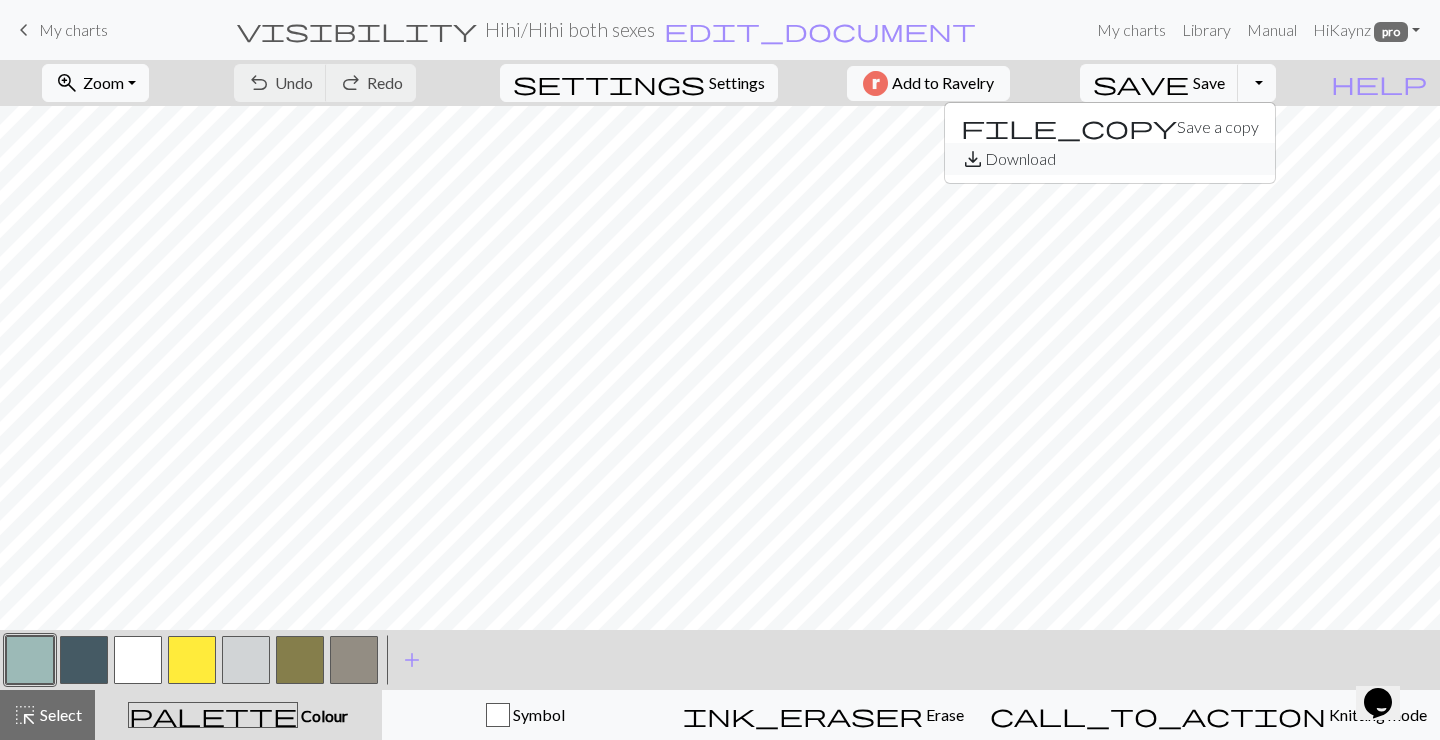 click on "save_alt  Download" at bounding box center (1110, 159) 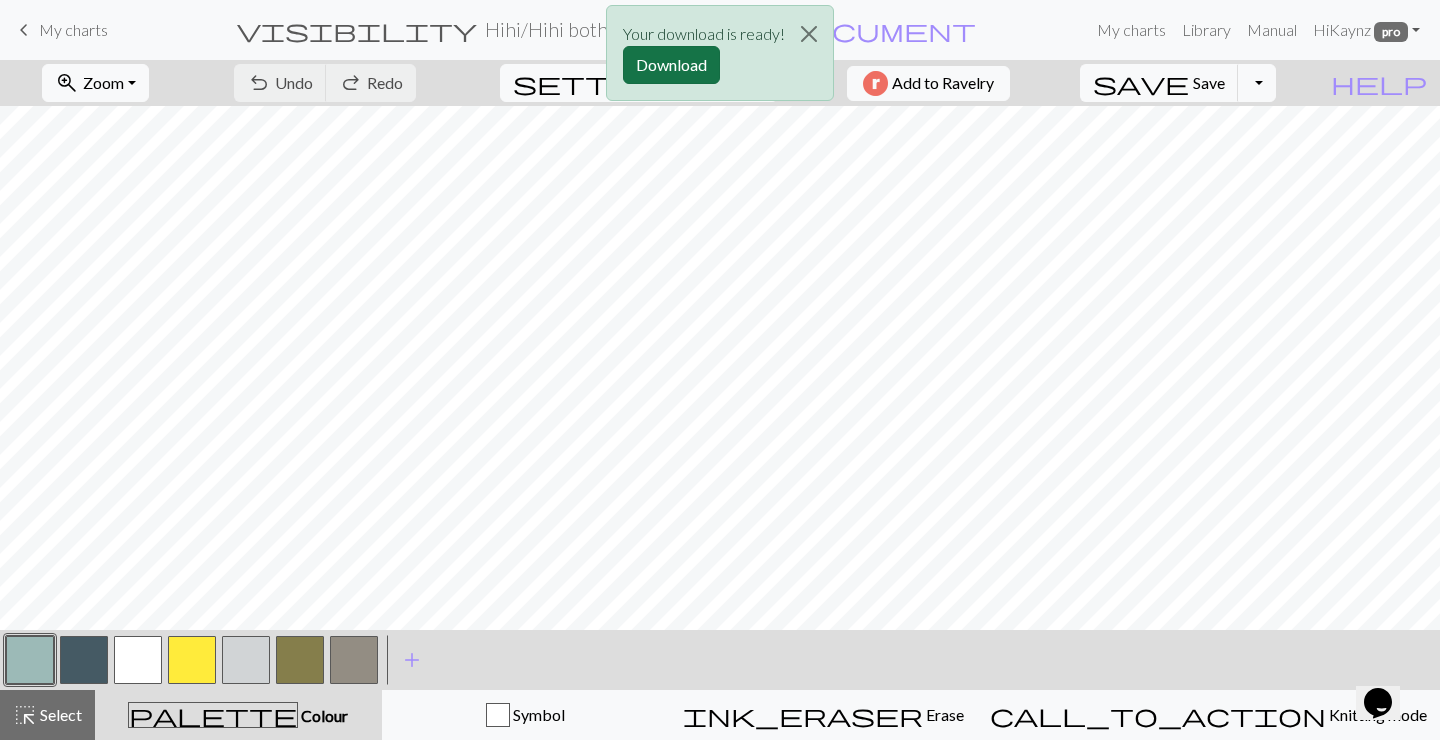 click on "Download" at bounding box center [671, 65] 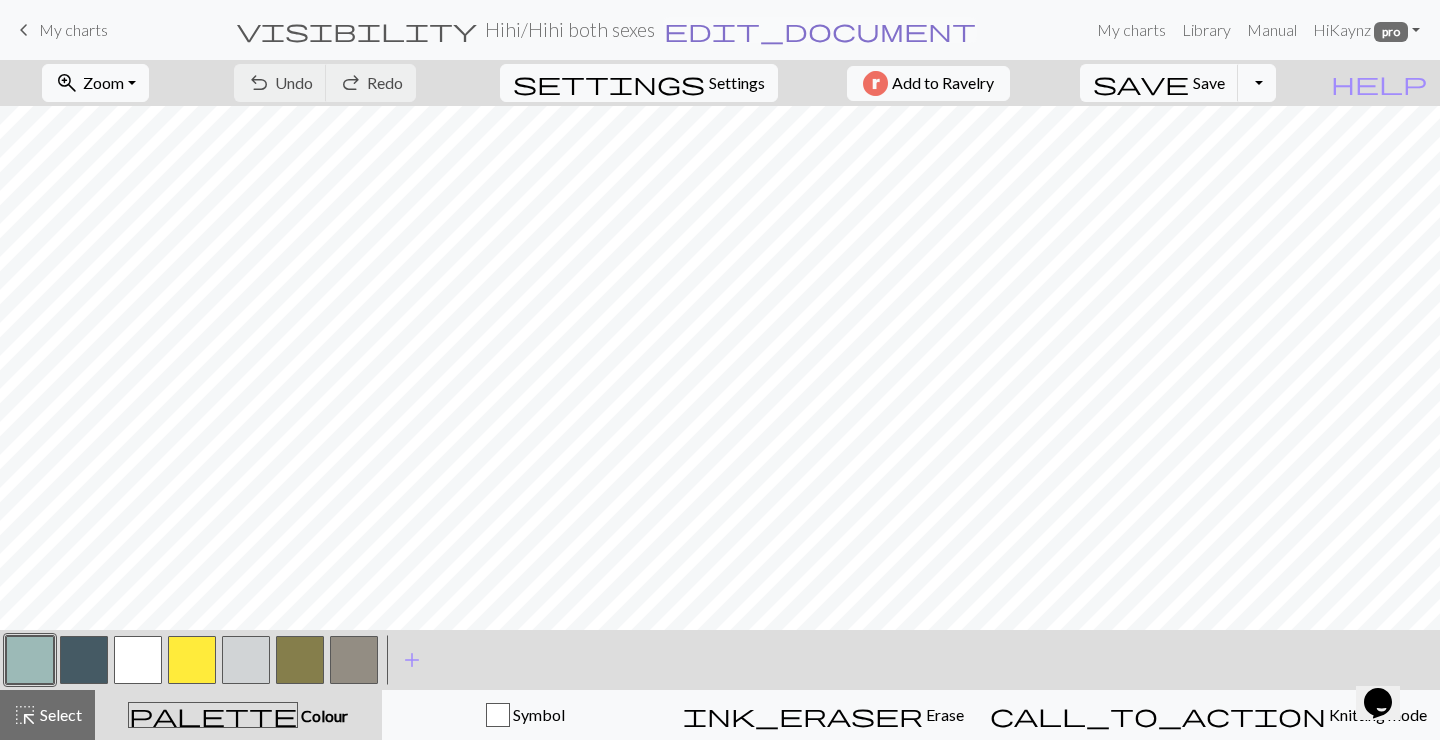 click on "edit_document" at bounding box center (820, 30) 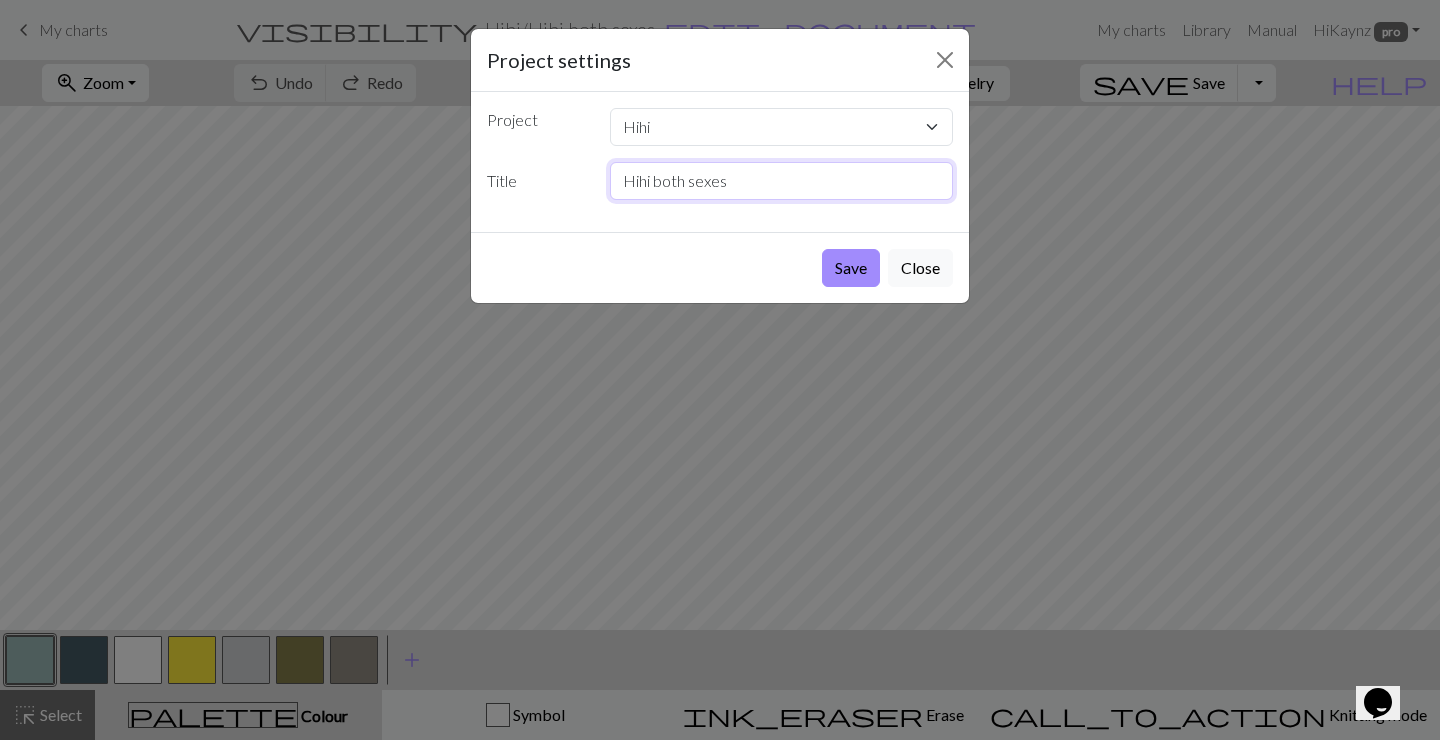 drag, startPoint x: 725, startPoint y: 180, endPoint x: 656, endPoint y: 180, distance: 69 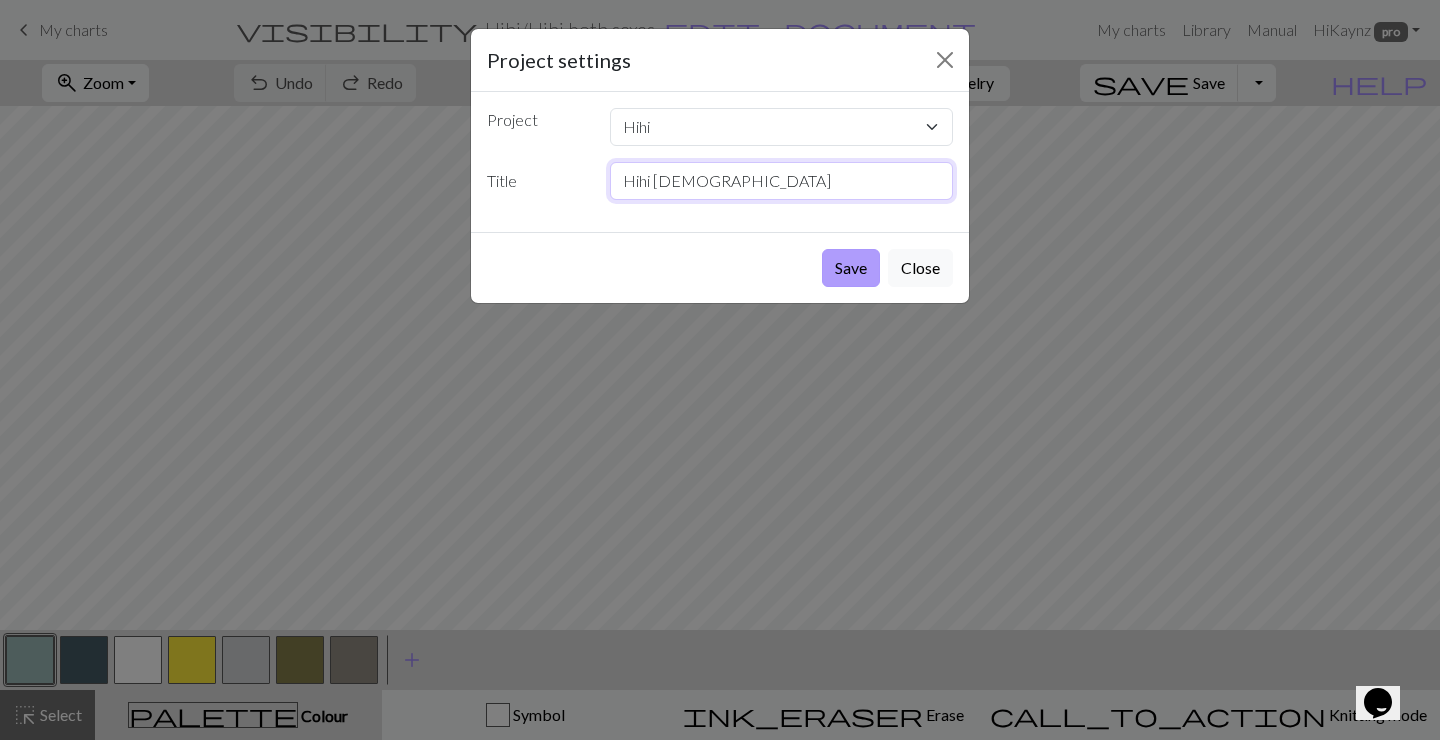 type on "Hihi [DEMOGRAPHIC_DATA]" 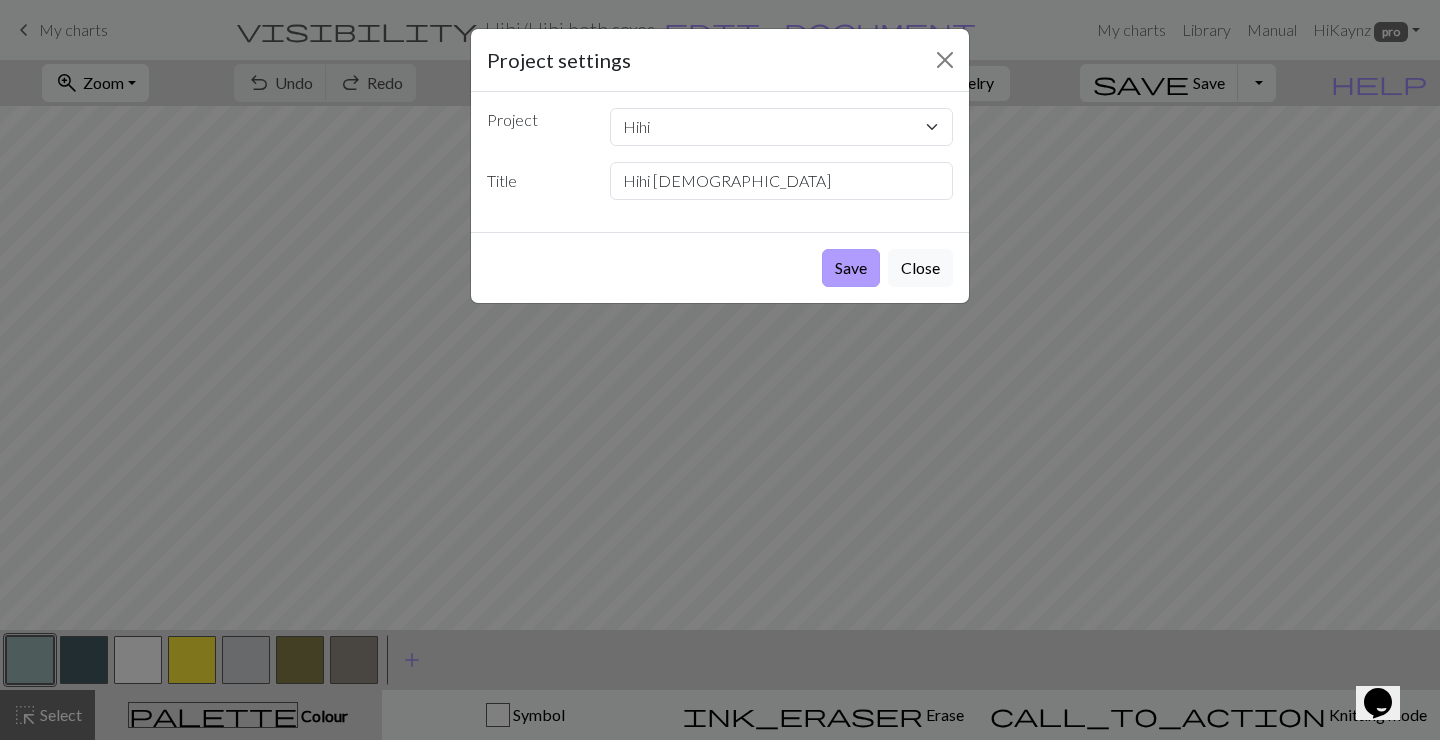 click on "Save" at bounding box center [851, 268] 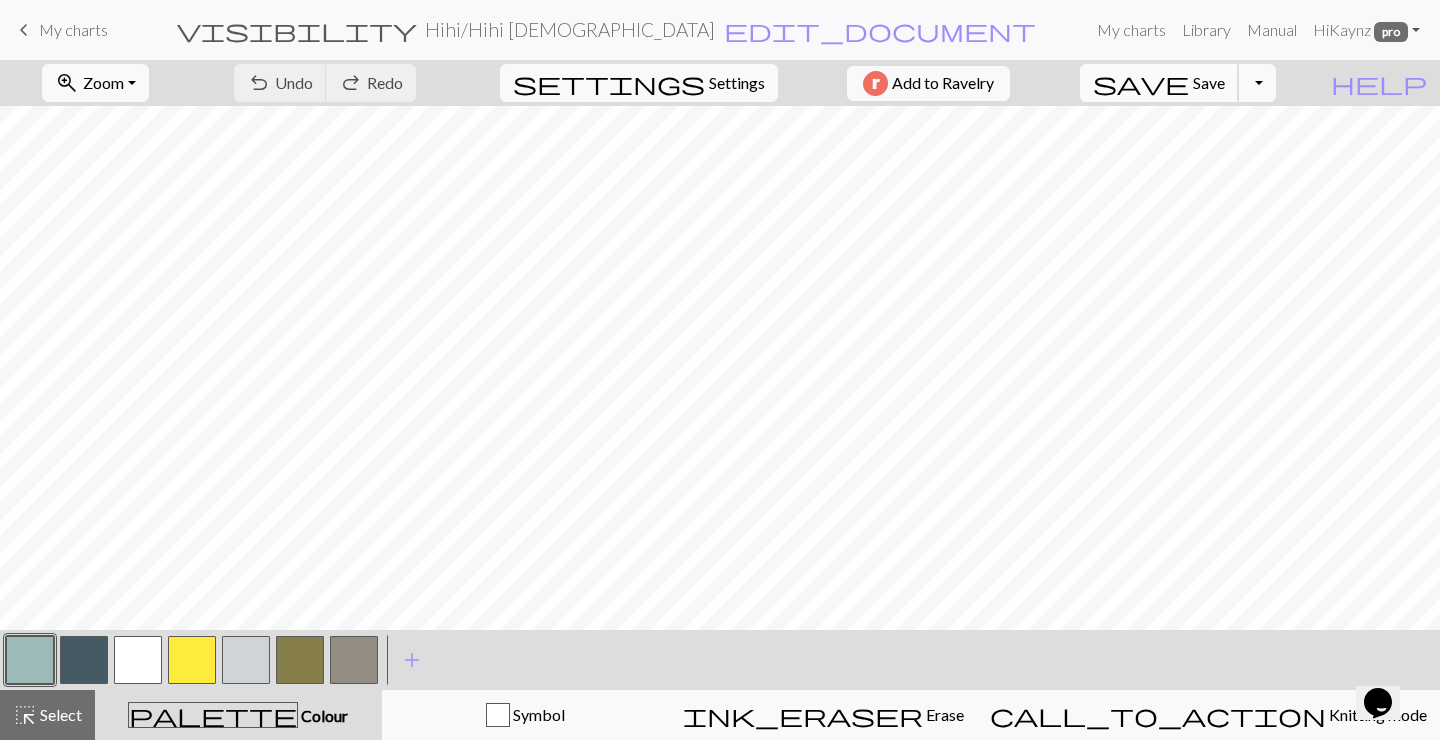 click on "Save" at bounding box center [1209, 82] 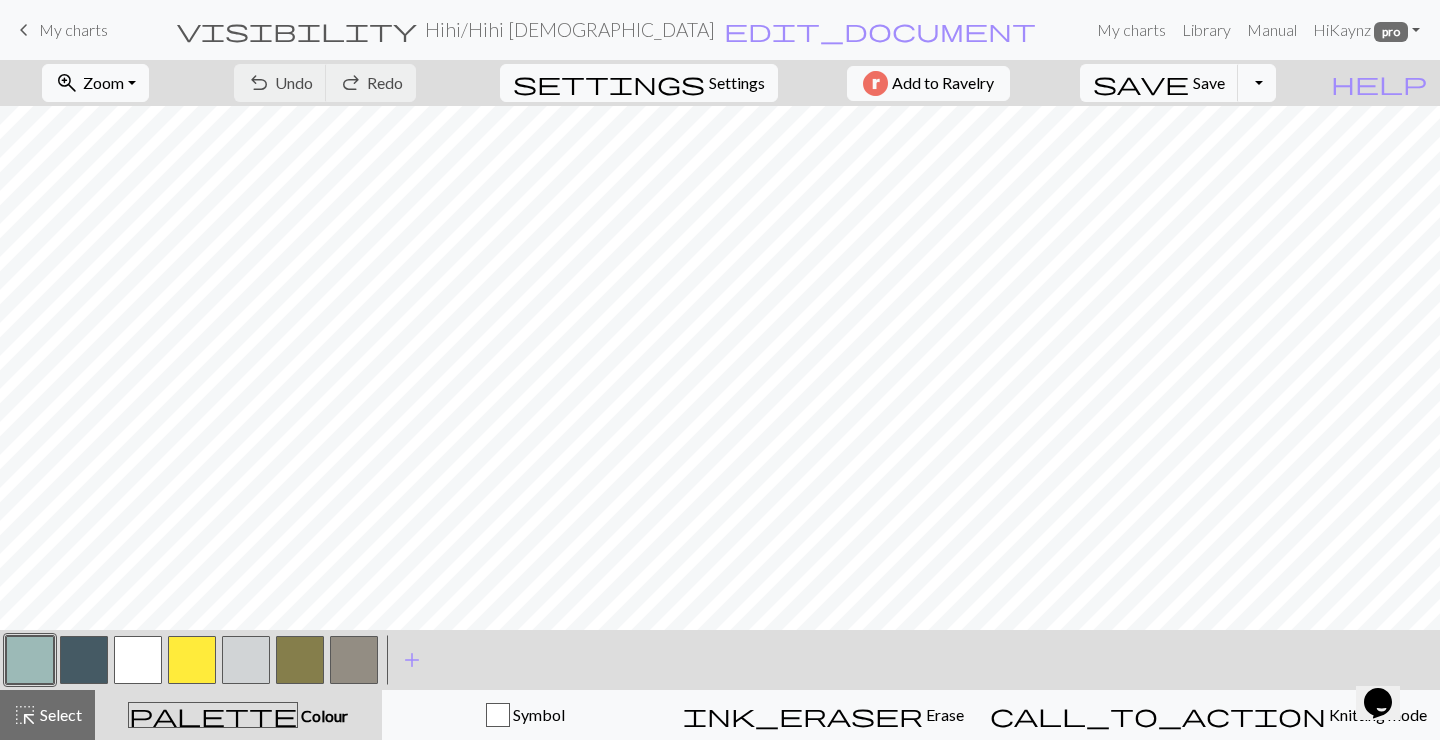 click on "My charts" at bounding box center [73, 29] 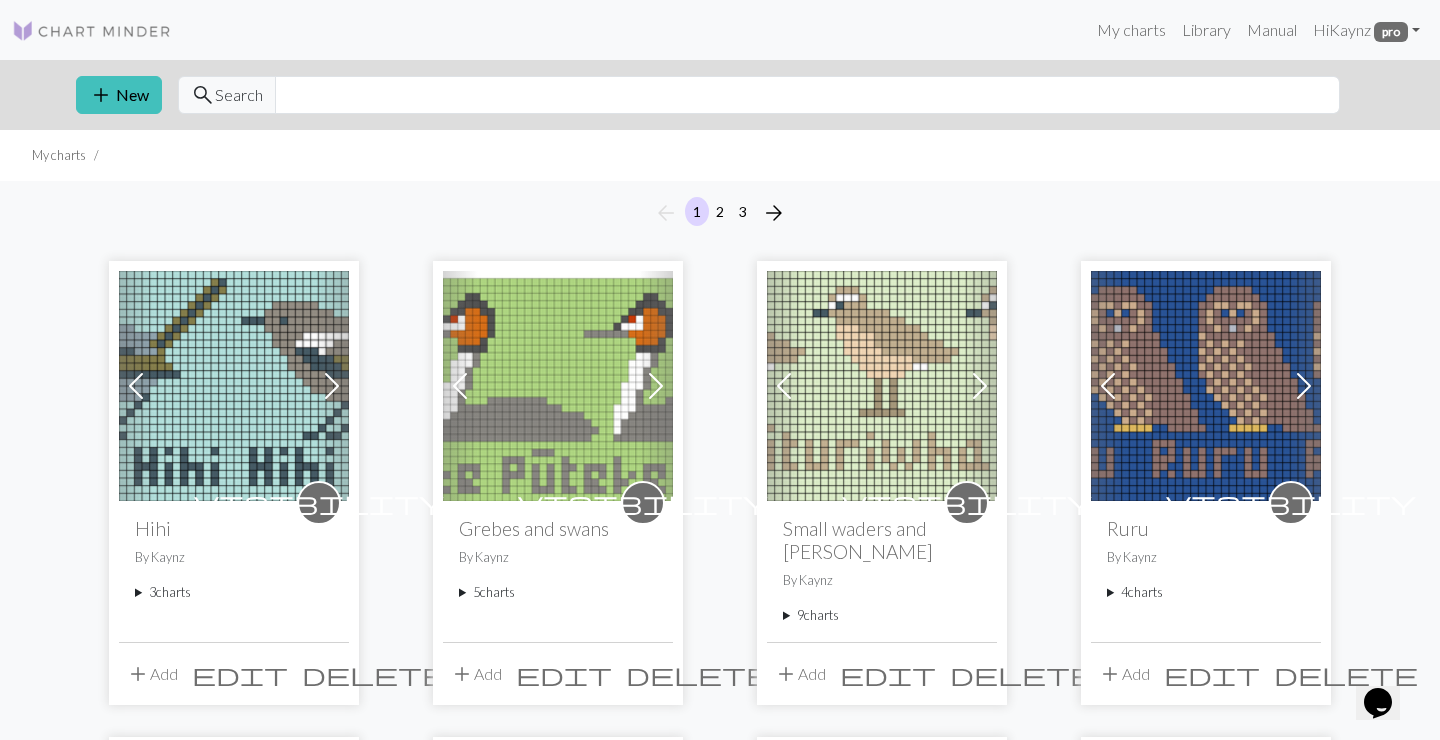 click at bounding box center (234, 386) 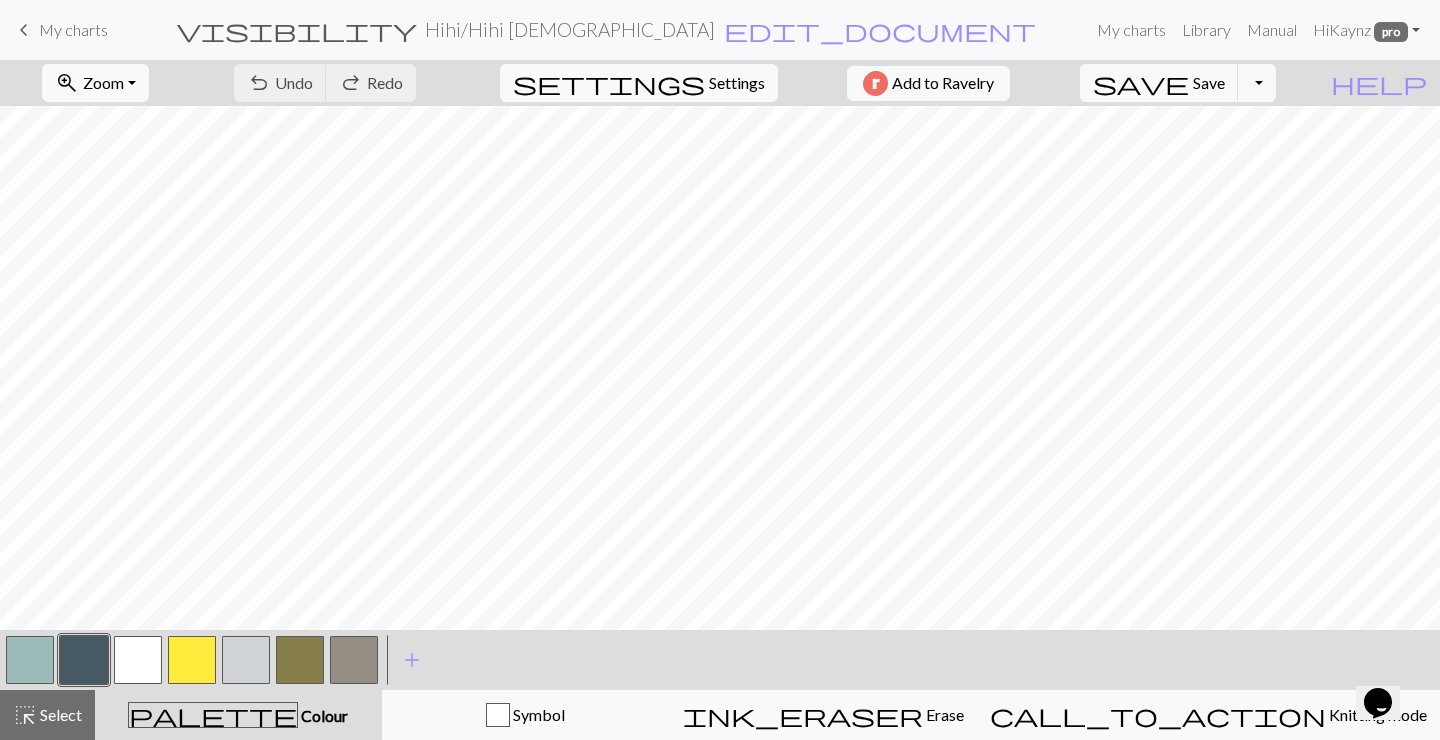 click at bounding box center (84, 660) 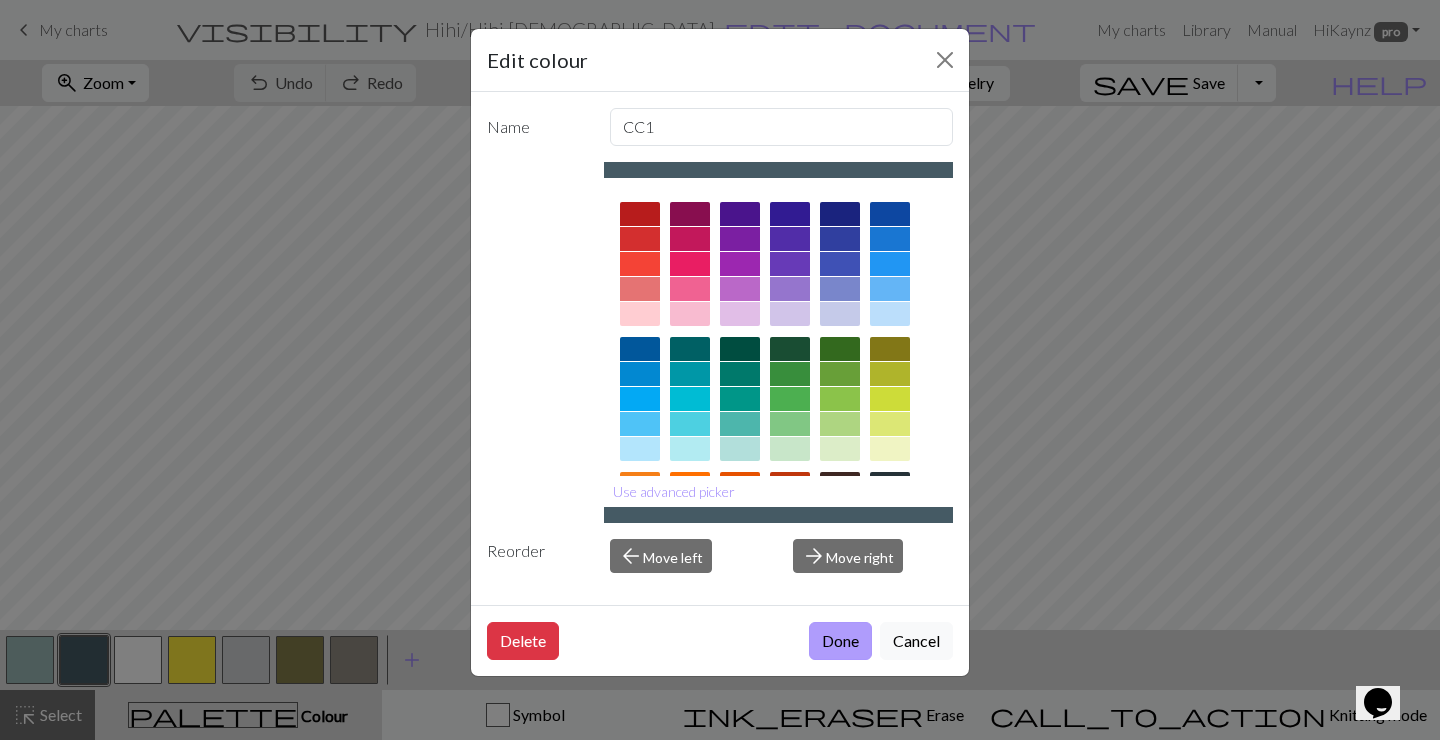 click on "Done" at bounding box center (840, 641) 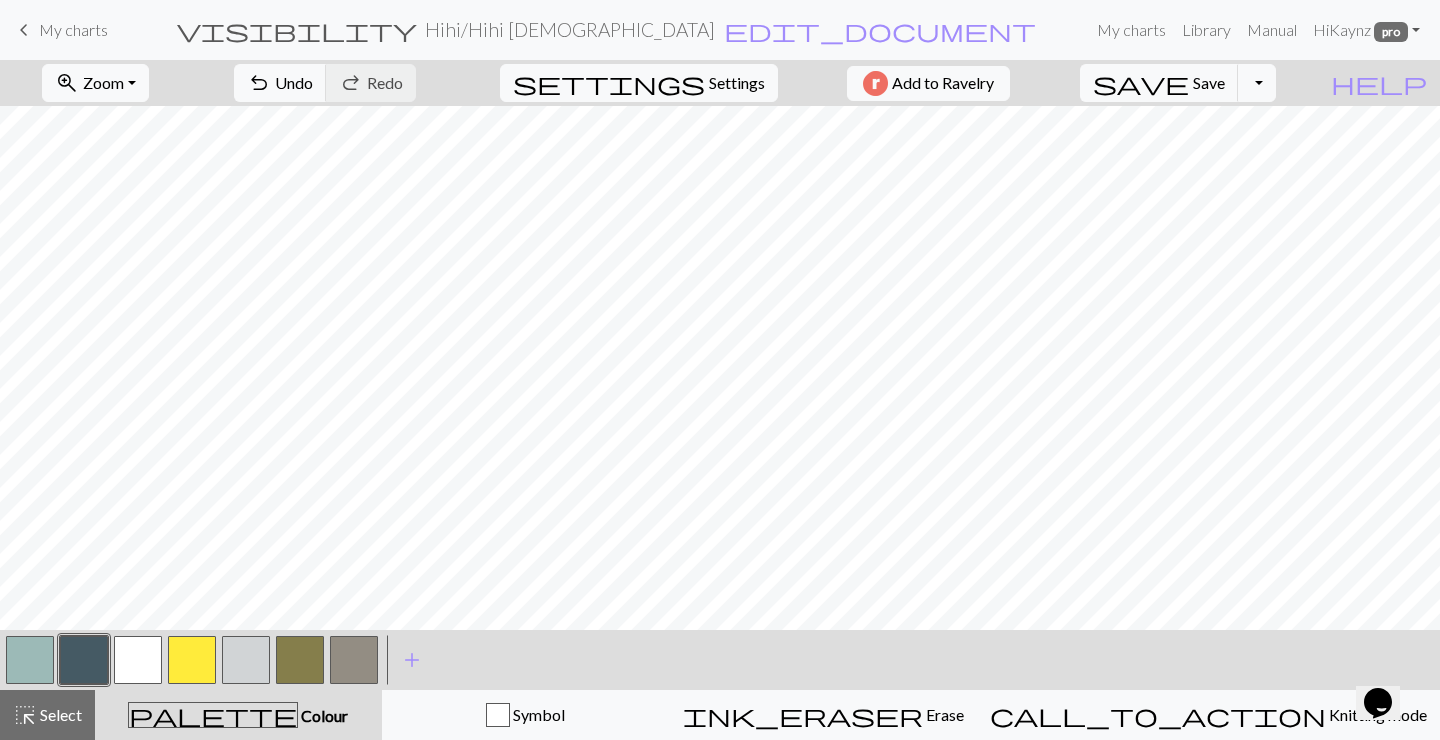click at bounding box center (300, 660) 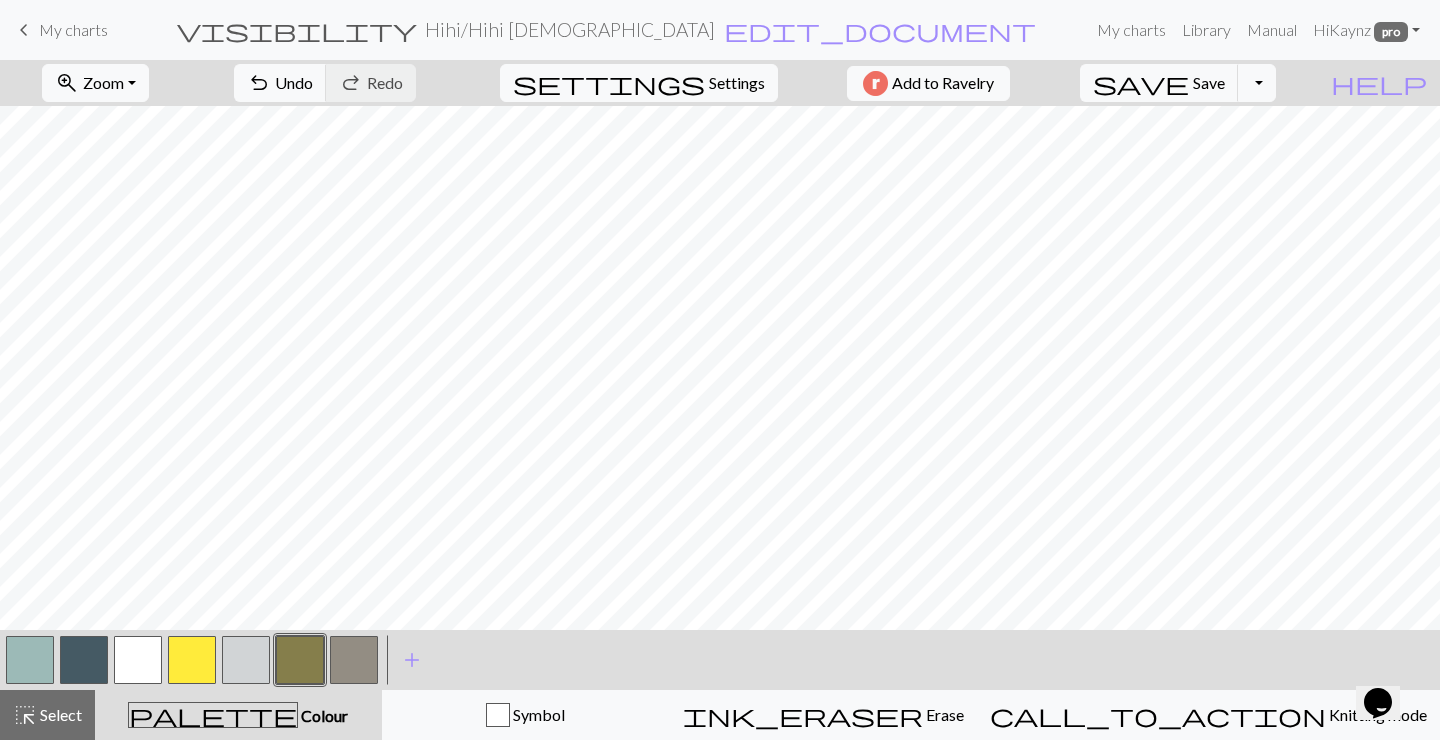 click at bounding box center (300, 660) 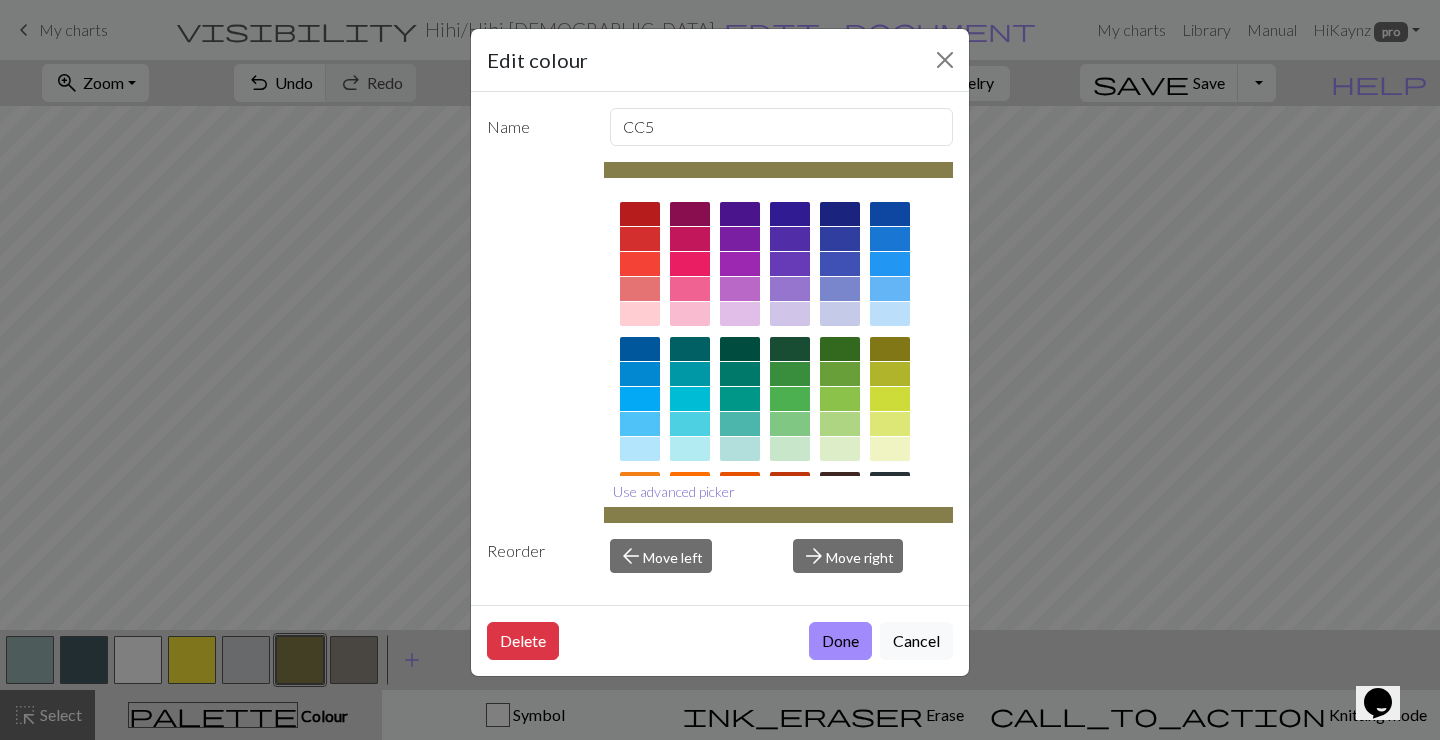 click on "Use advanced picker" at bounding box center (674, 491) 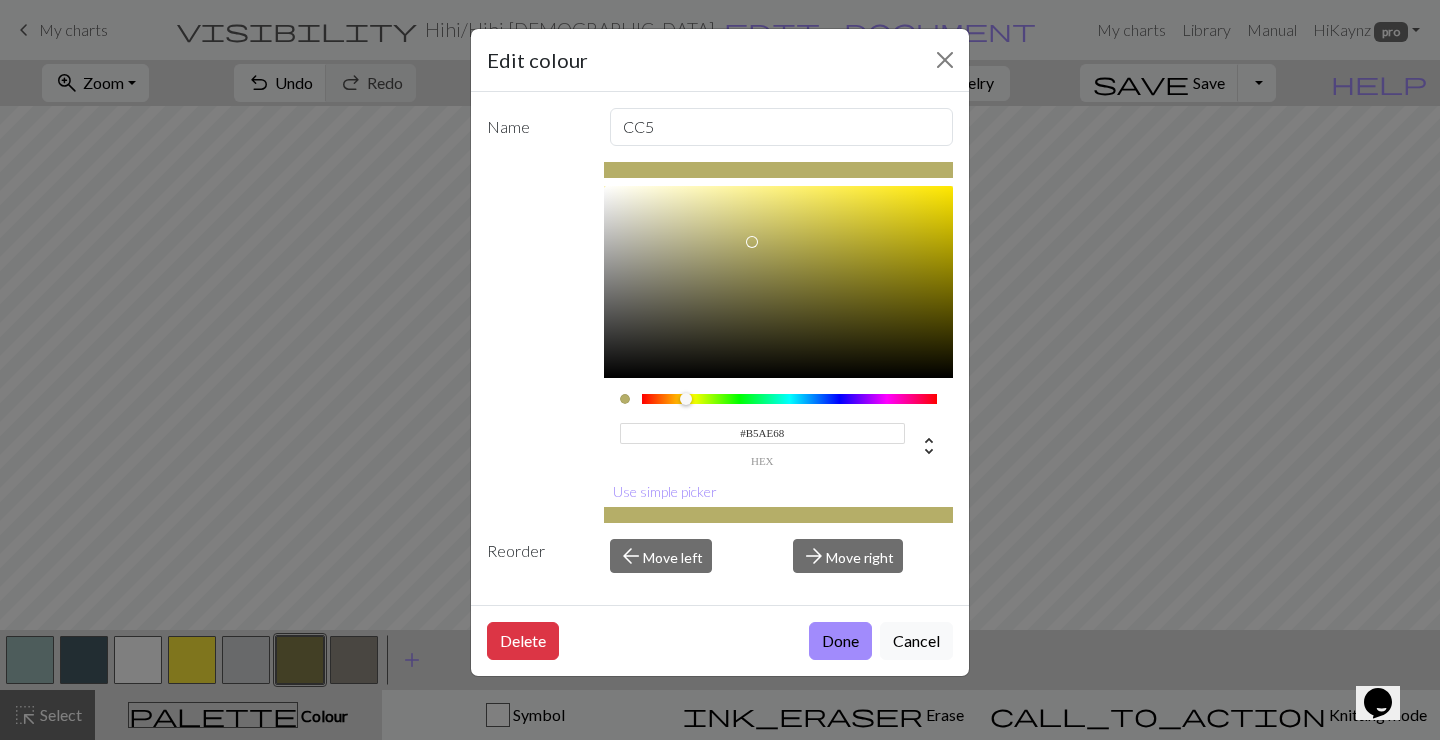 type on "#B6AF69" 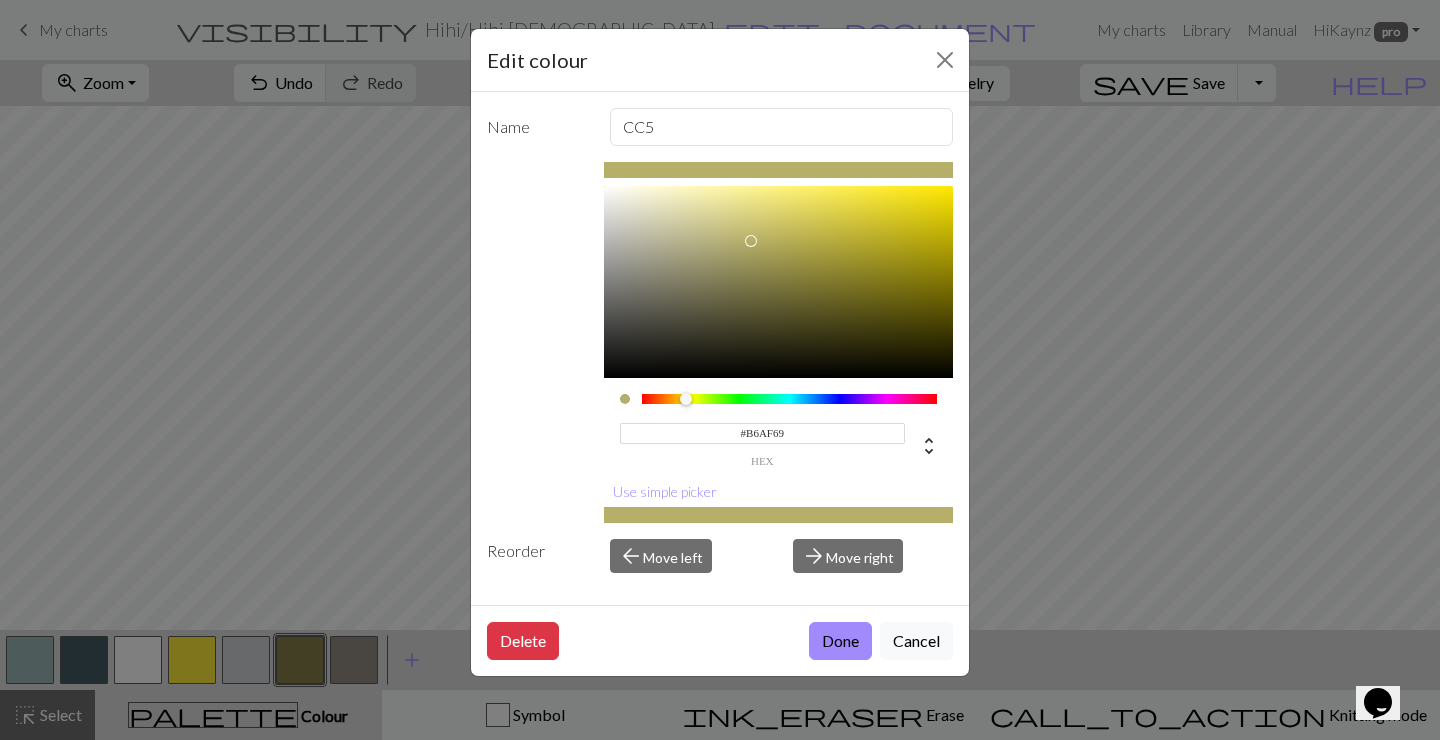 drag, startPoint x: 753, startPoint y: 275, endPoint x: 751, endPoint y: 241, distance: 34.058773 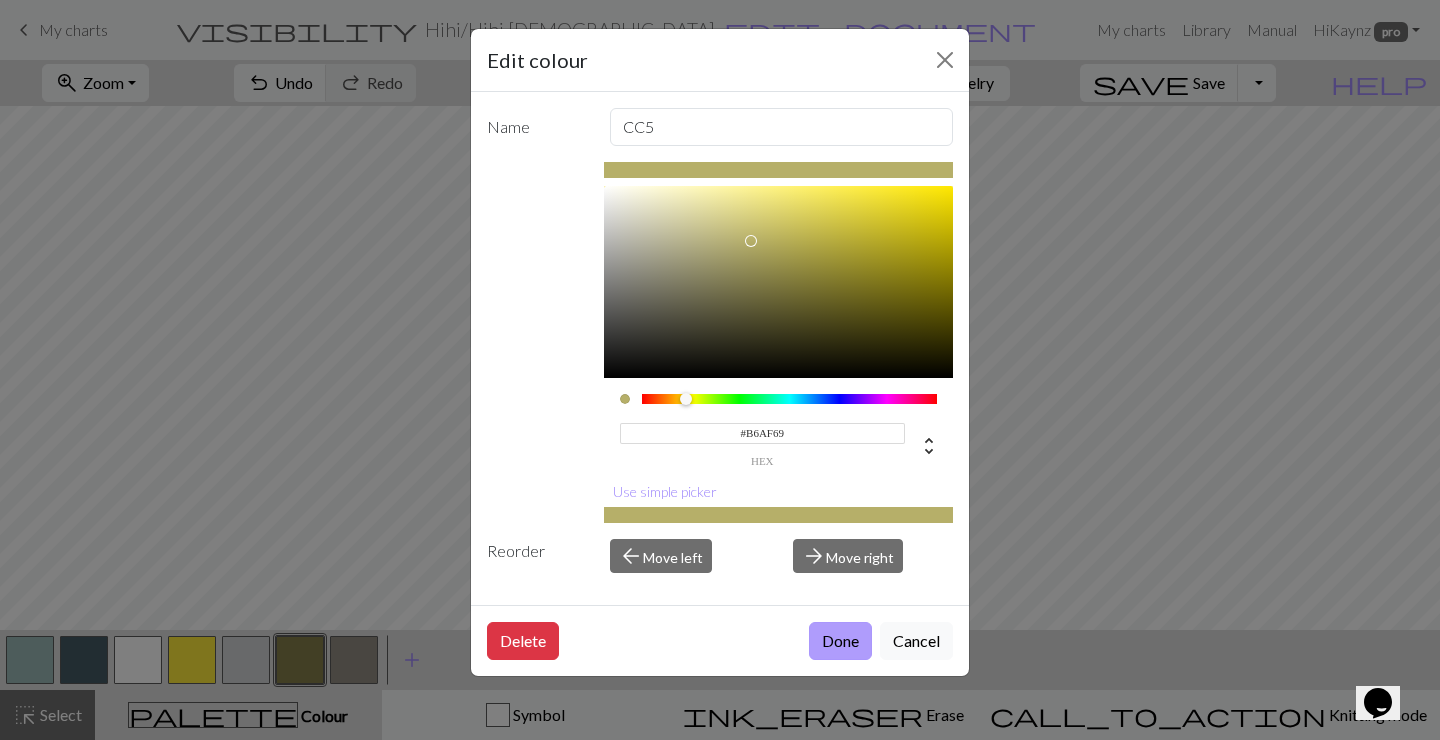 click on "Done" at bounding box center (840, 641) 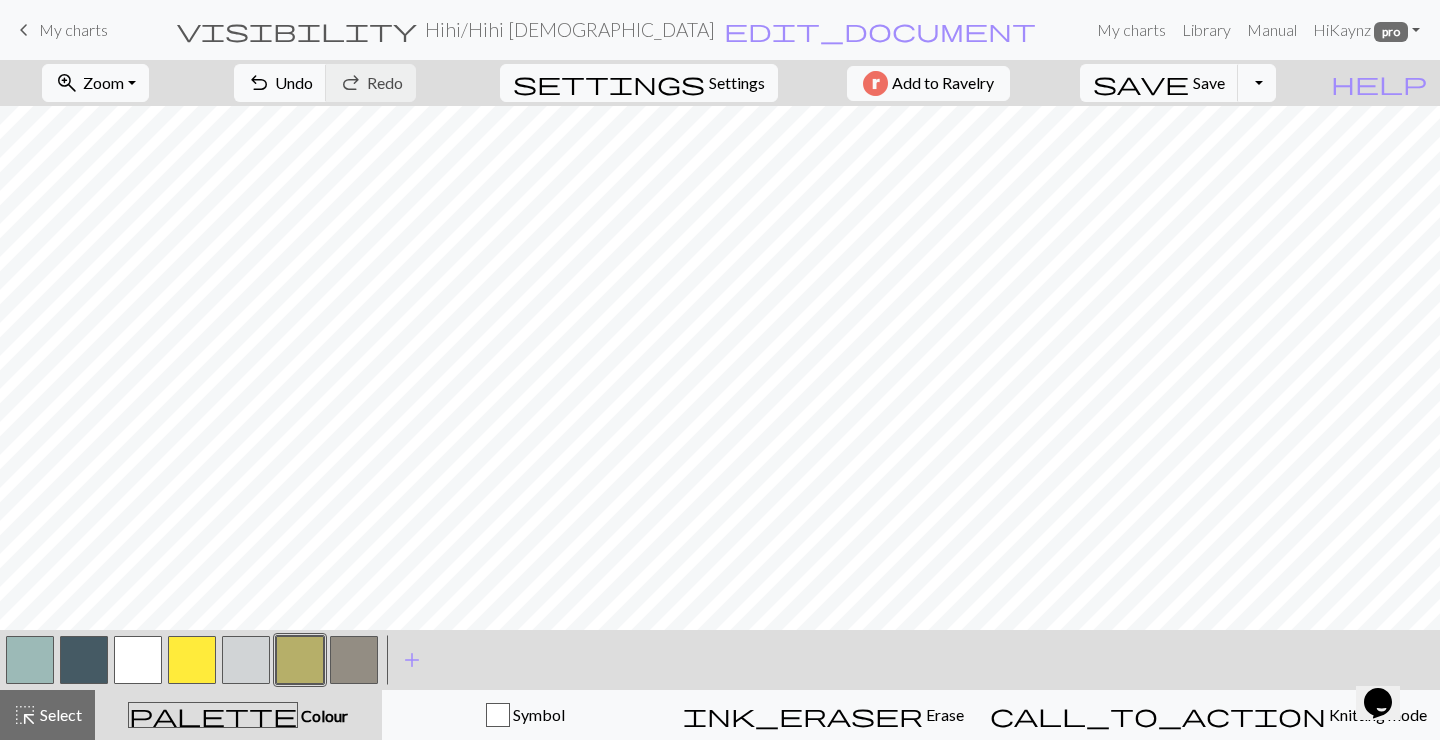 click at bounding box center [354, 660] 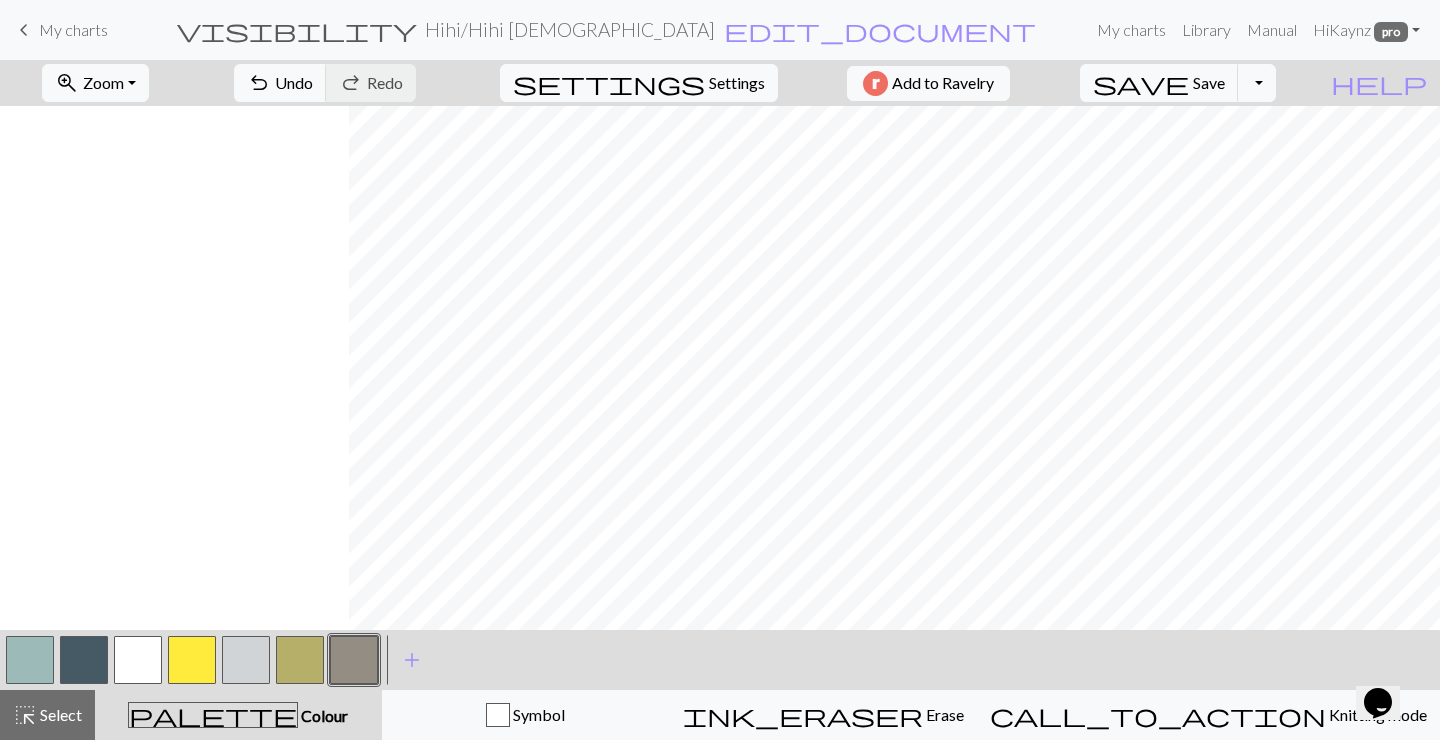 scroll, scrollTop: 0, scrollLeft: 351, axis: horizontal 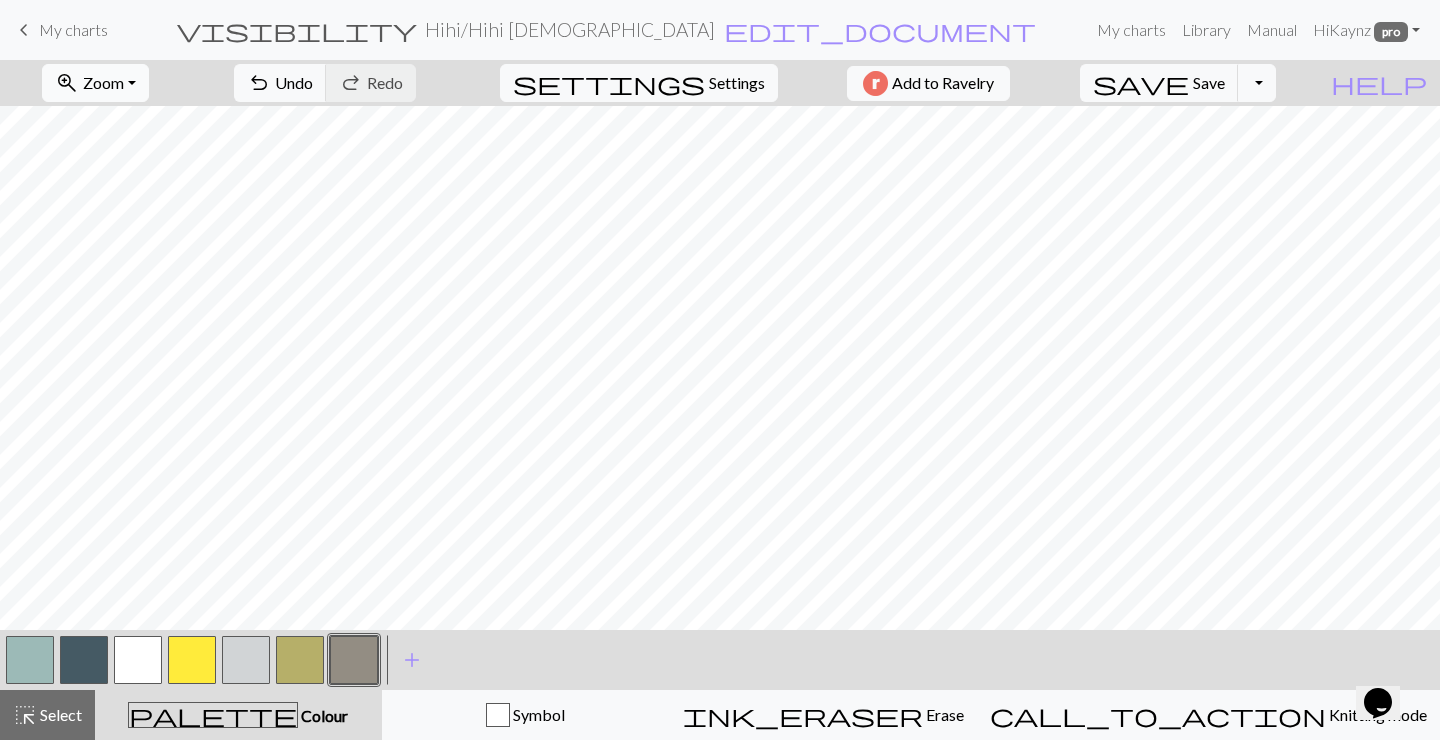 click on "zoom_in Zoom Zoom" at bounding box center (95, 83) 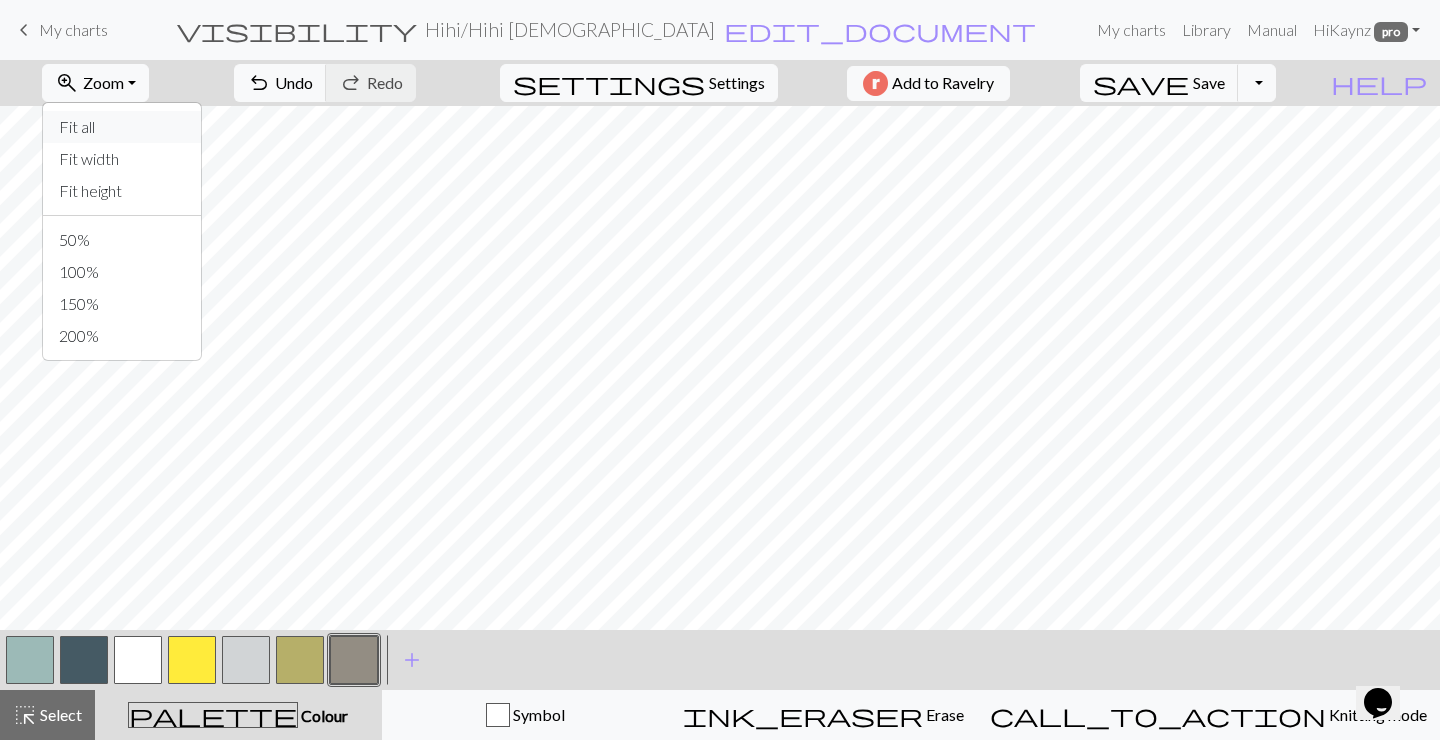 click on "Fit all" at bounding box center (122, 127) 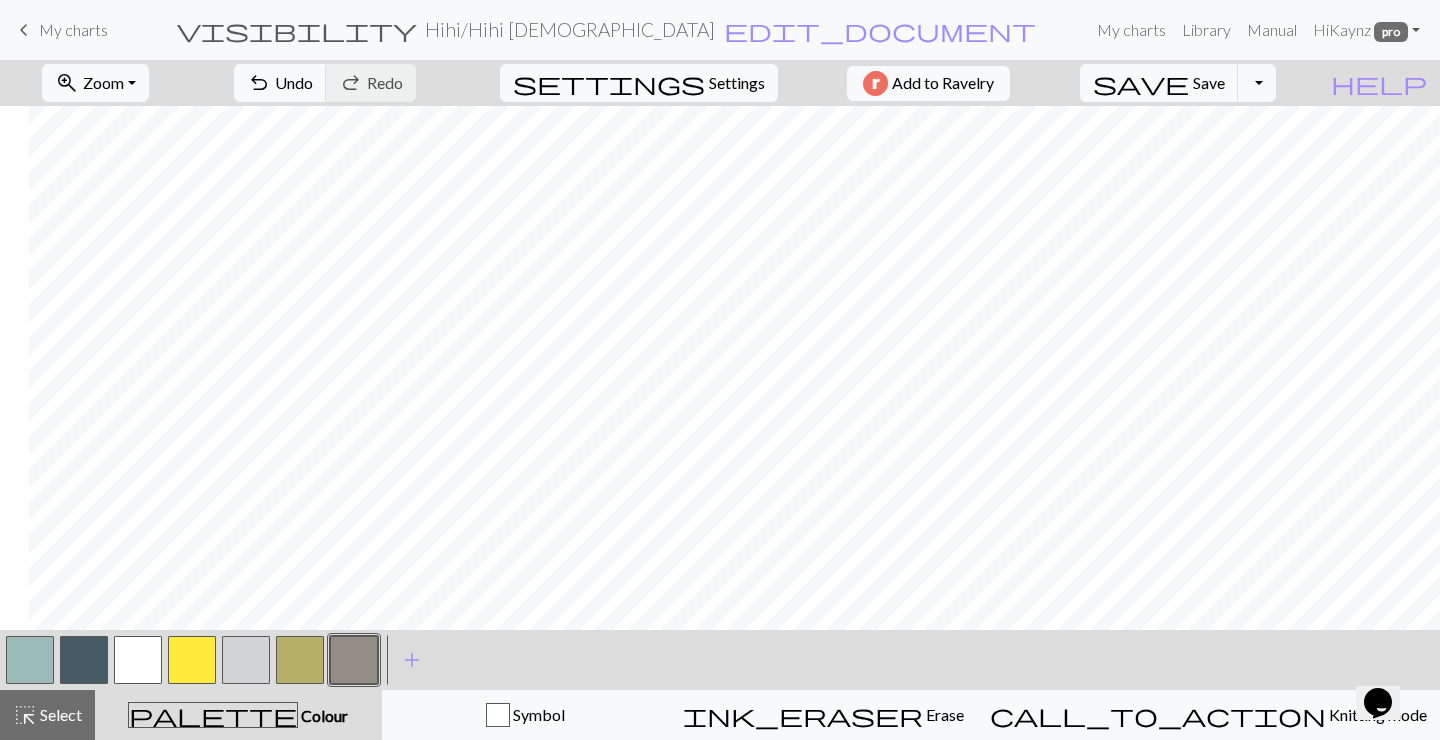 scroll, scrollTop: 0, scrollLeft: 237, axis: horizontal 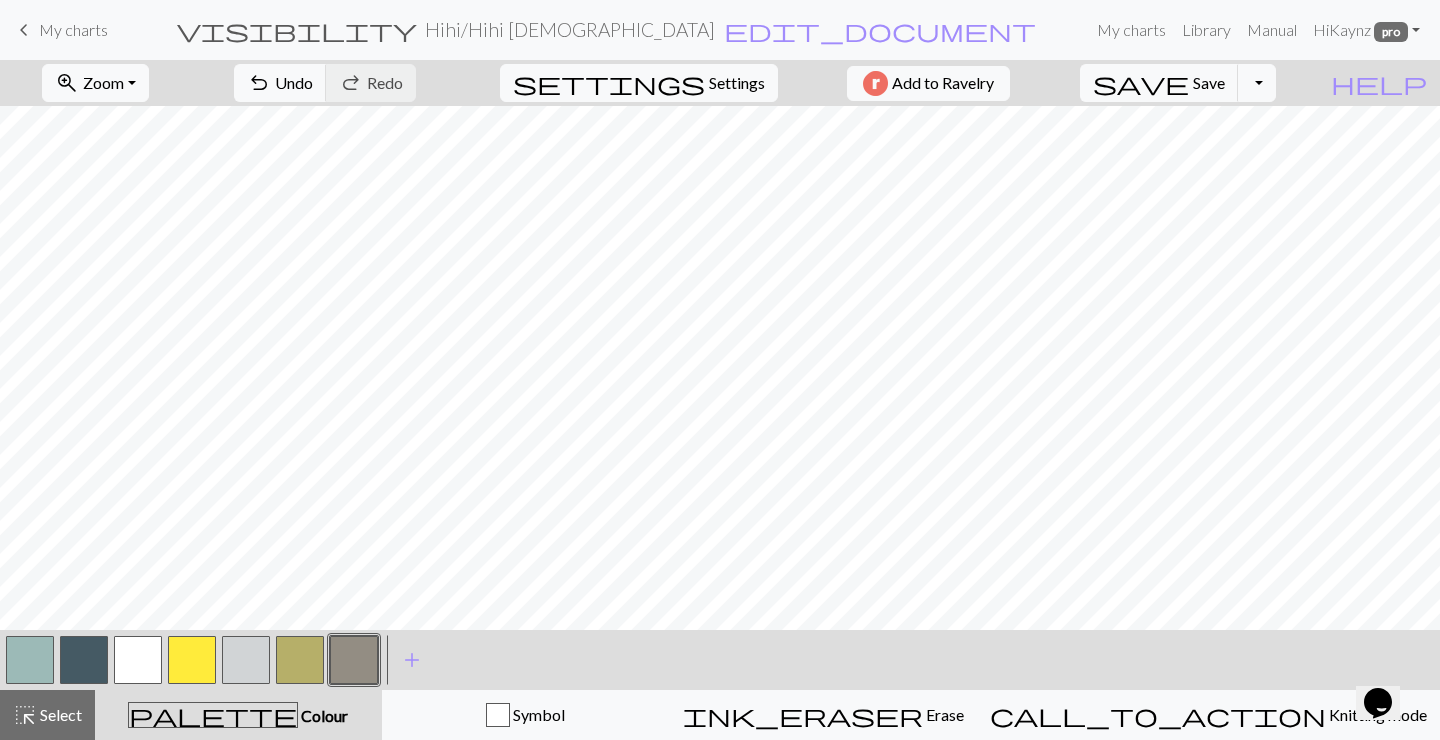 click at bounding box center (300, 660) 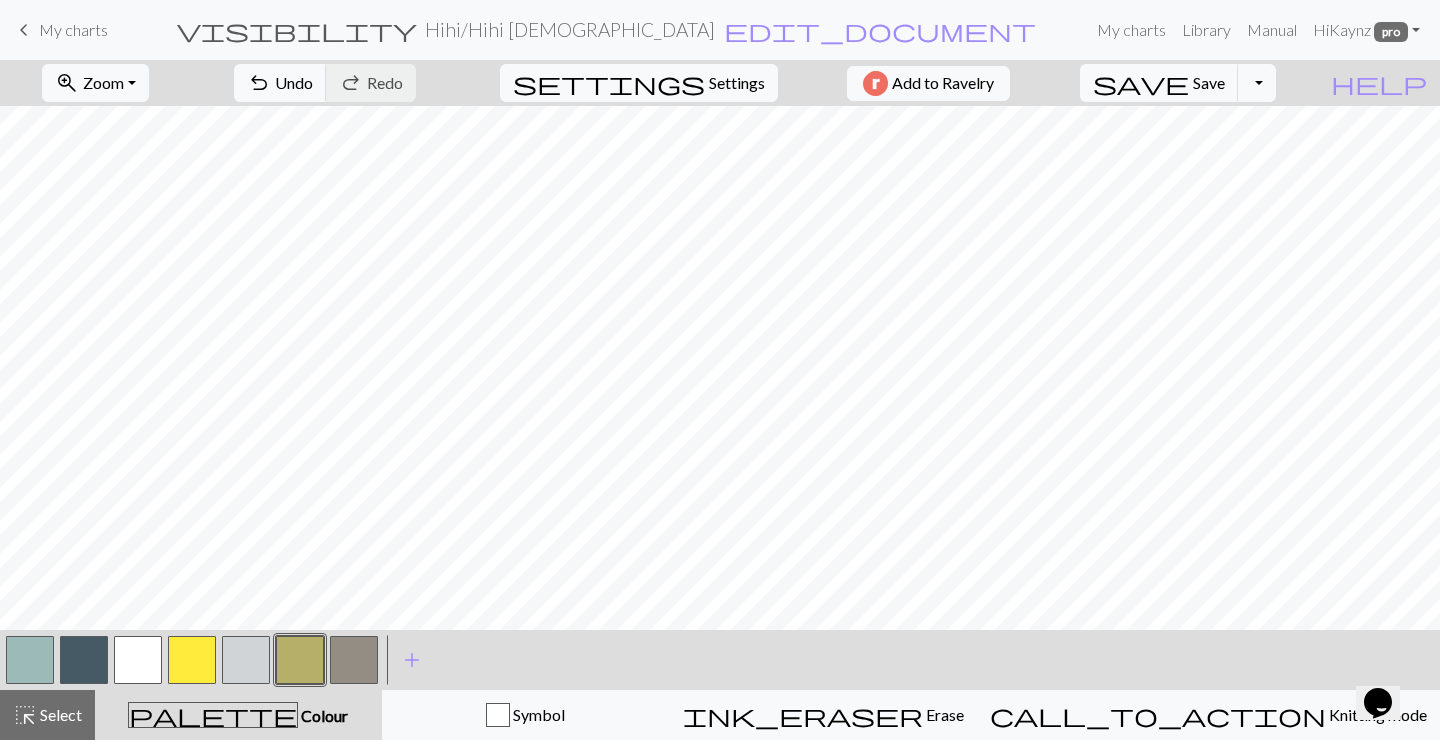 click at bounding box center (354, 660) 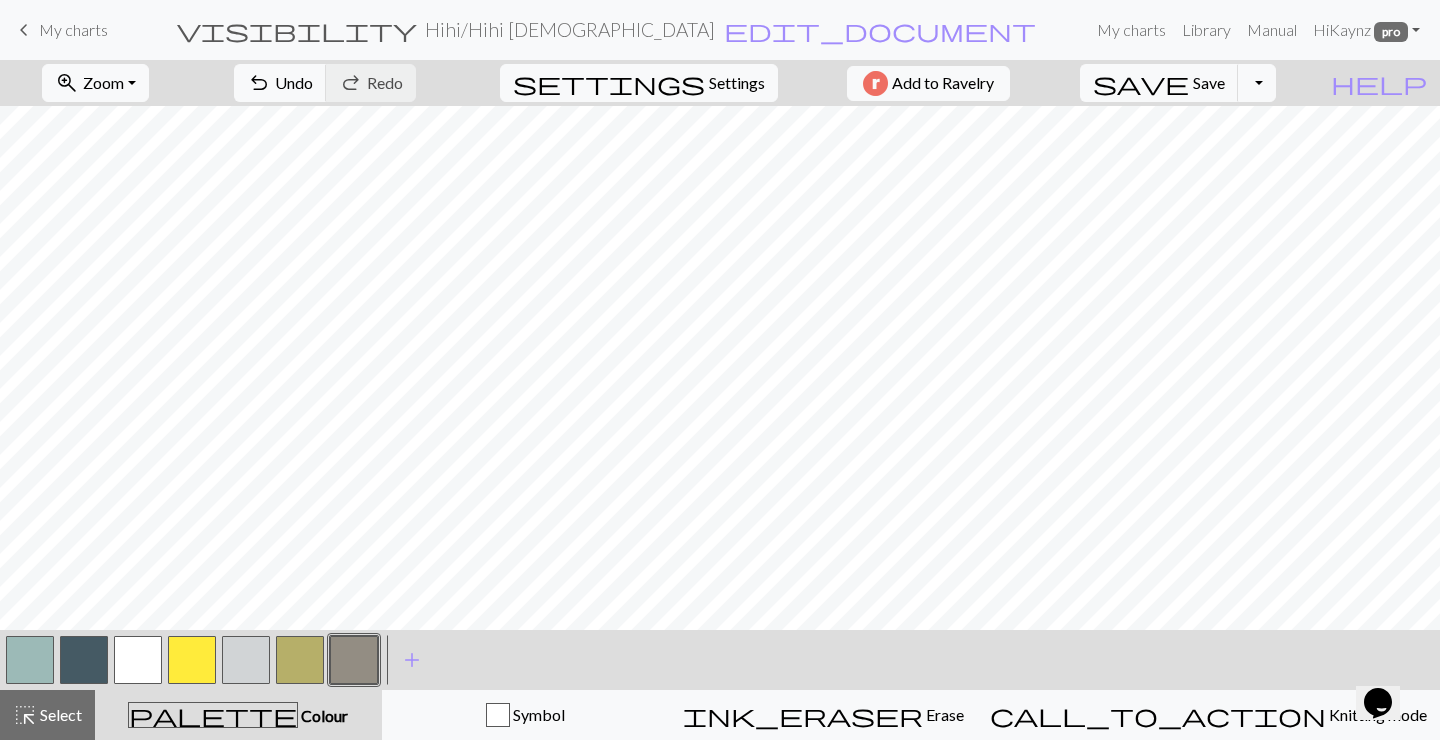 click at bounding box center [300, 660] 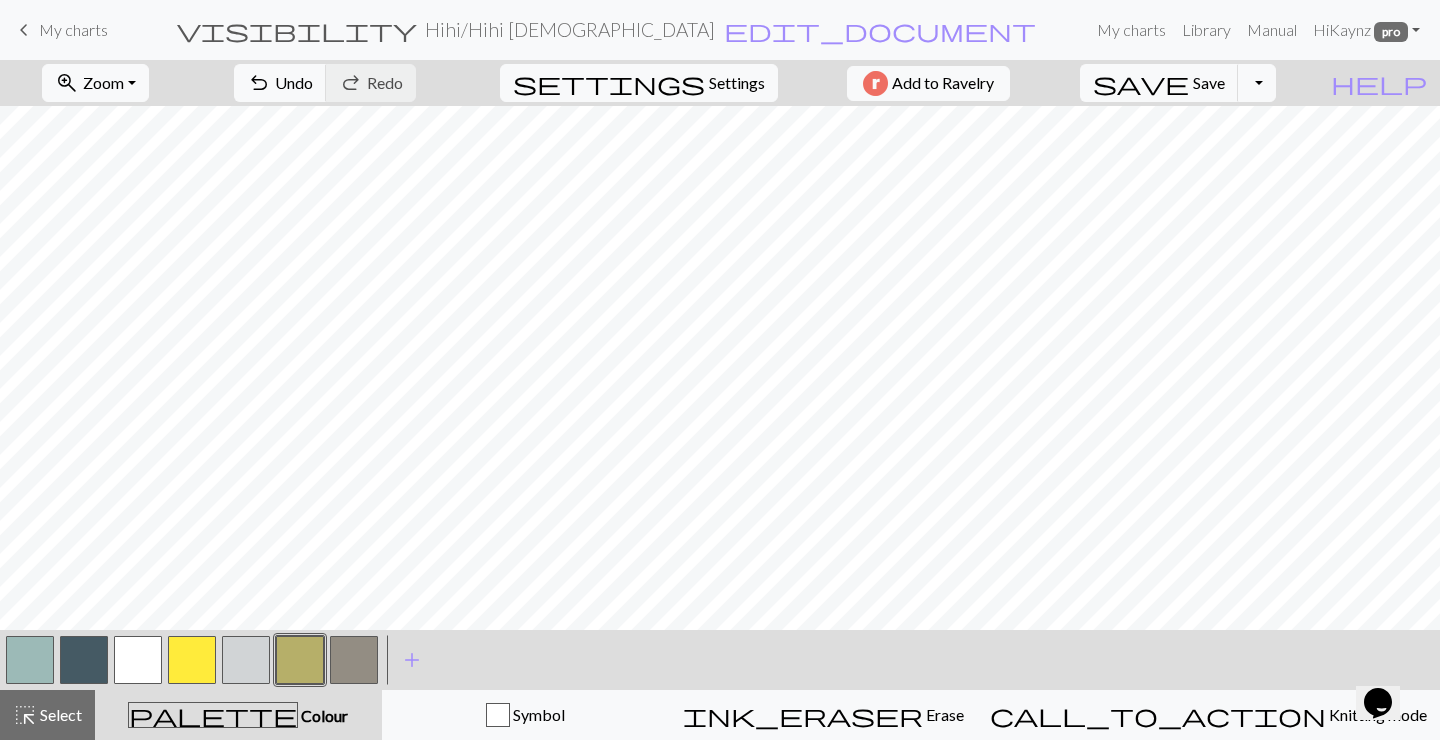 click at bounding box center (246, 660) 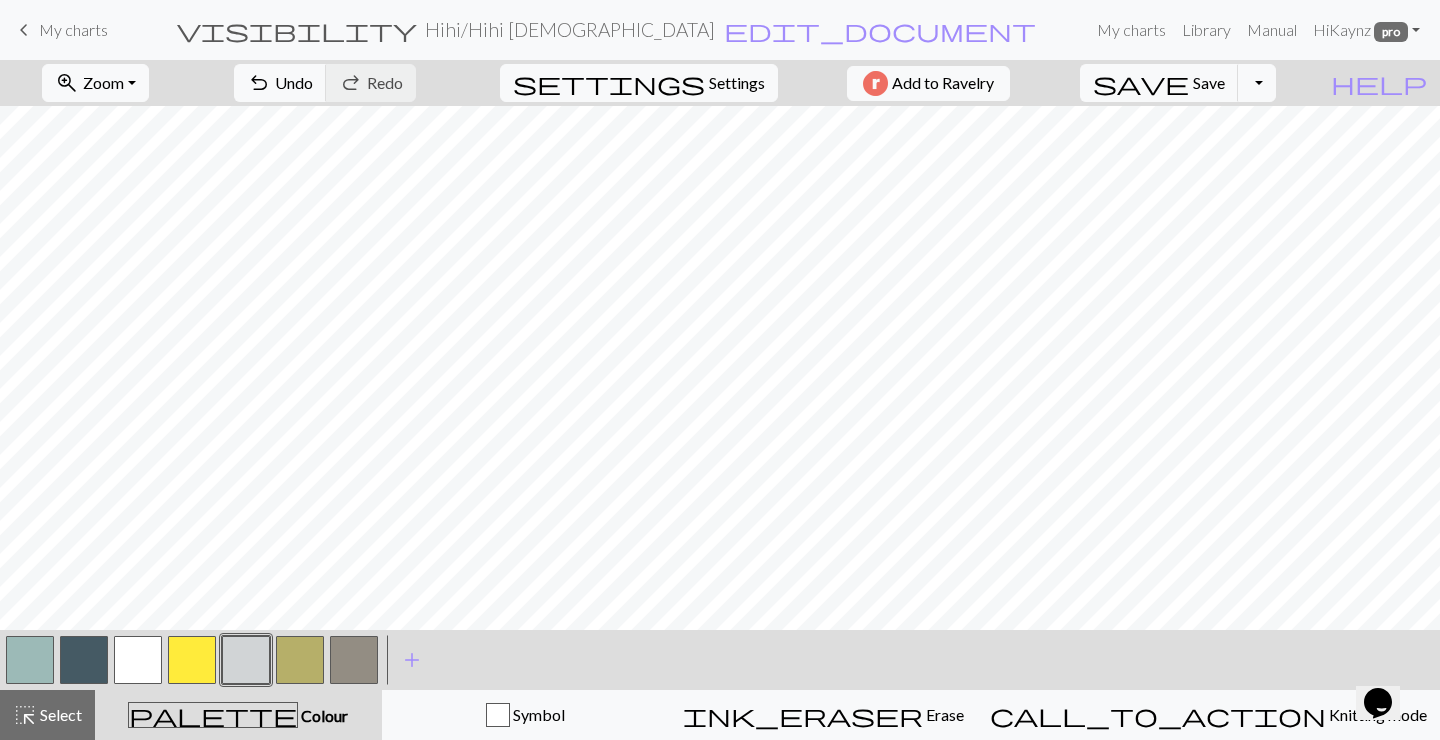click at bounding box center (84, 660) 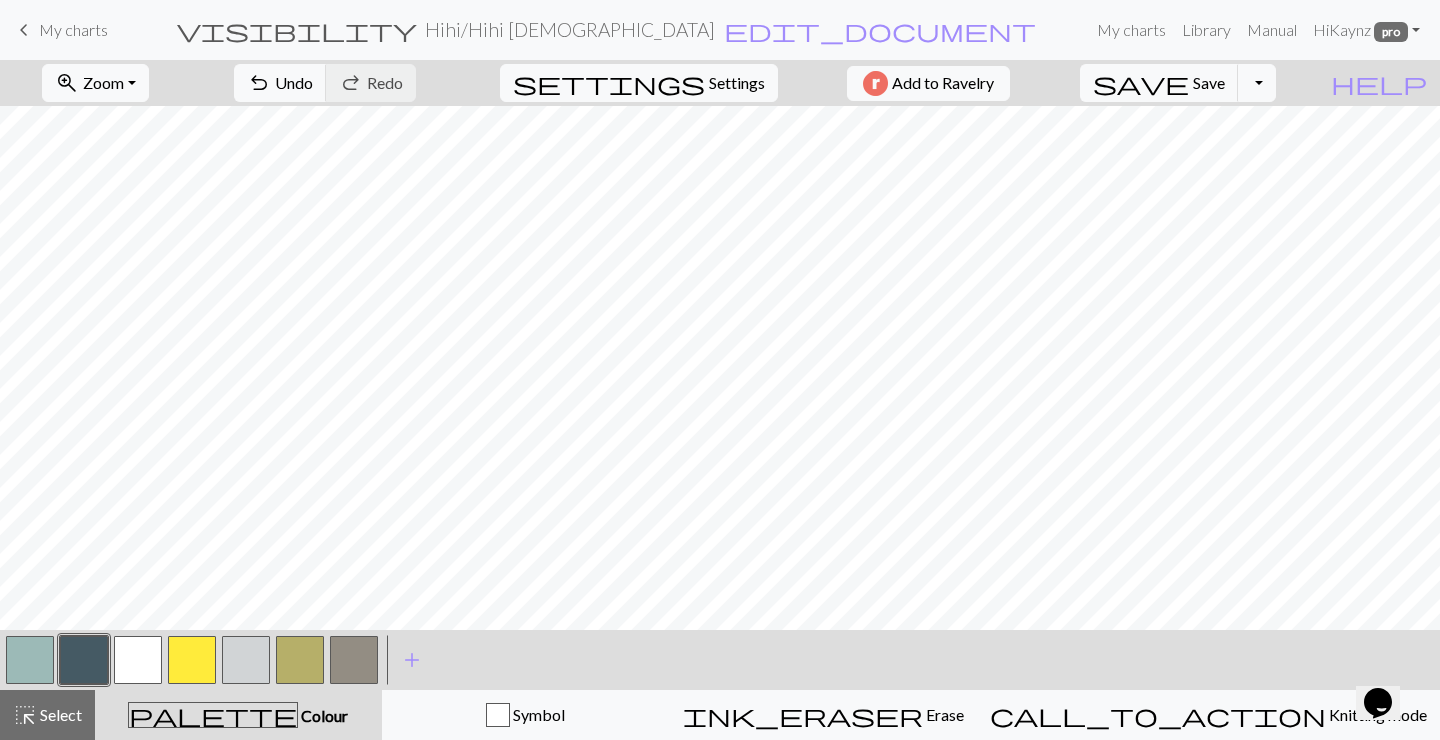 click at bounding box center (300, 660) 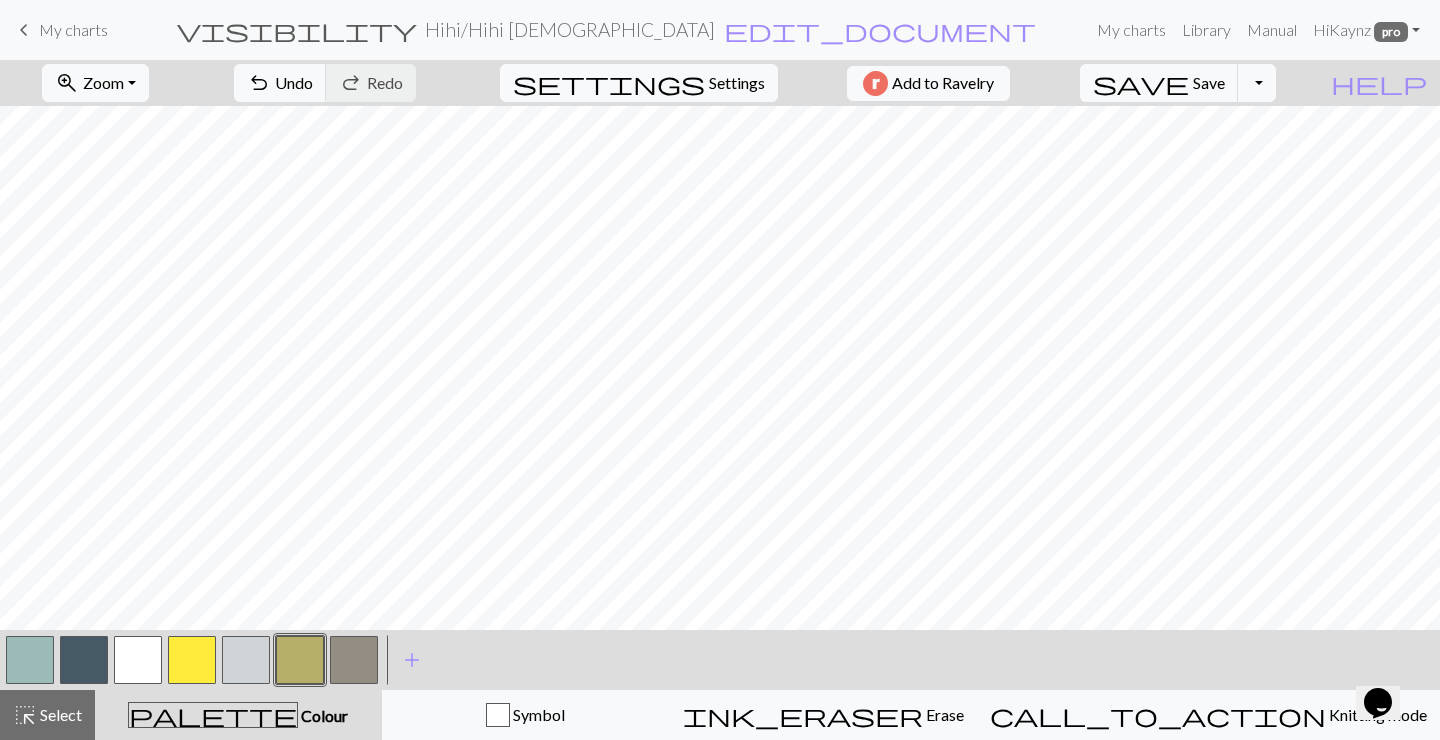 click at bounding box center (354, 660) 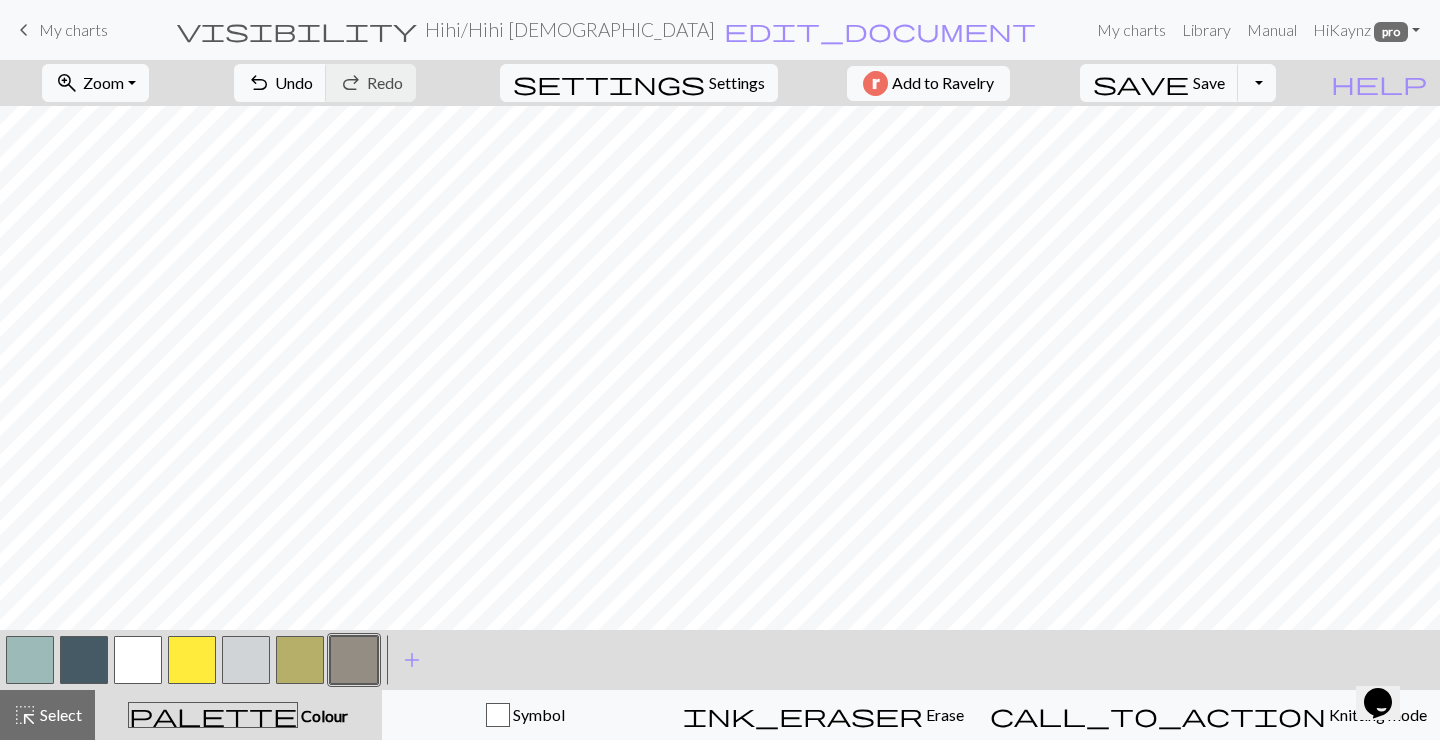 click at bounding box center [84, 660] 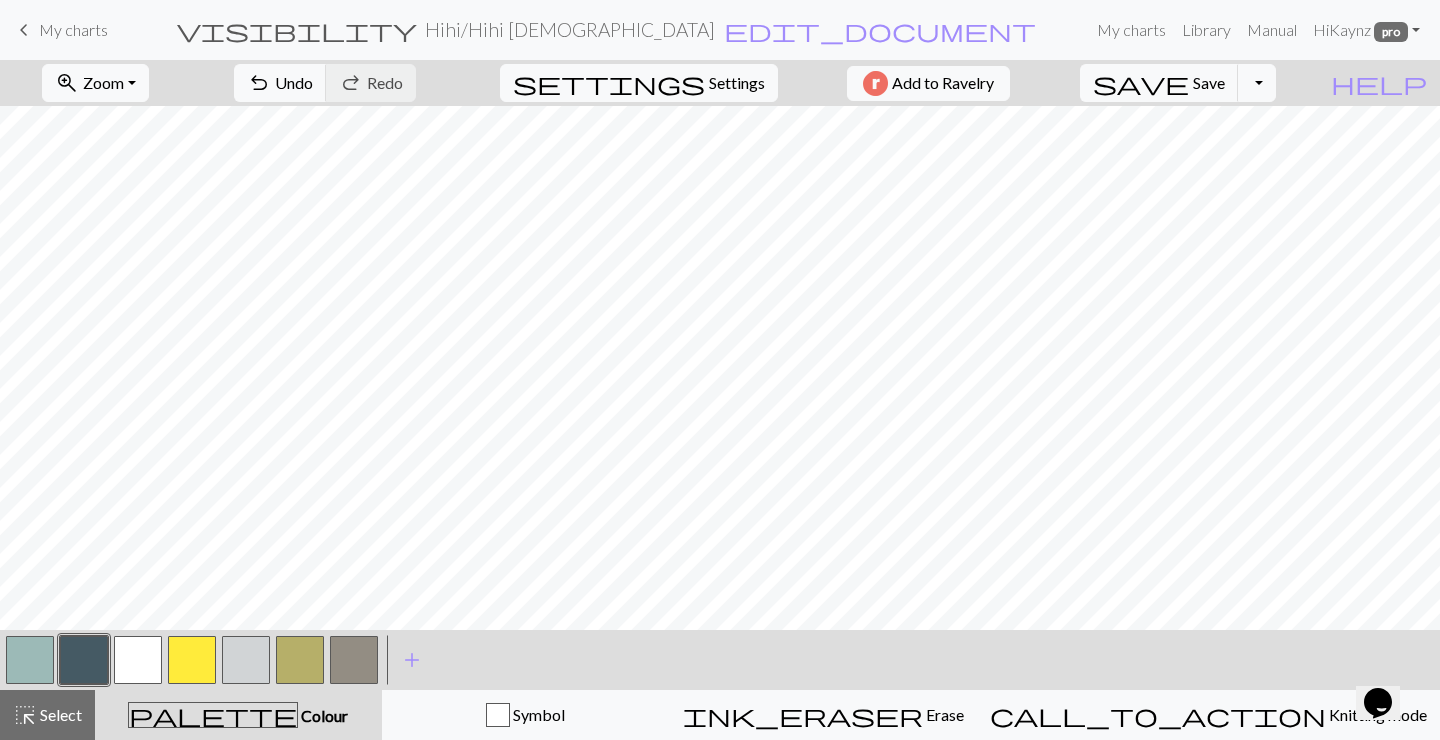 click at bounding box center (354, 660) 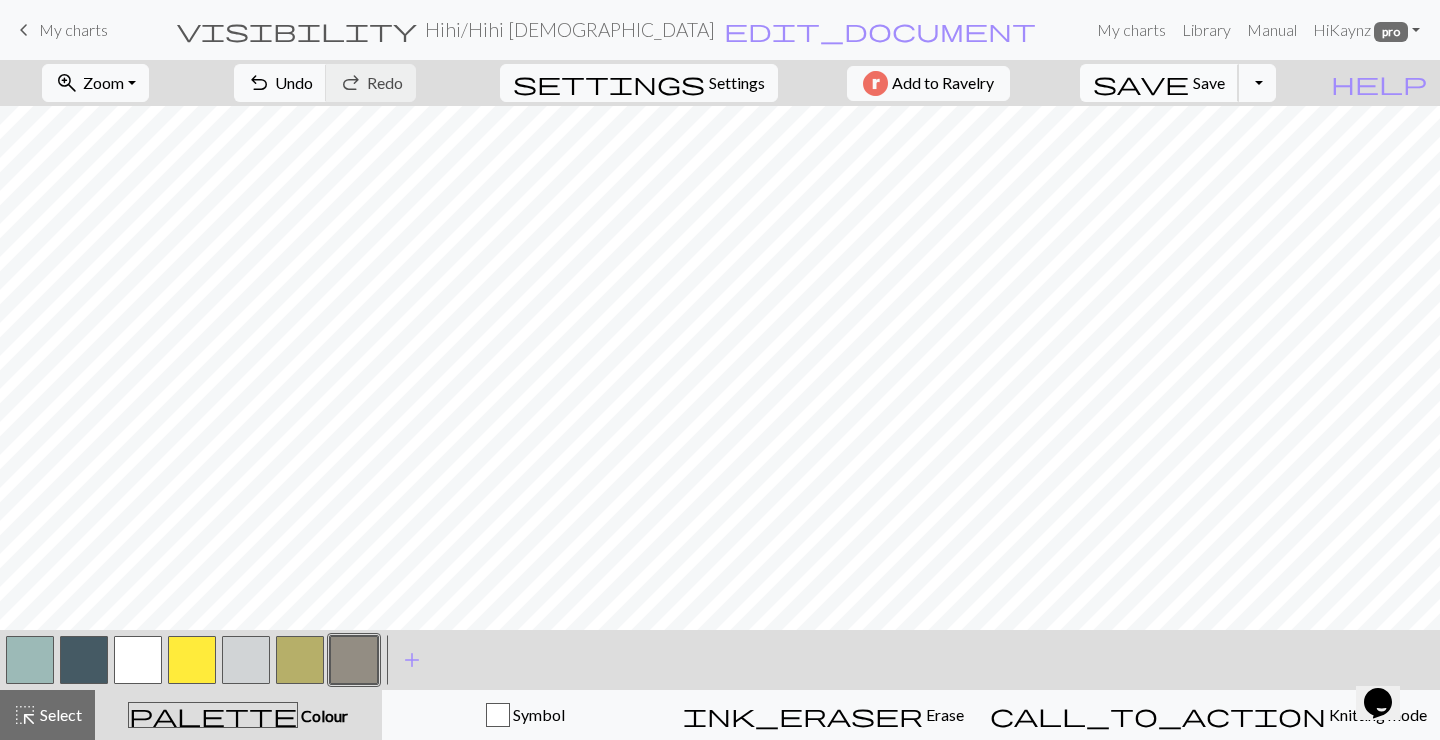 click on "Save" at bounding box center (1209, 82) 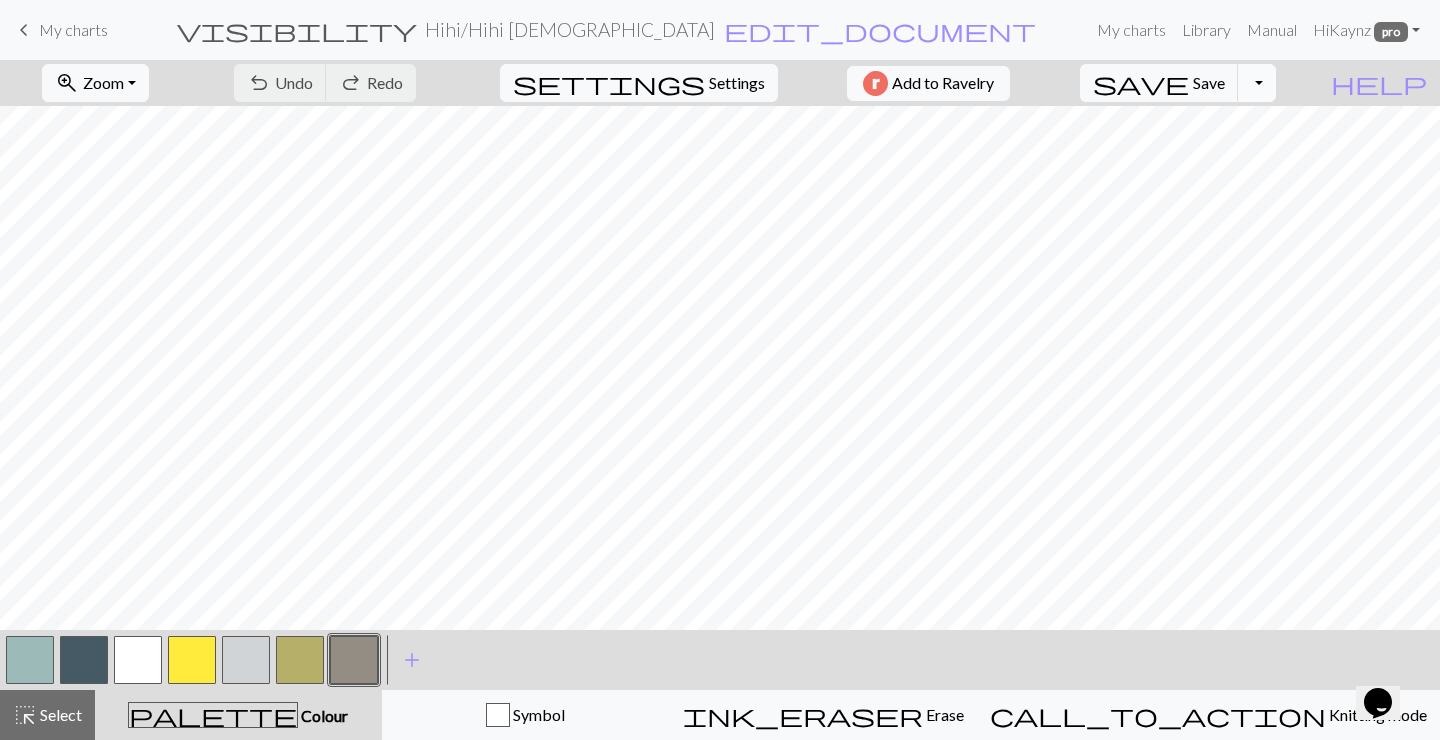 click on "Toggle Dropdown" at bounding box center [1257, 83] 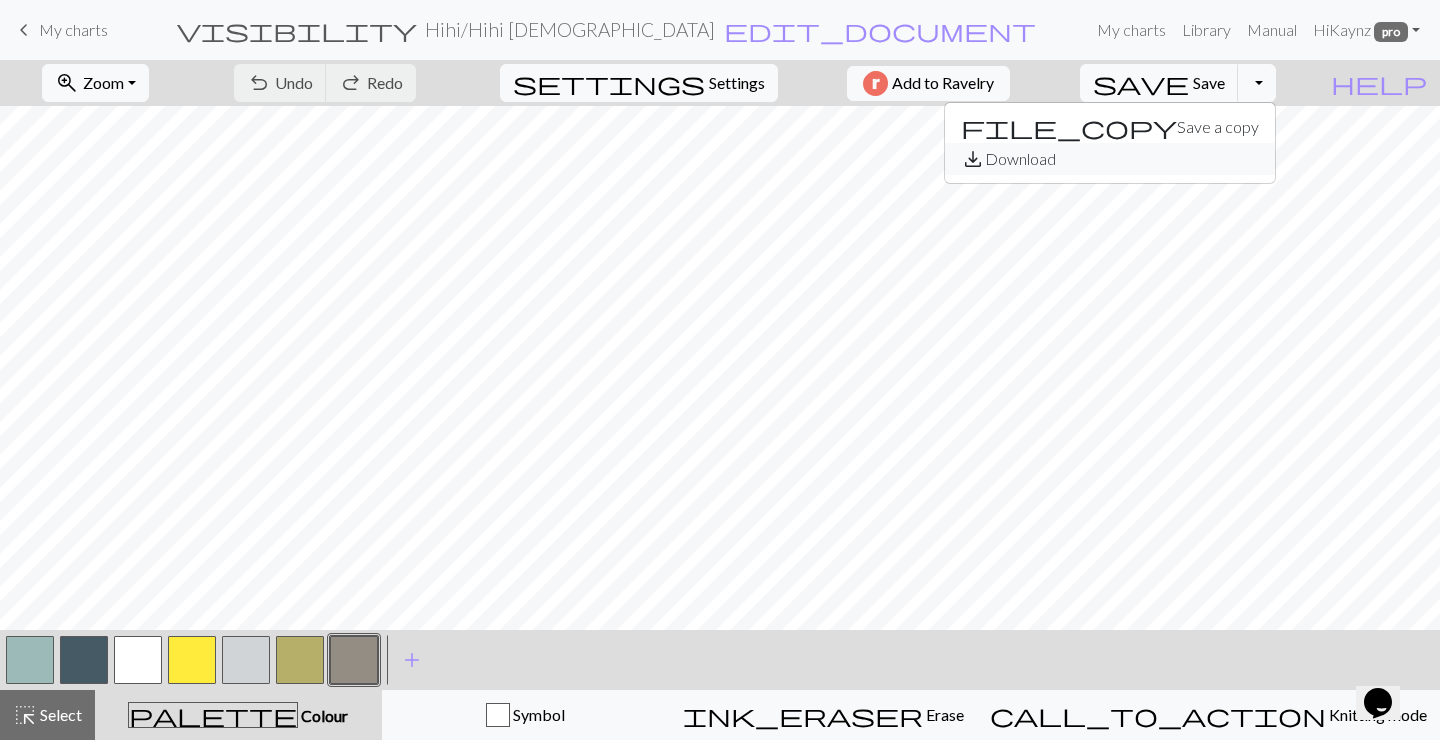 click on "save_alt  Download" at bounding box center [1110, 159] 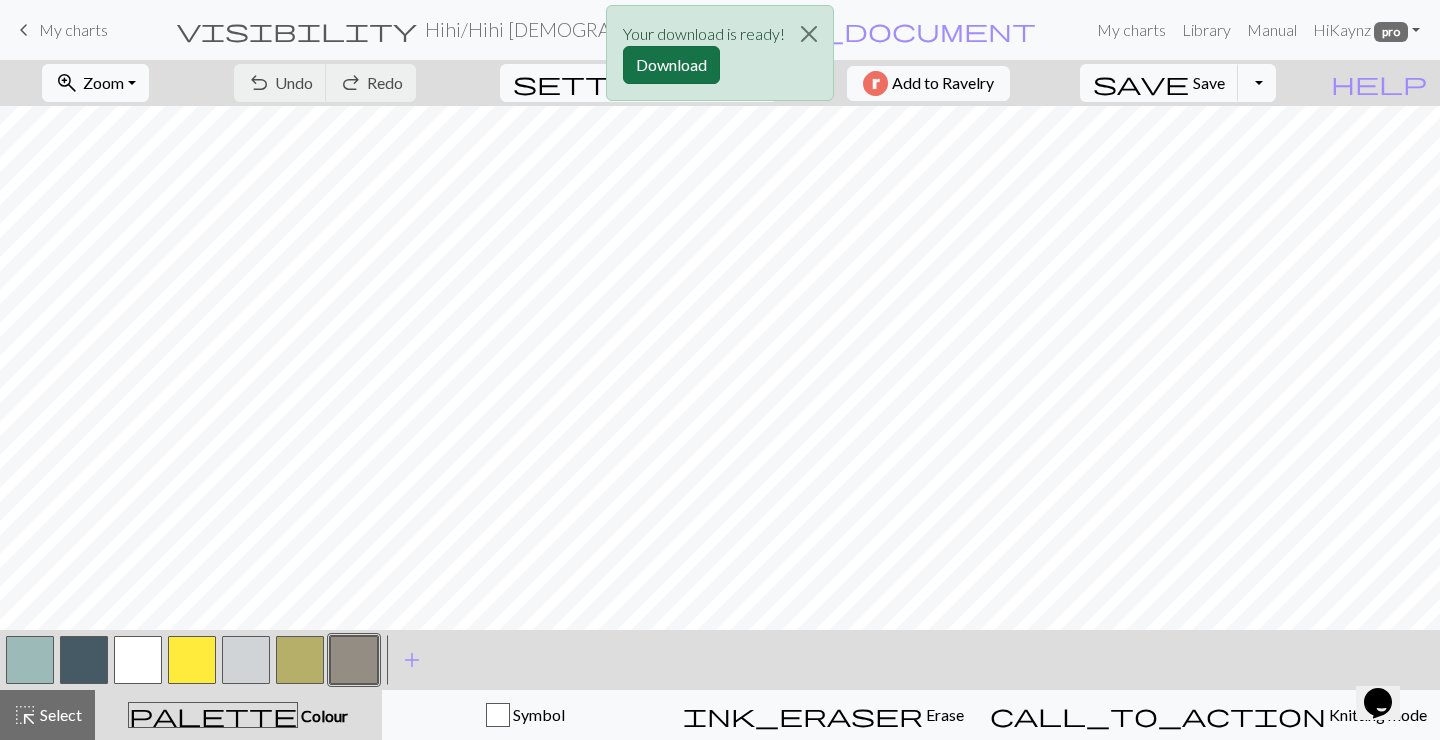 click on "Download" at bounding box center [671, 65] 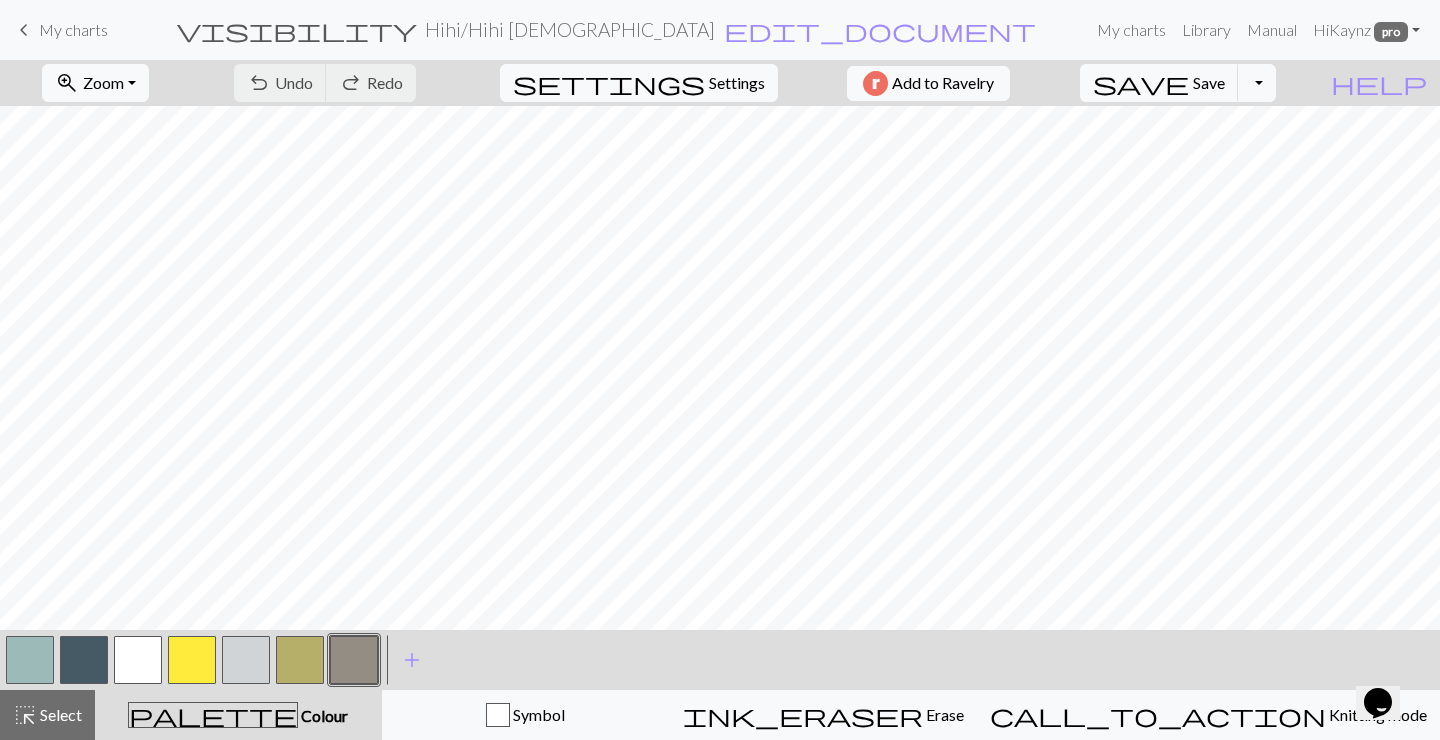 click on "My charts" at bounding box center (73, 29) 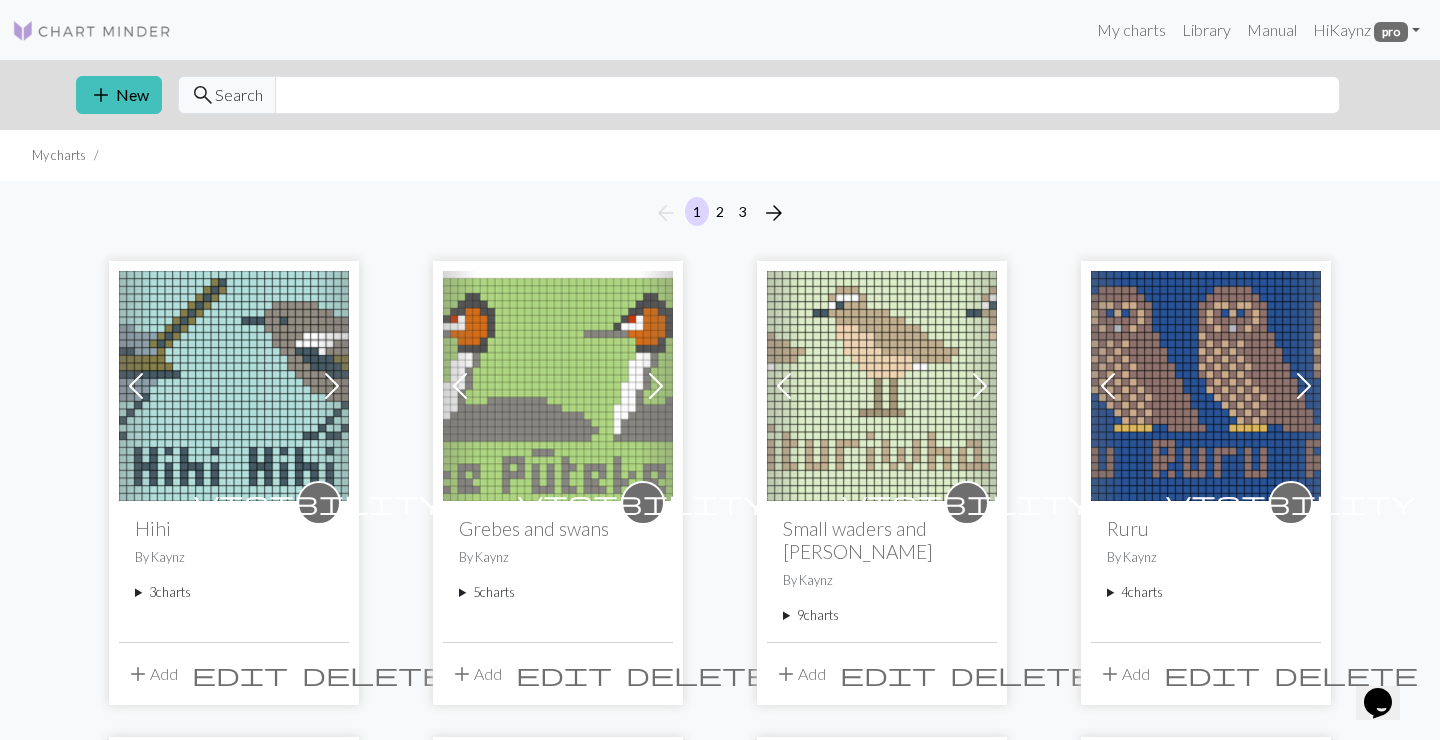 click on "3  charts" at bounding box center [234, 592] 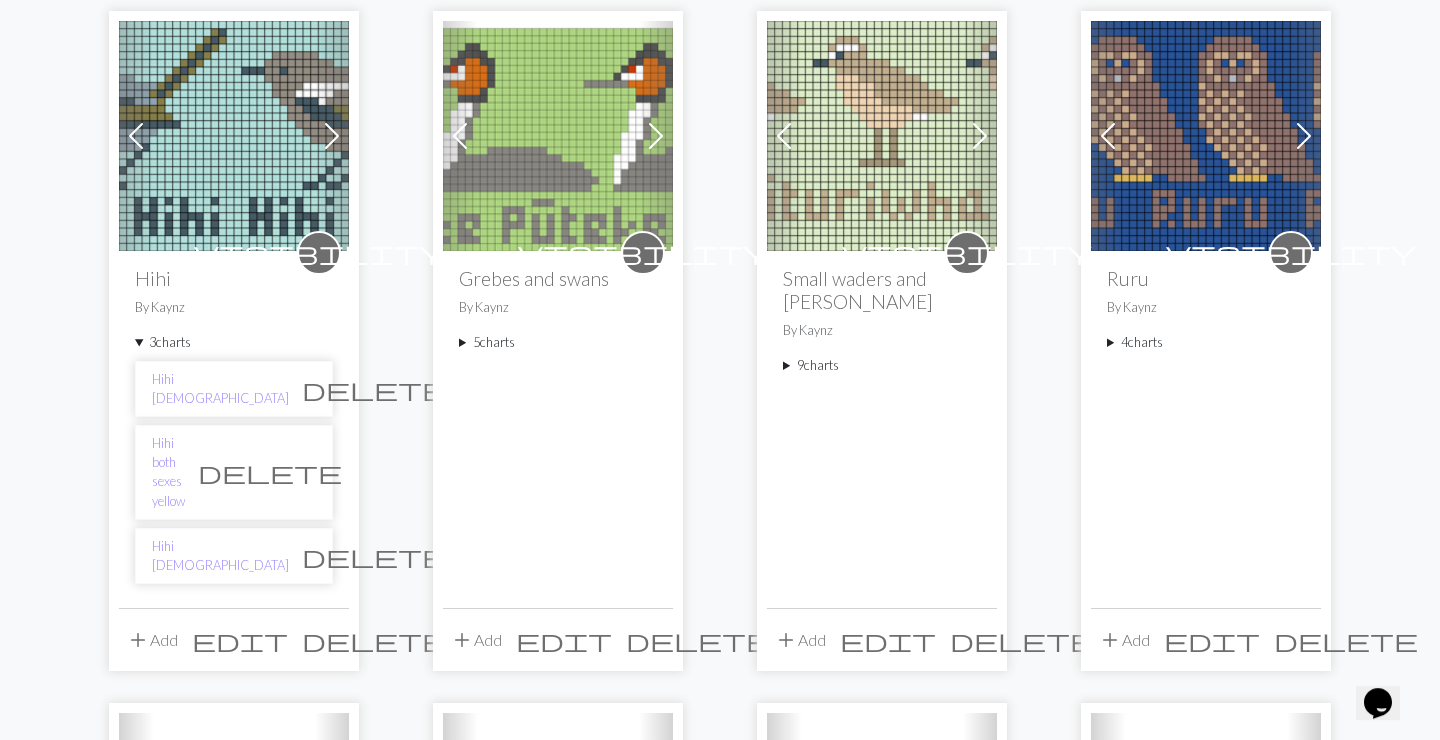 scroll, scrollTop: 254, scrollLeft: 0, axis: vertical 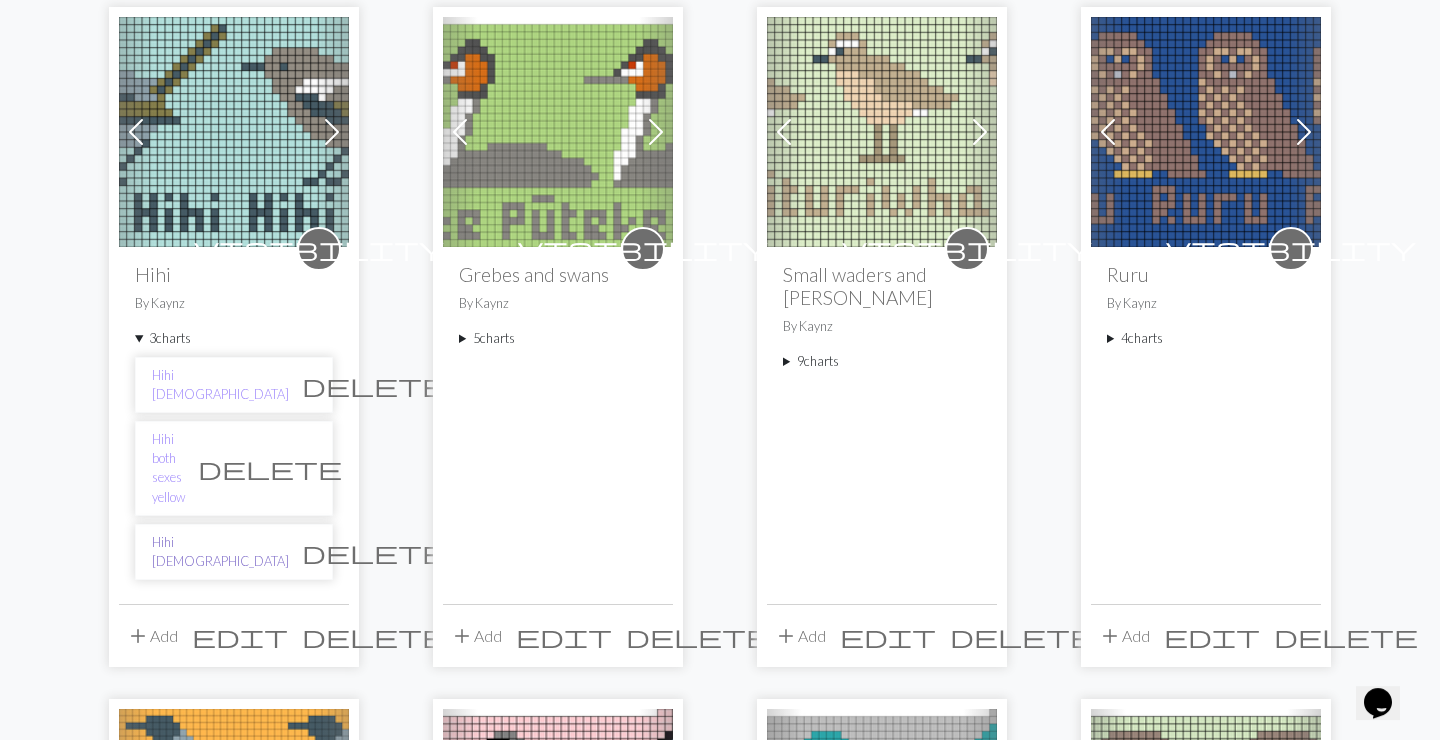 click on "Hihi [DEMOGRAPHIC_DATA]" at bounding box center (220, 552) 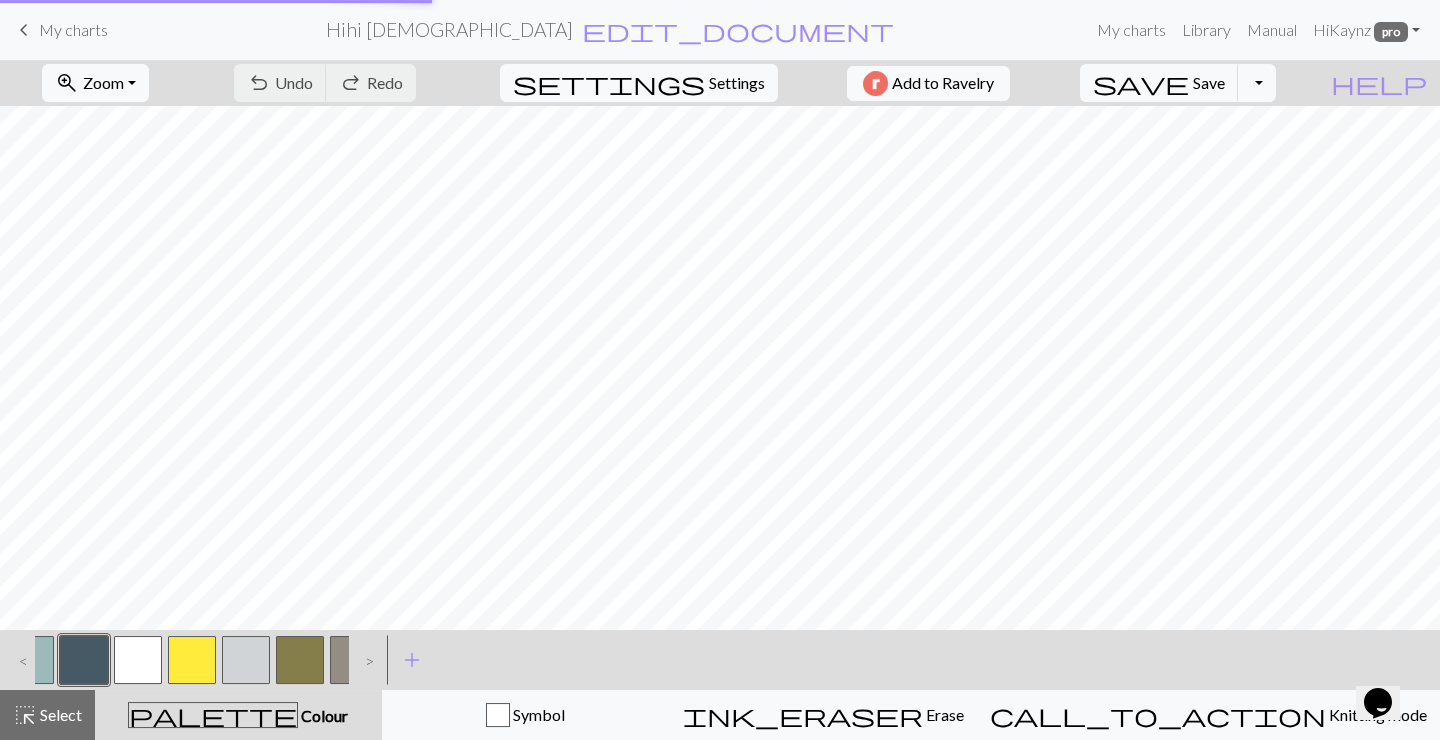 scroll, scrollTop: 0, scrollLeft: 0, axis: both 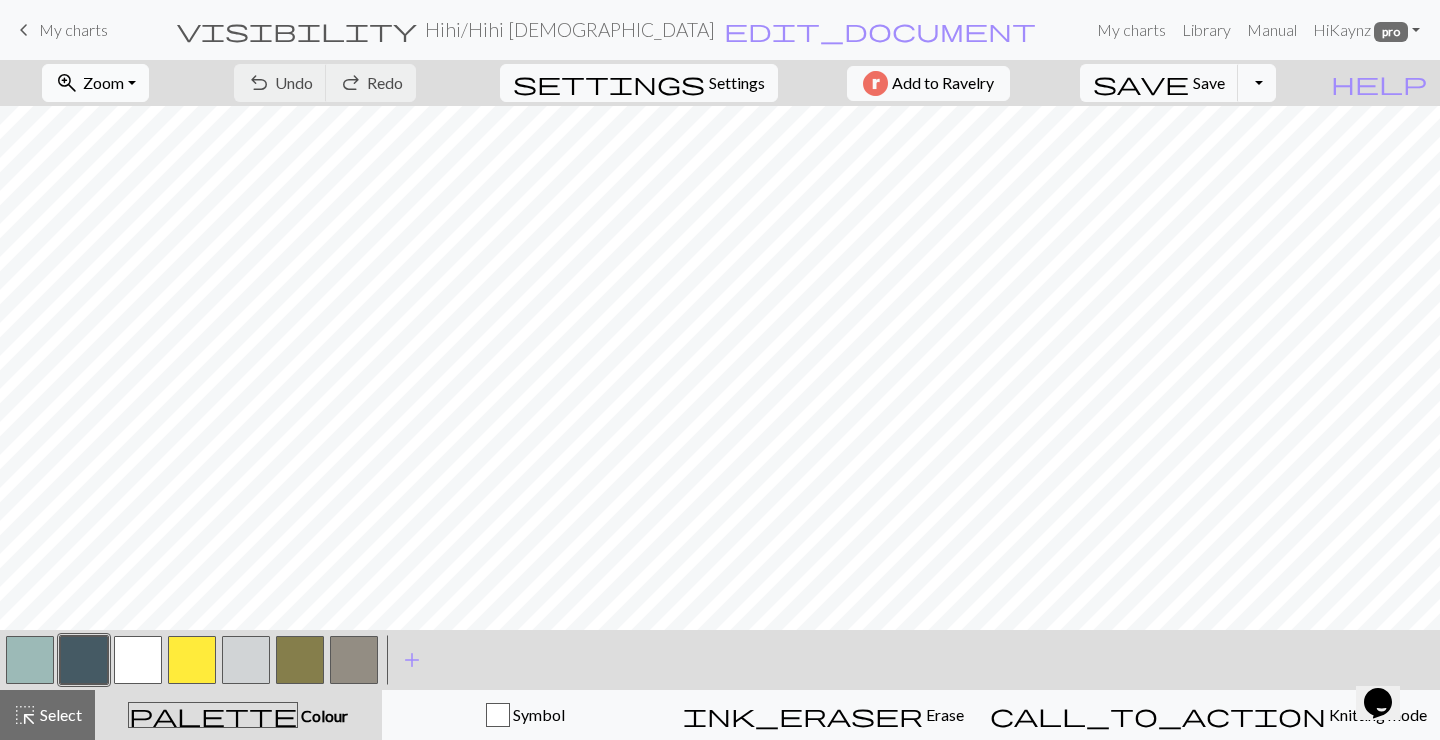 click on "zoom_in Zoom Zoom" at bounding box center [95, 83] 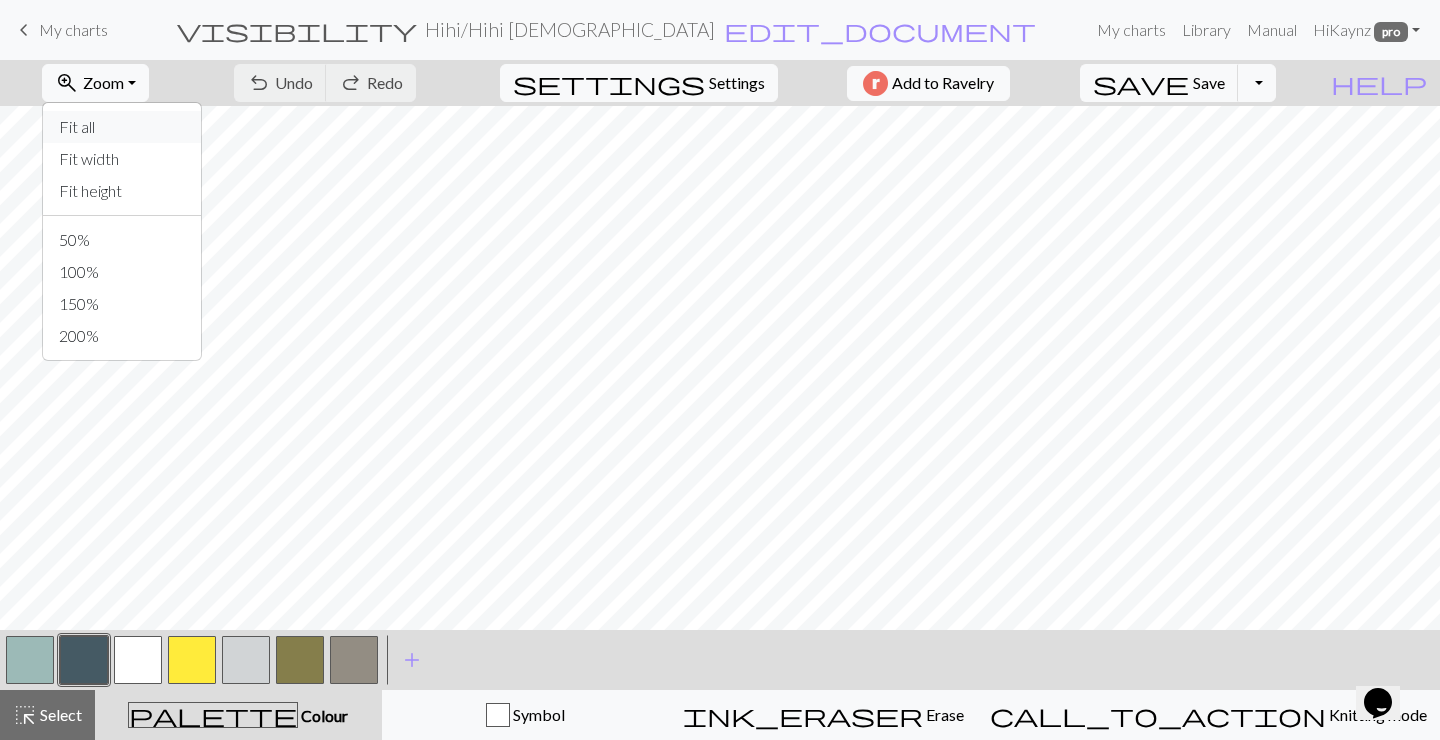 click on "Fit all" at bounding box center (122, 127) 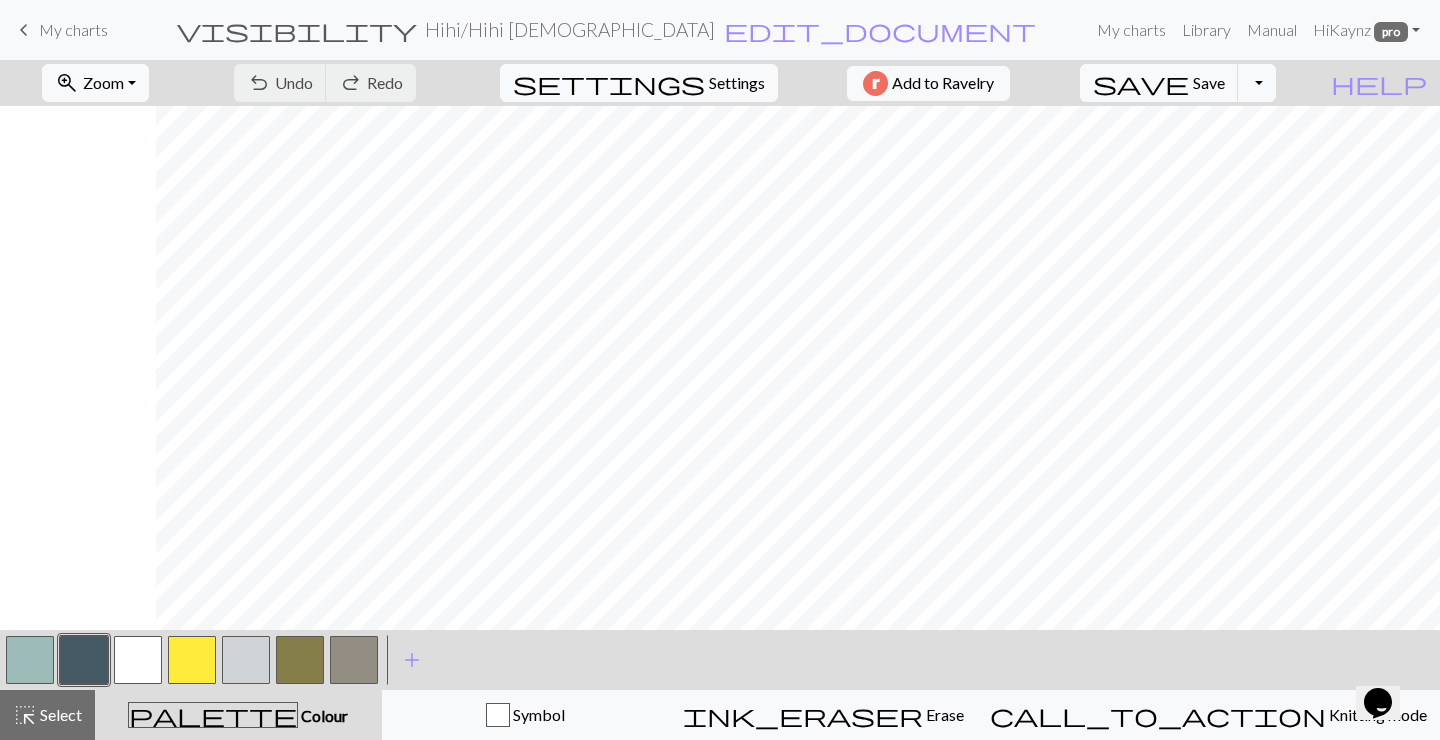 scroll, scrollTop: 0, scrollLeft: 237, axis: horizontal 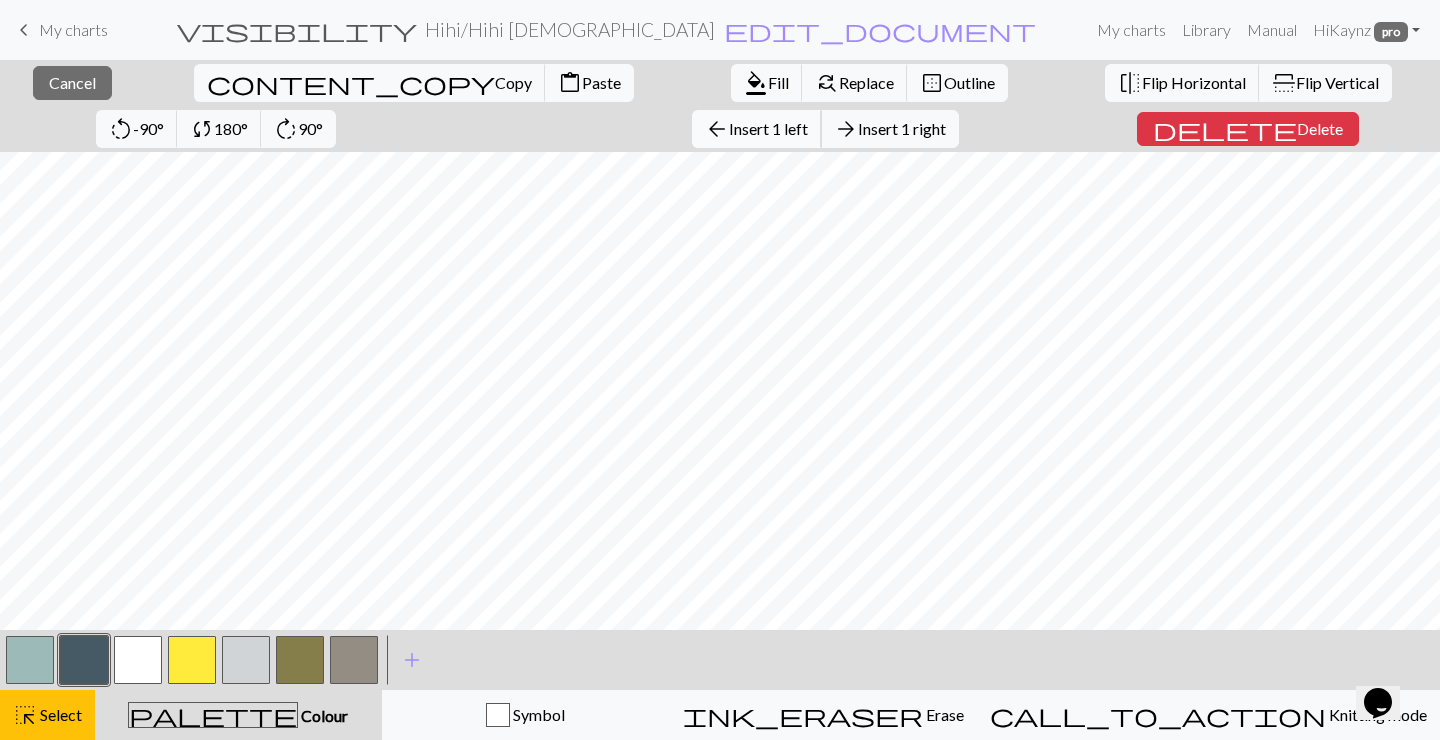 click on "Insert 1 left" at bounding box center [768, 128] 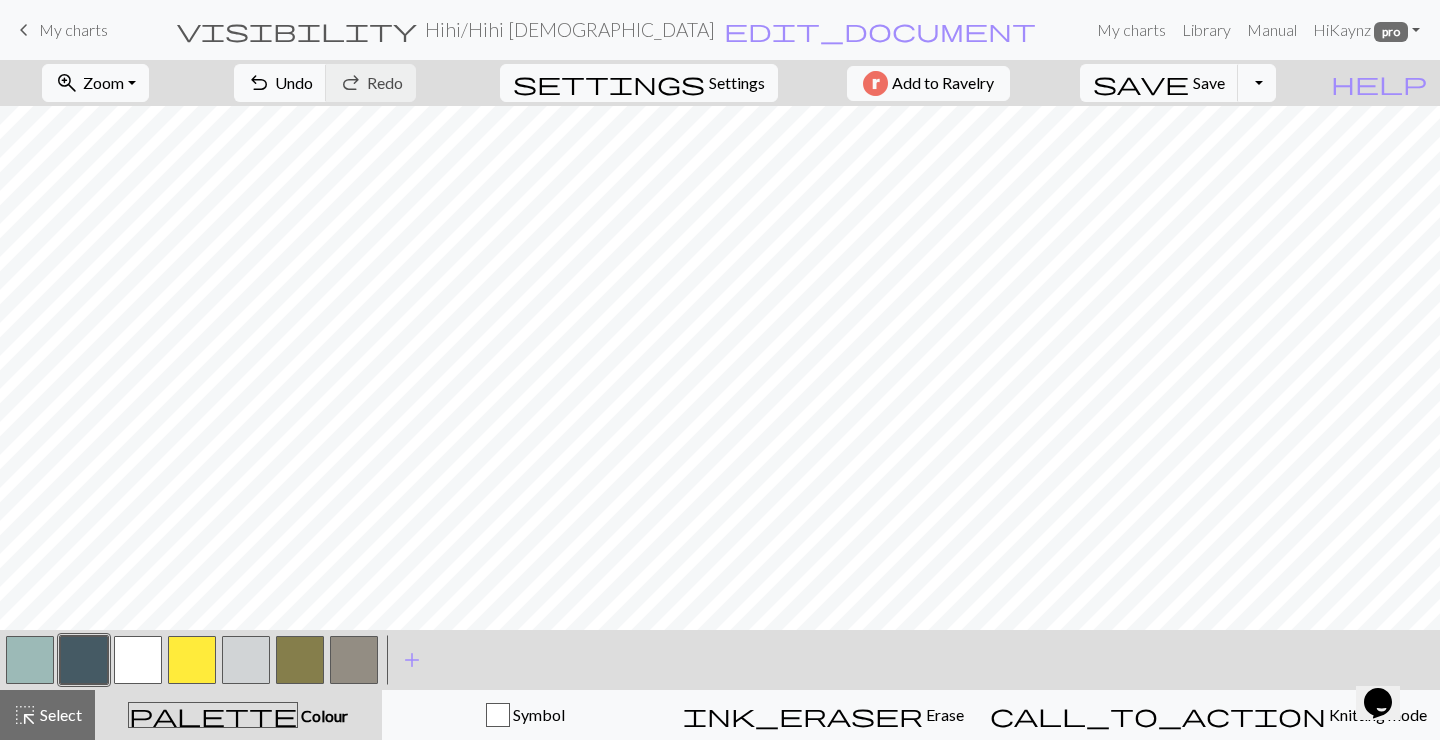 click at bounding box center (30, 660) 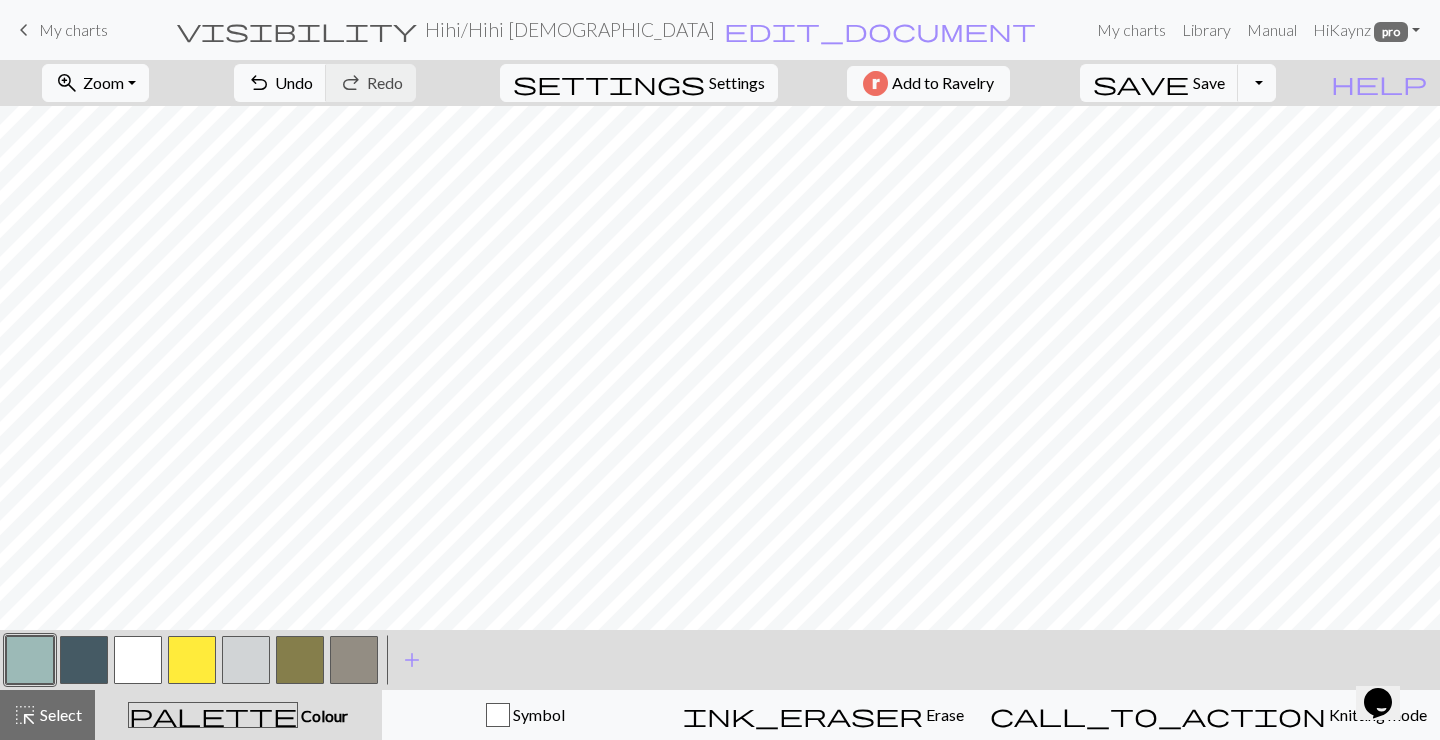 click at bounding box center [354, 660] 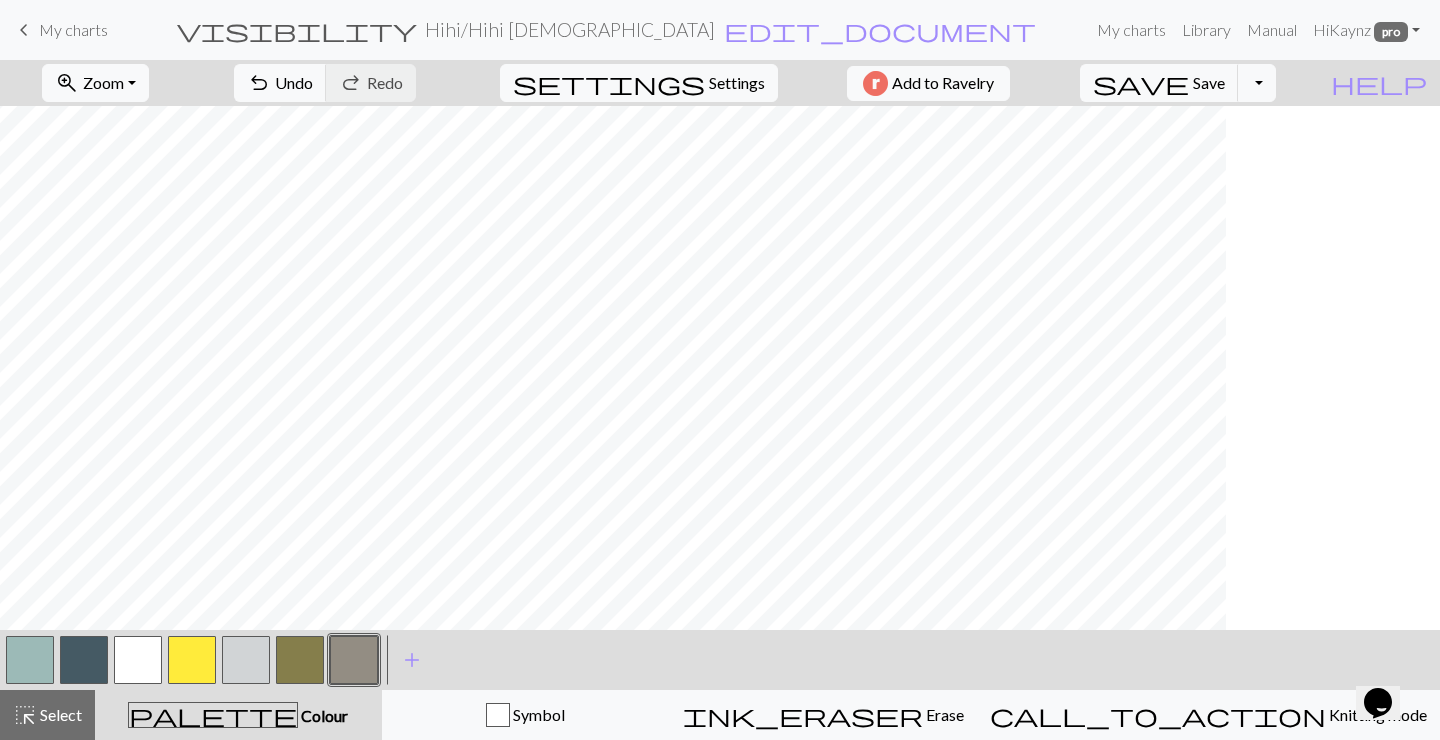 scroll, scrollTop: 0, scrollLeft: 0, axis: both 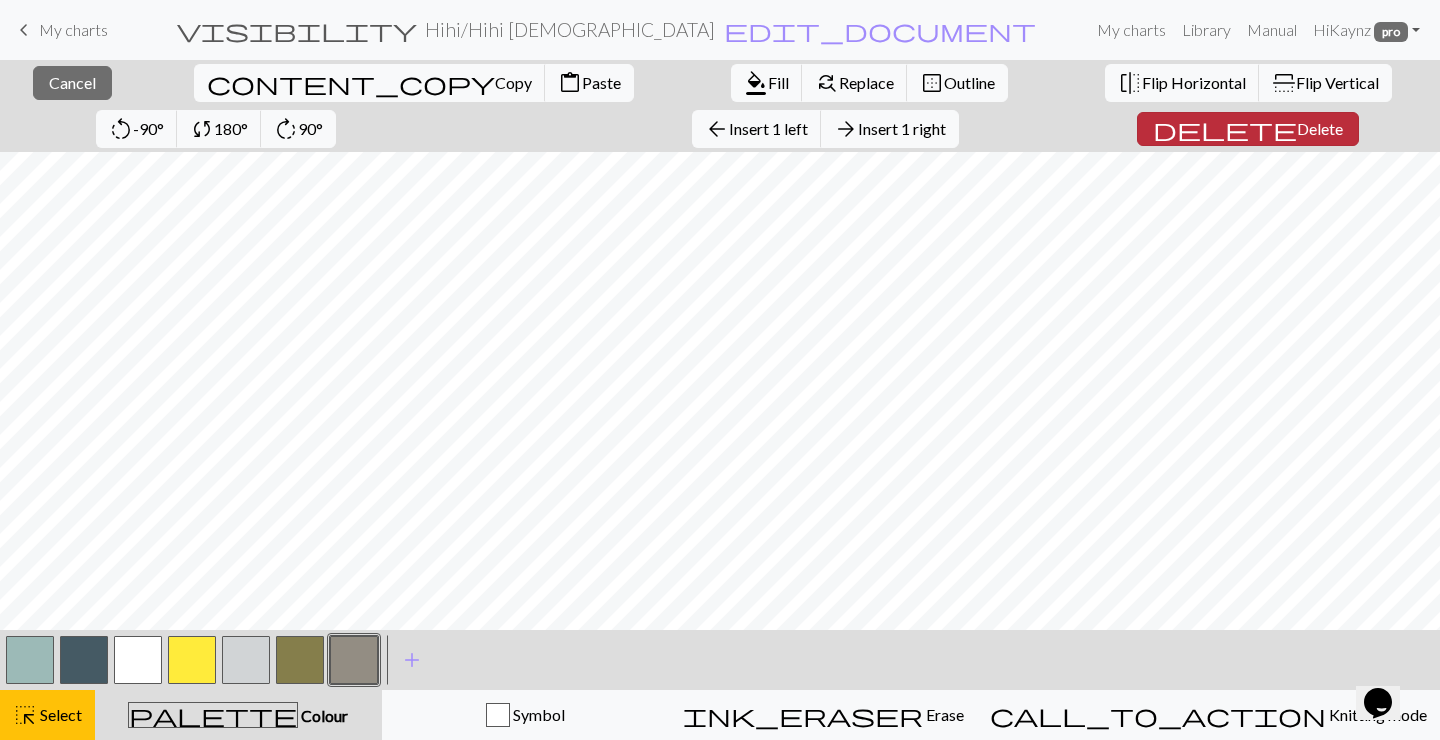 click on "delete" at bounding box center (1225, 129) 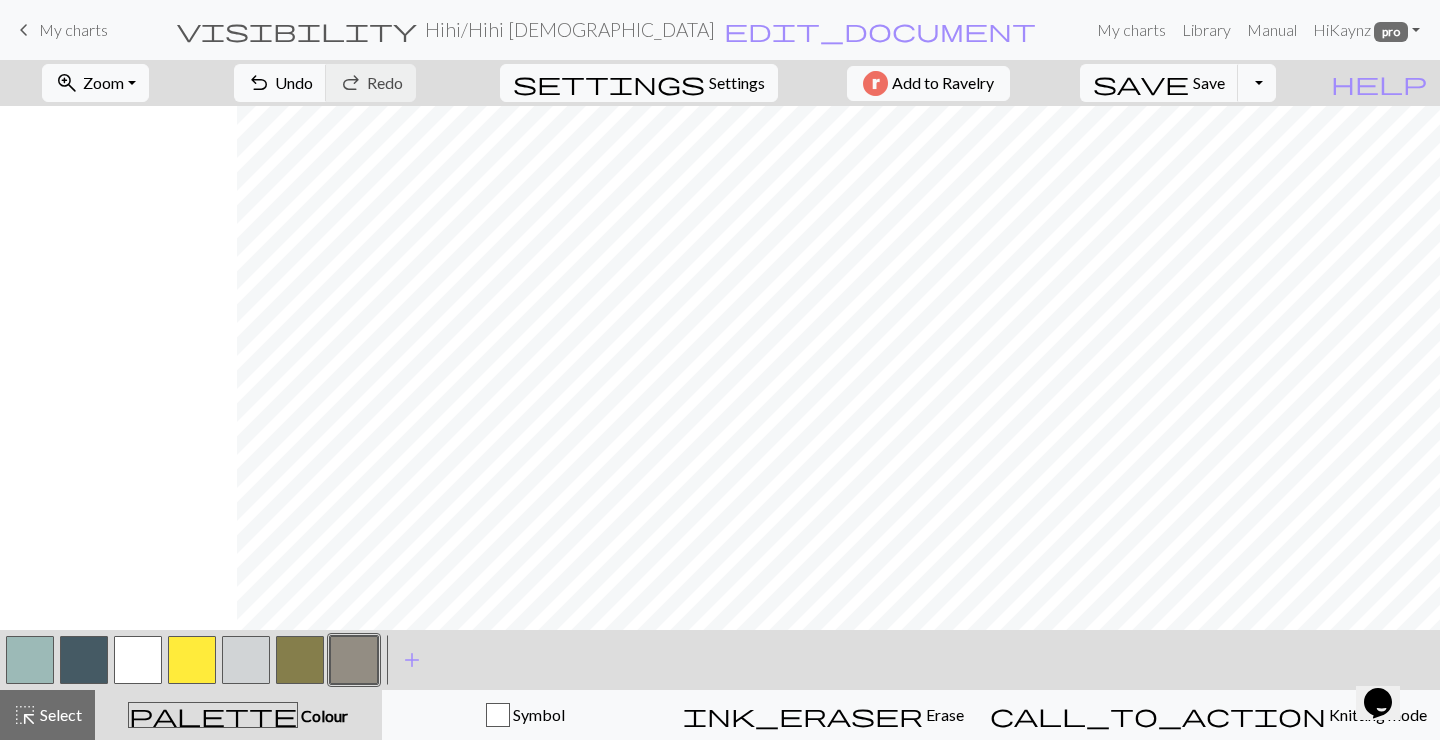 scroll, scrollTop: 0, scrollLeft: 237, axis: horizontal 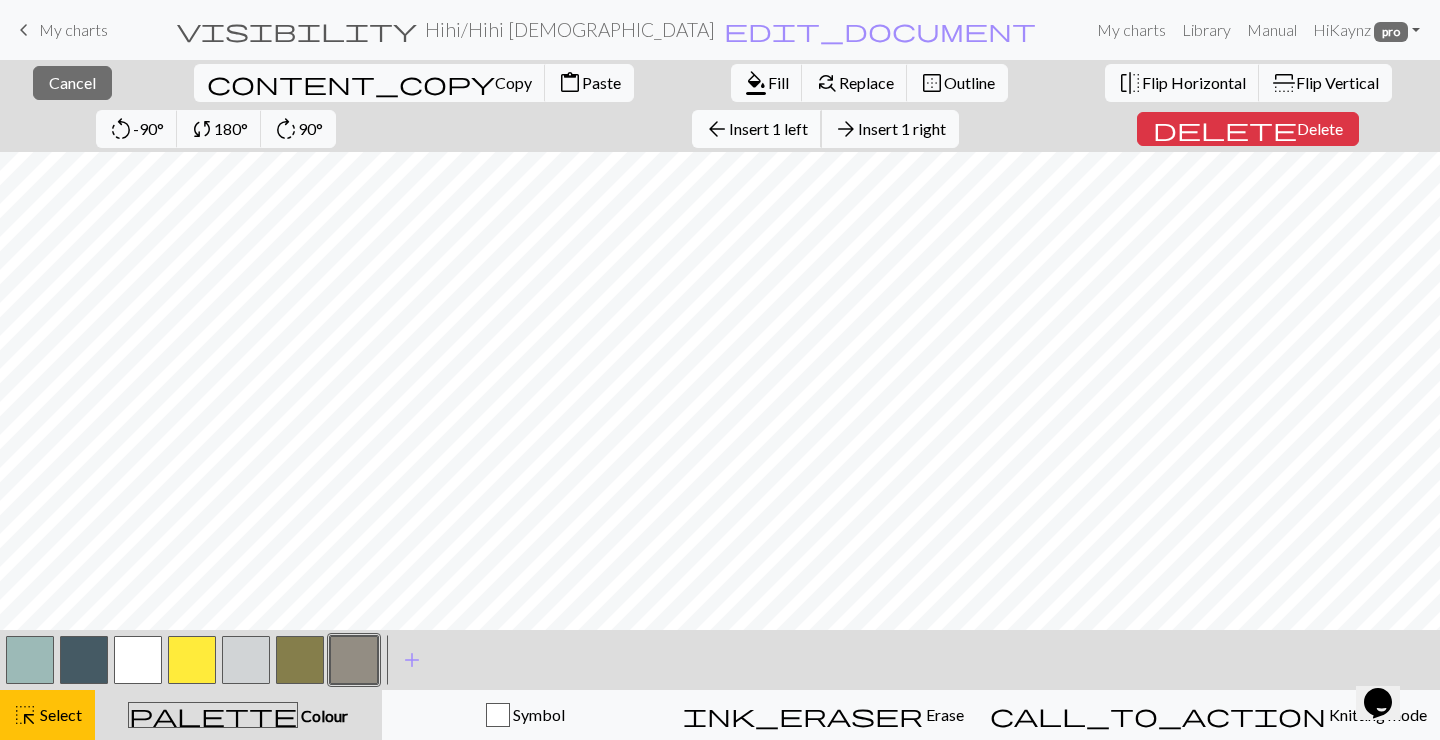 click on "Insert 1 left" at bounding box center (768, 128) 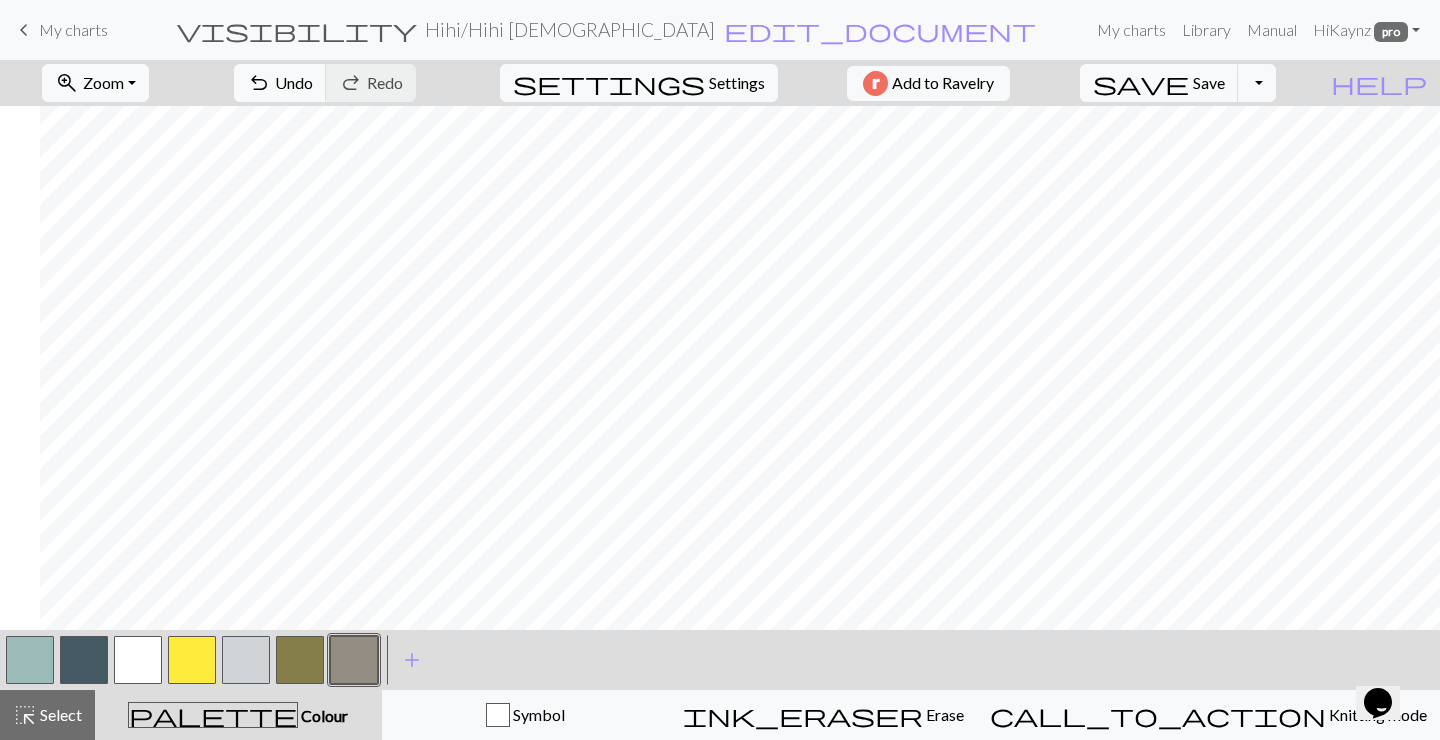 scroll, scrollTop: 0, scrollLeft: 277, axis: horizontal 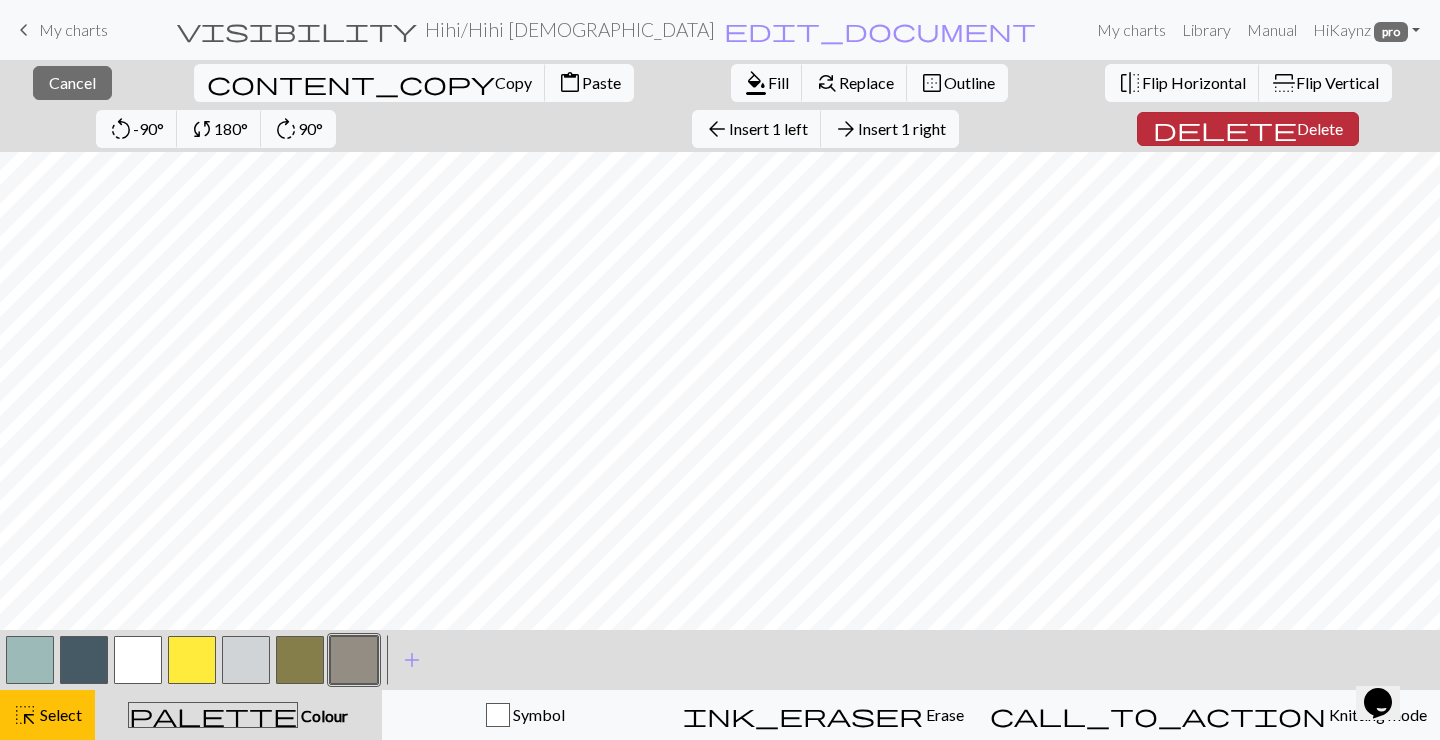 click on "Delete" at bounding box center (1320, 128) 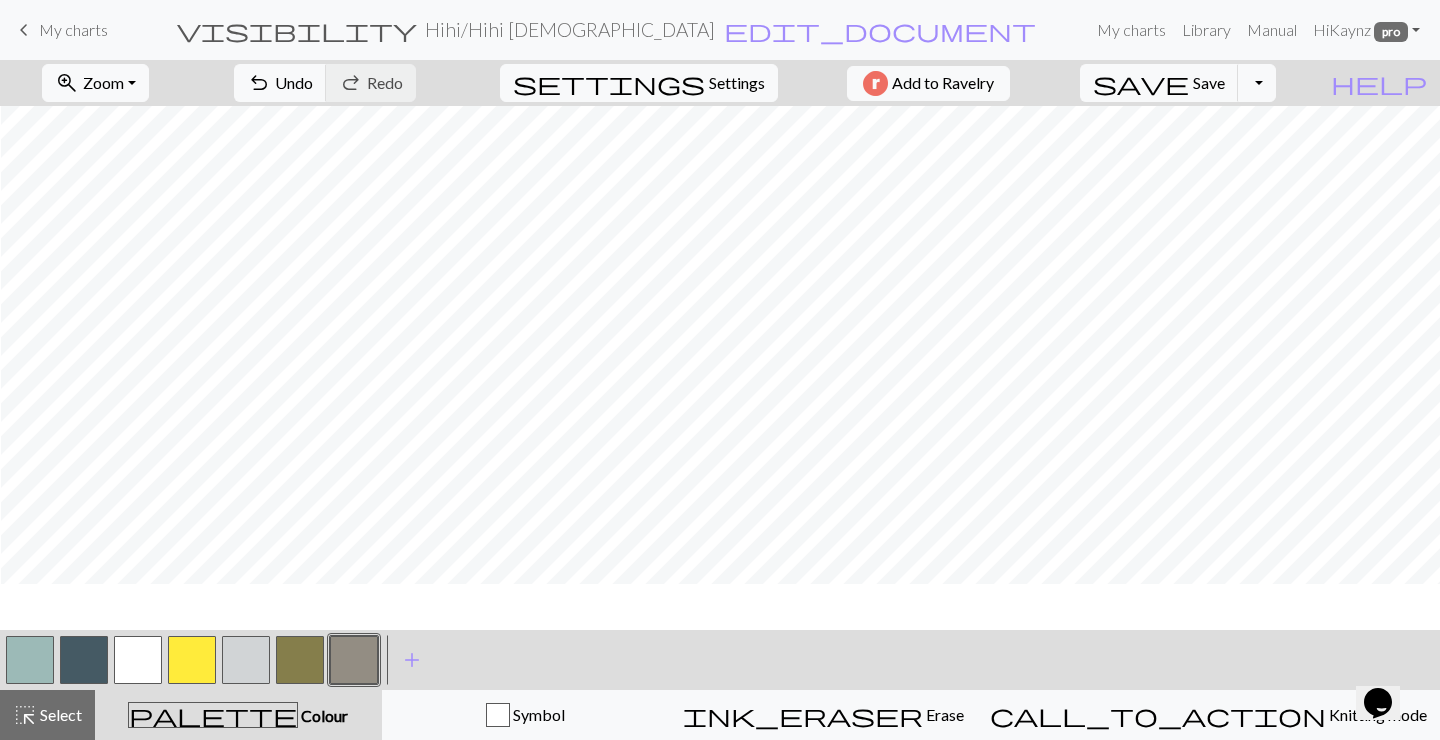 scroll, scrollTop: 0, scrollLeft: 264, axis: horizontal 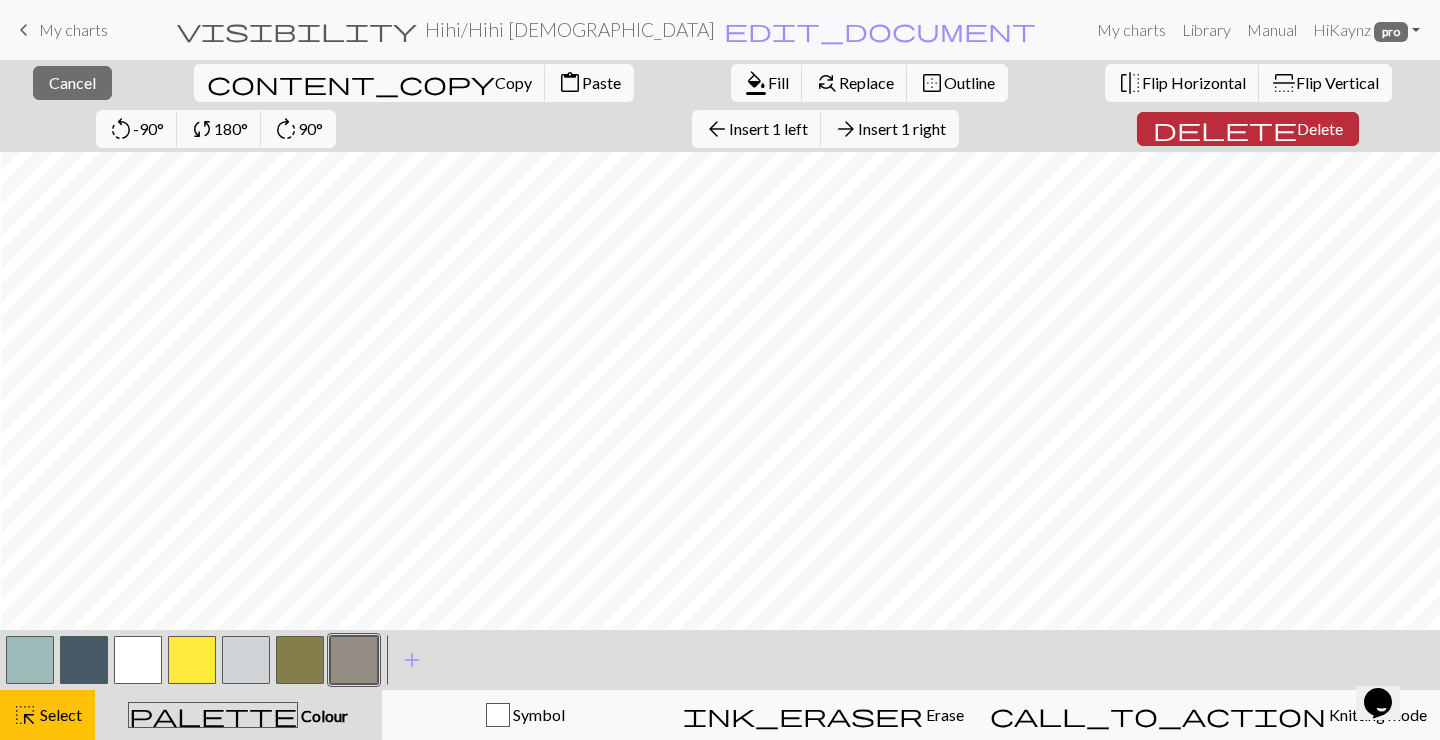 click on "Delete" at bounding box center [1320, 128] 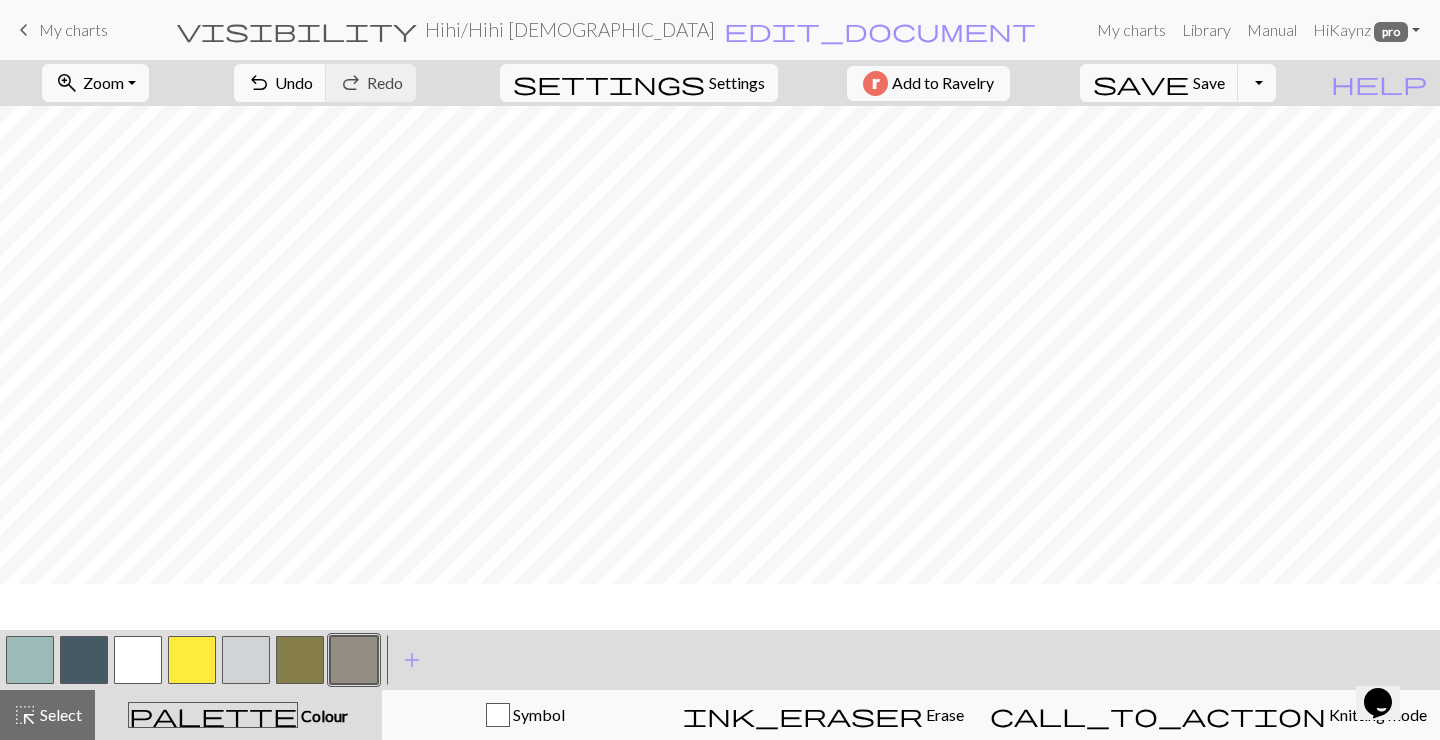 scroll, scrollTop: 0, scrollLeft: 250, axis: horizontal 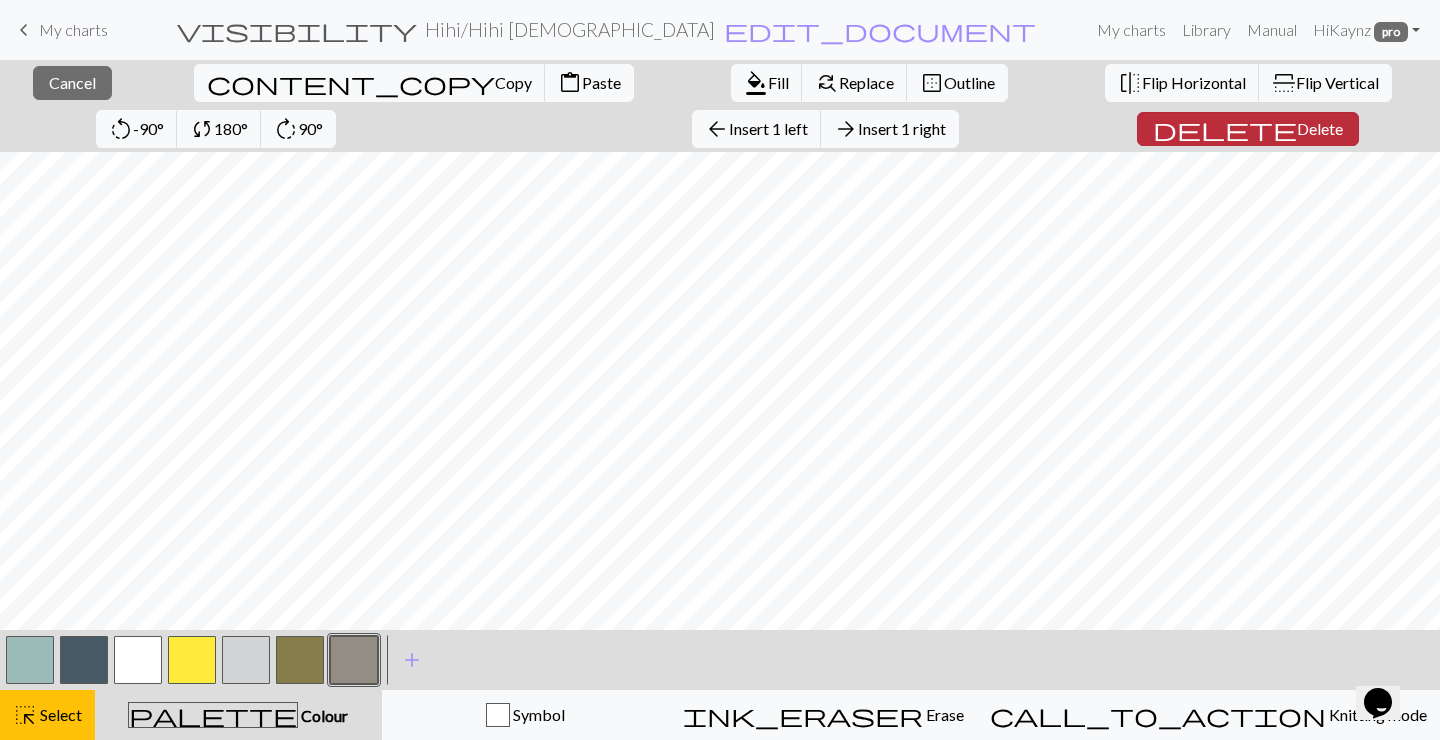 click on "Delete" at bounding box center [1320, 128] 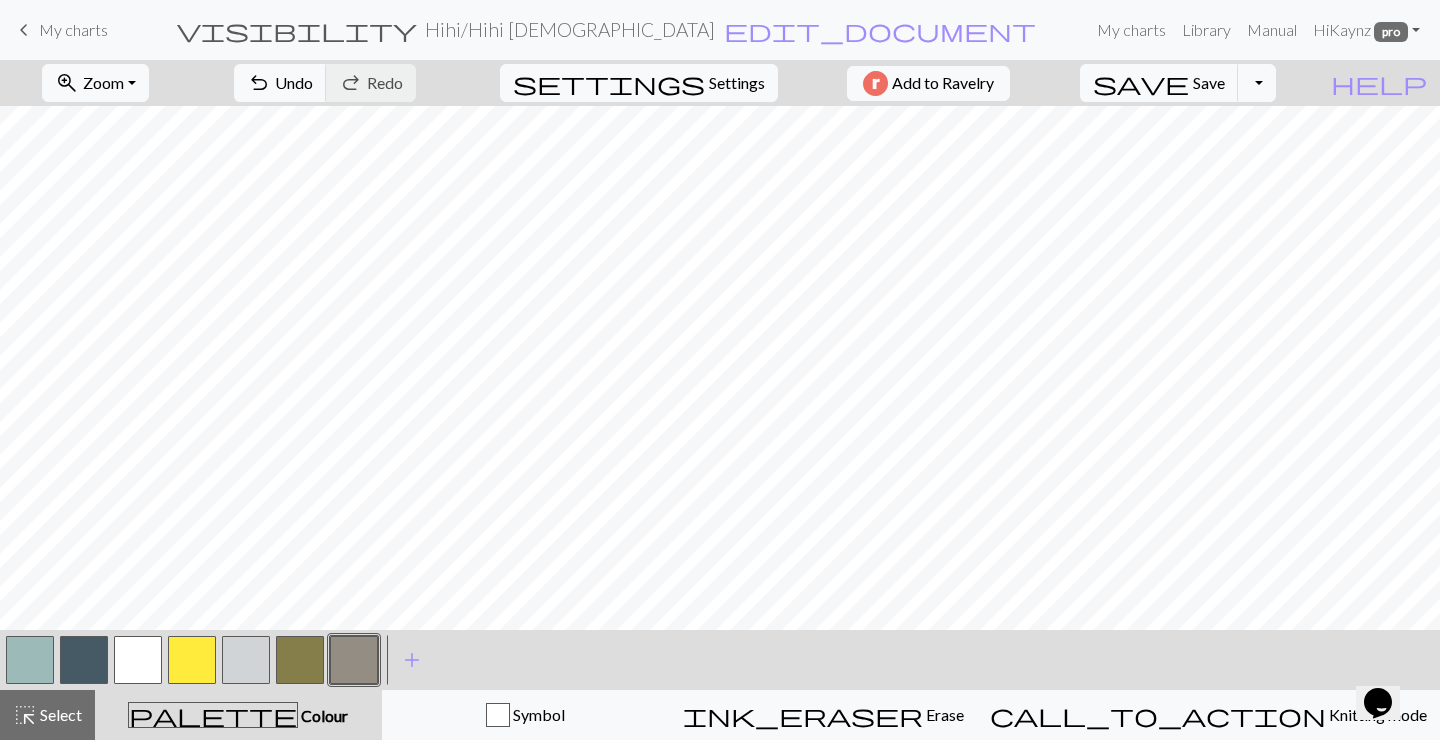 scroll, scrollTop: 0, scrollLeft: 237, axis: horizontal 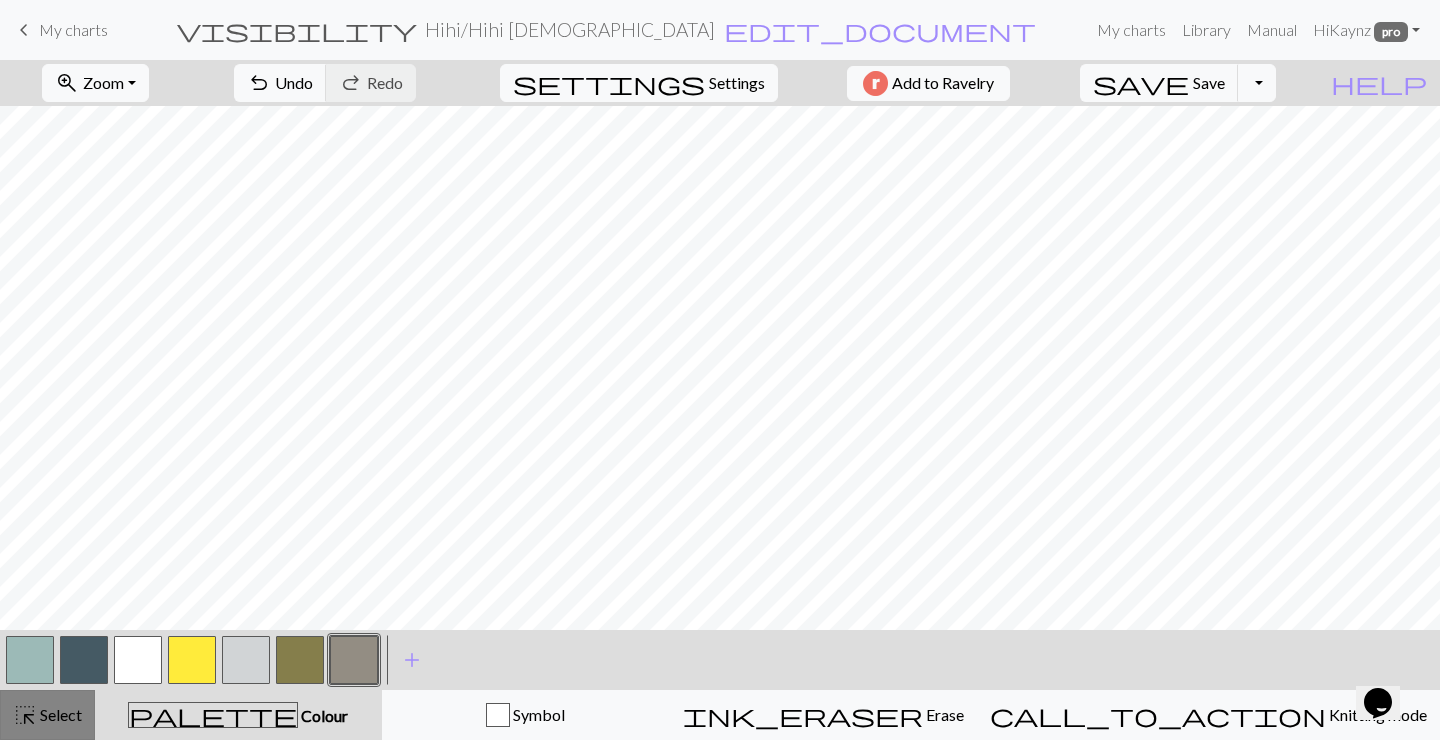 click on "highlight_alt" at bounding box center (25, 715) 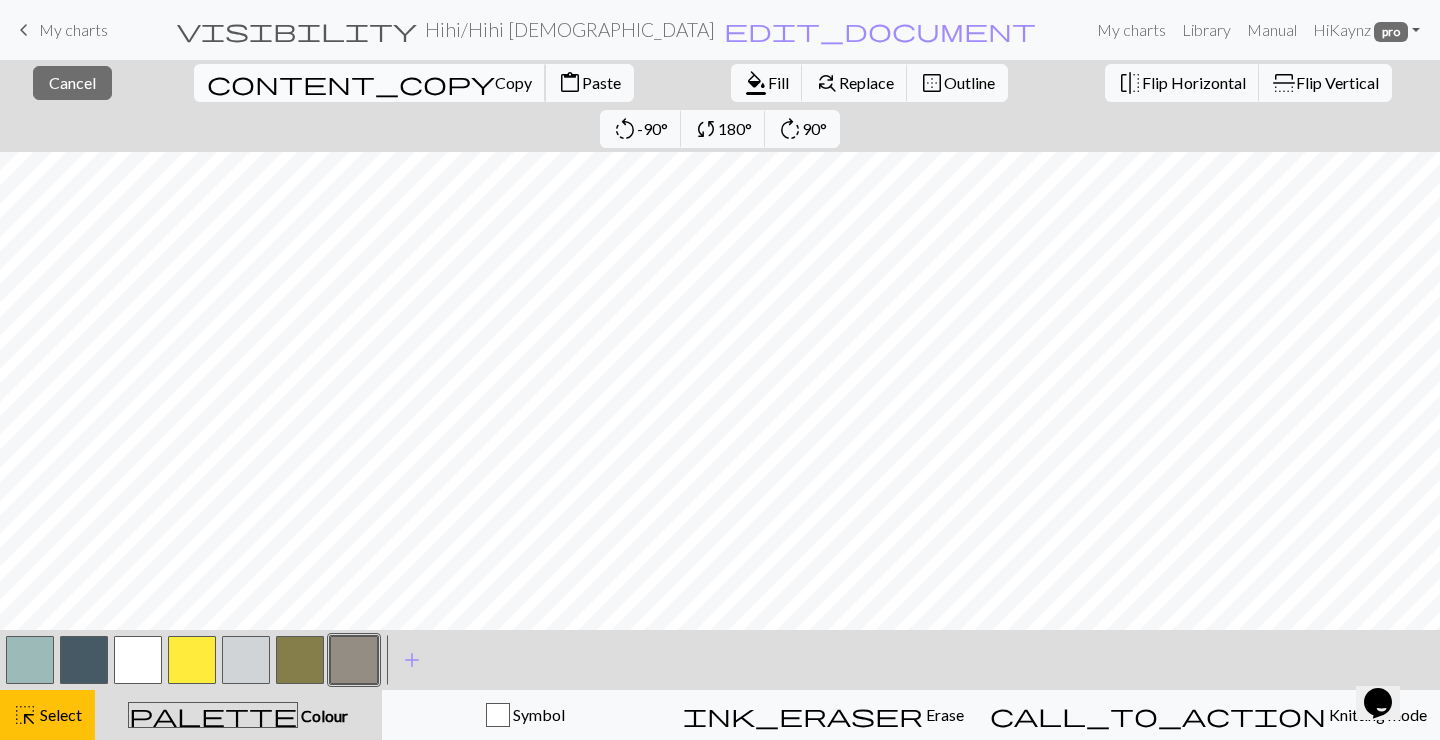click on "Copy" at bounding box center (513, 82) 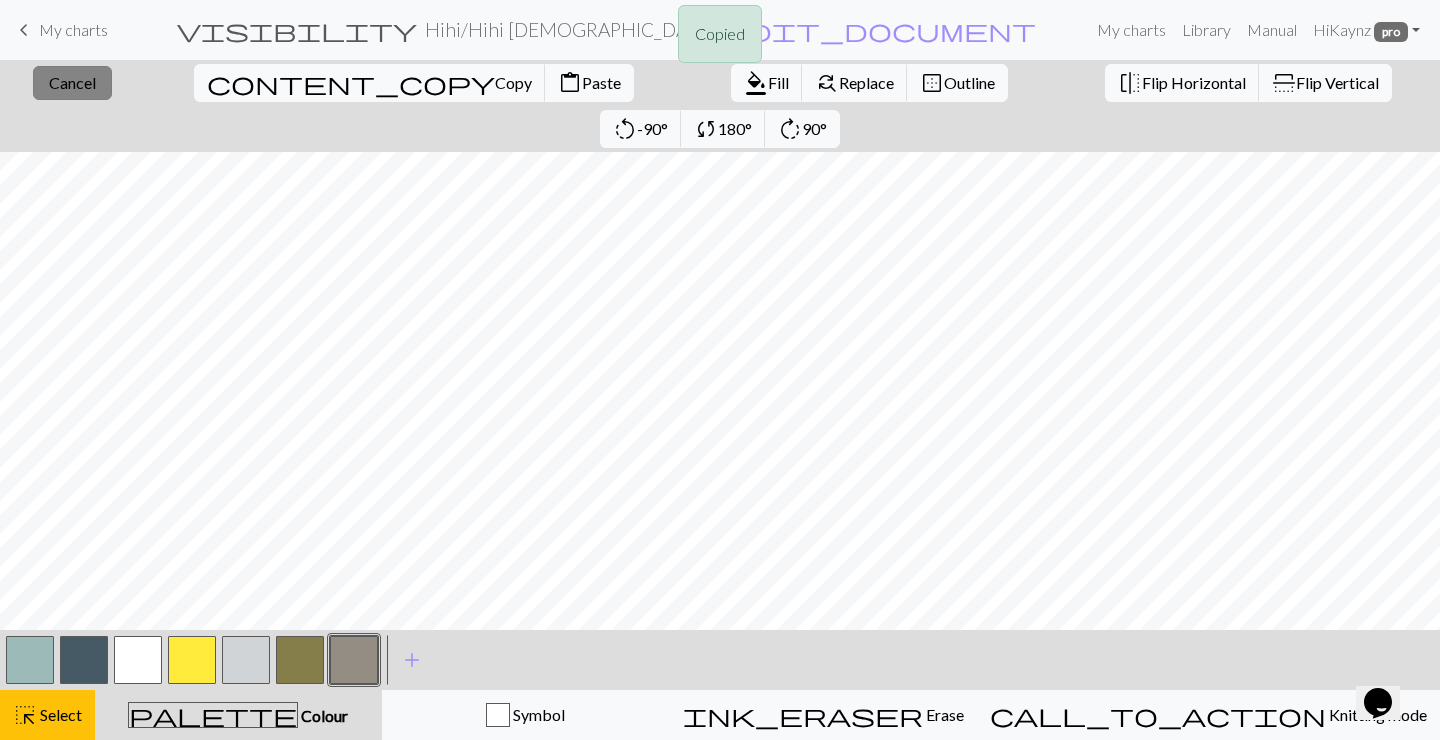 click on "Cancel" at bounding box center [72, 82] 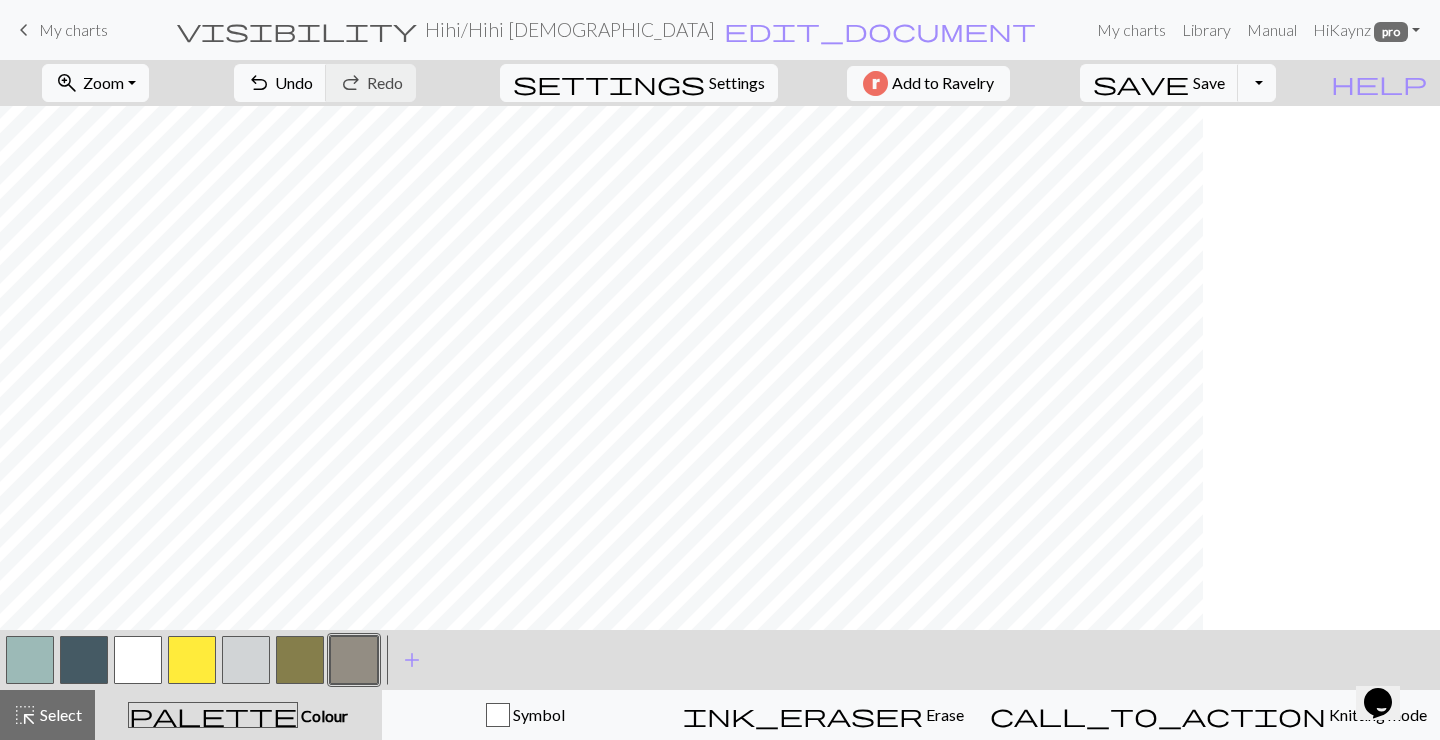 scroll, scrollTop: 0, scrollLeft: 0, axis: both 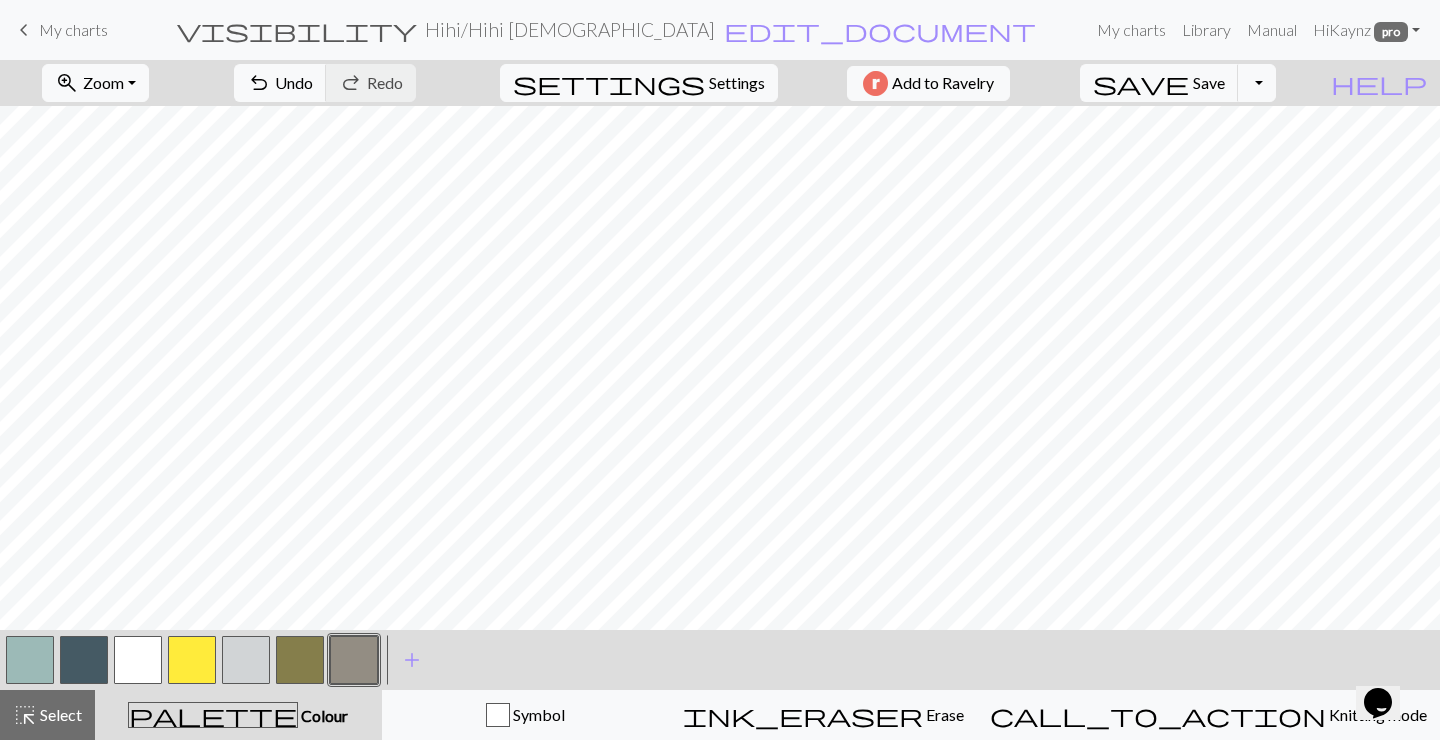 click at bounding box center [30, 660] 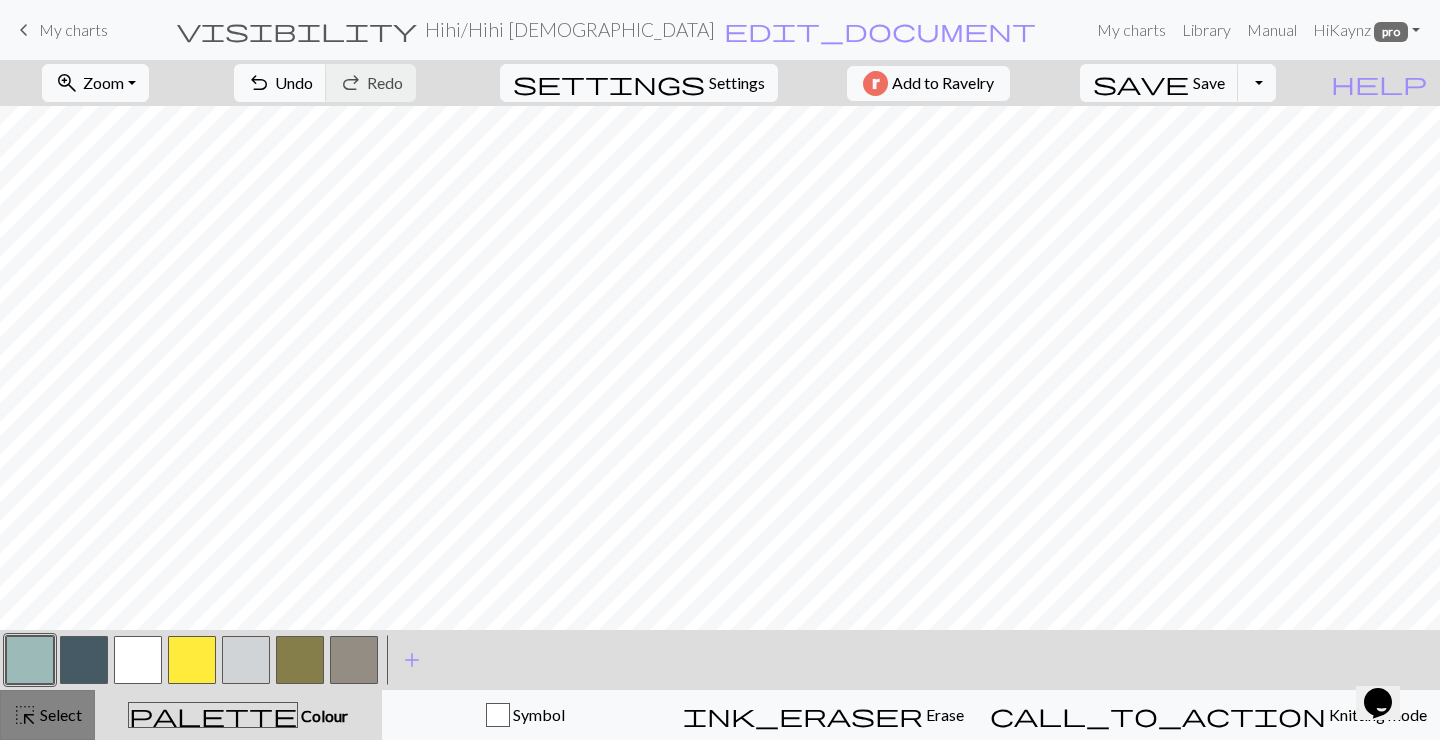 click on "Select" at bounding box center (59, 714) 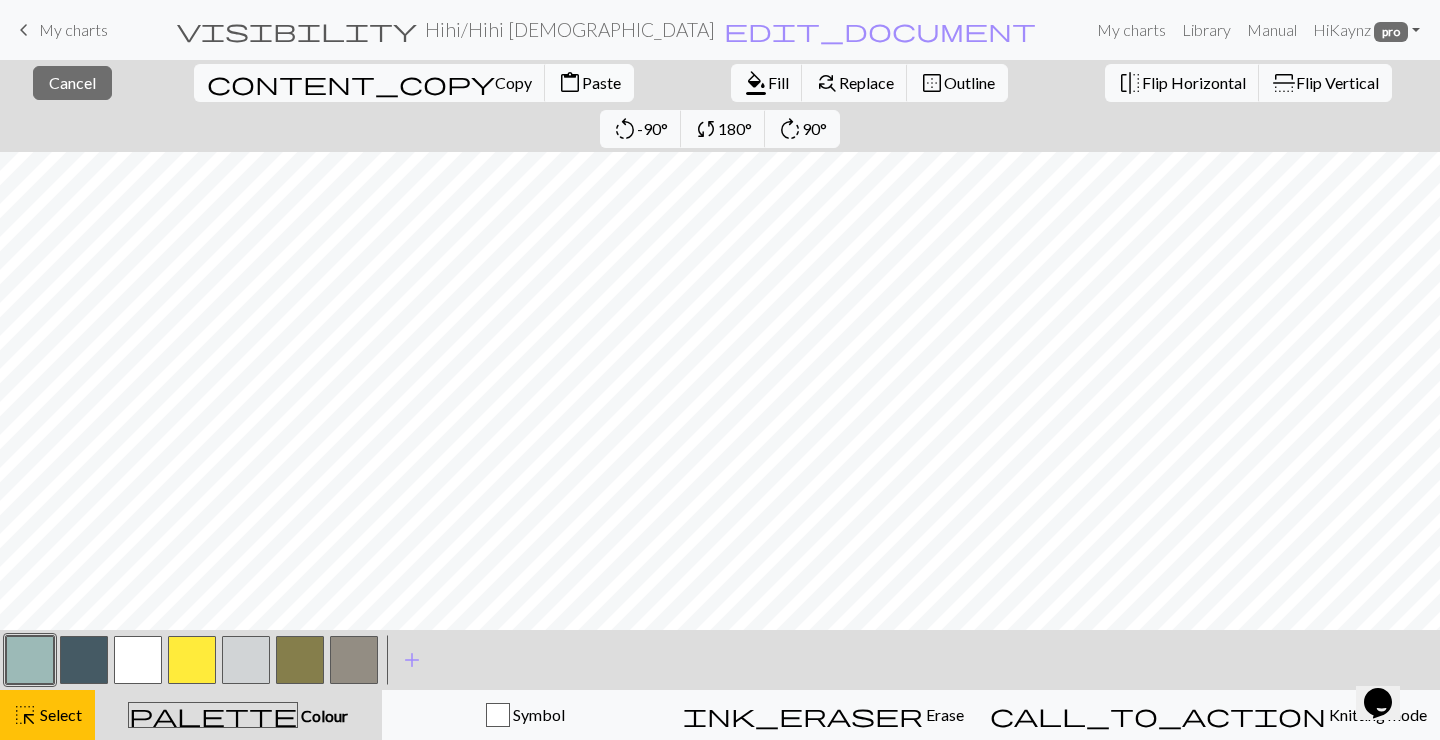click on "Paste" at bounding box center [601, 82] 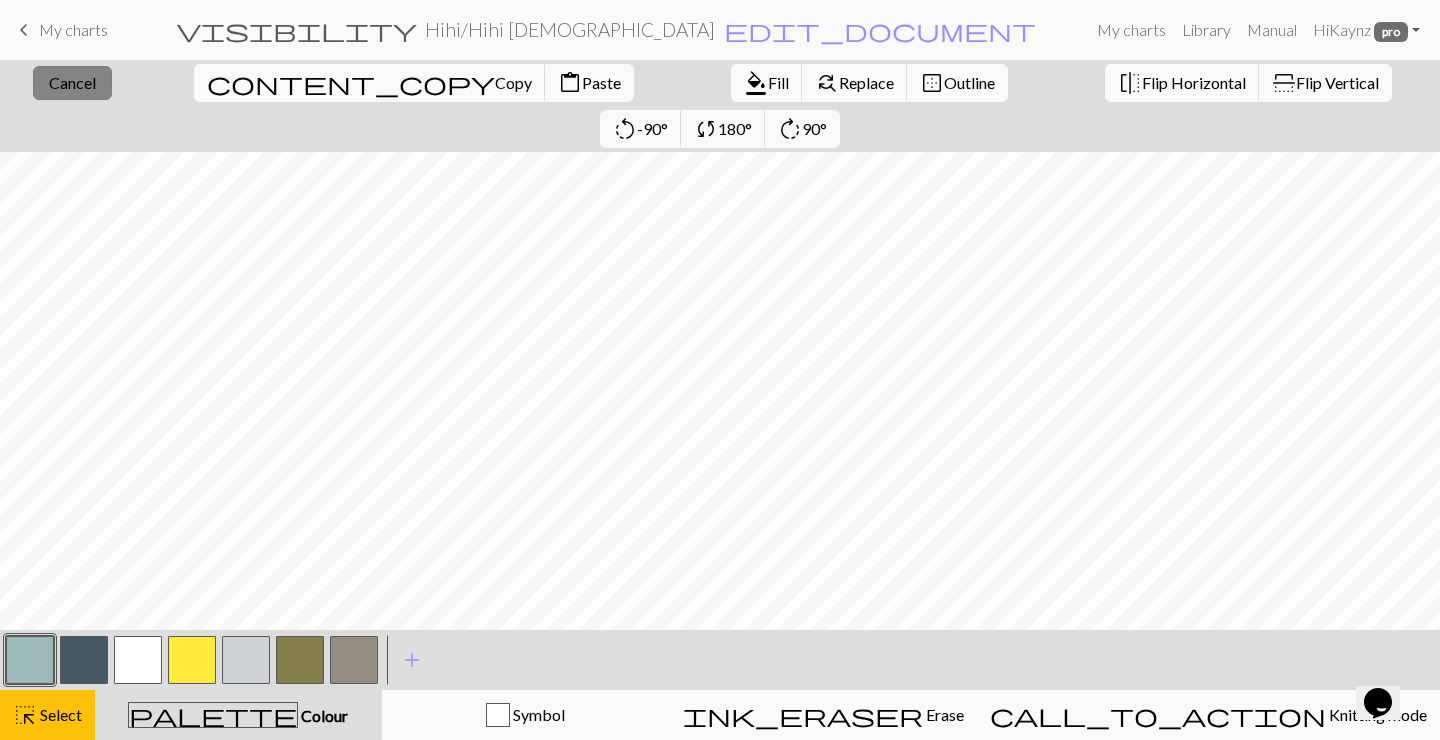 click on "Cancel" at bounding box center [72, 82] 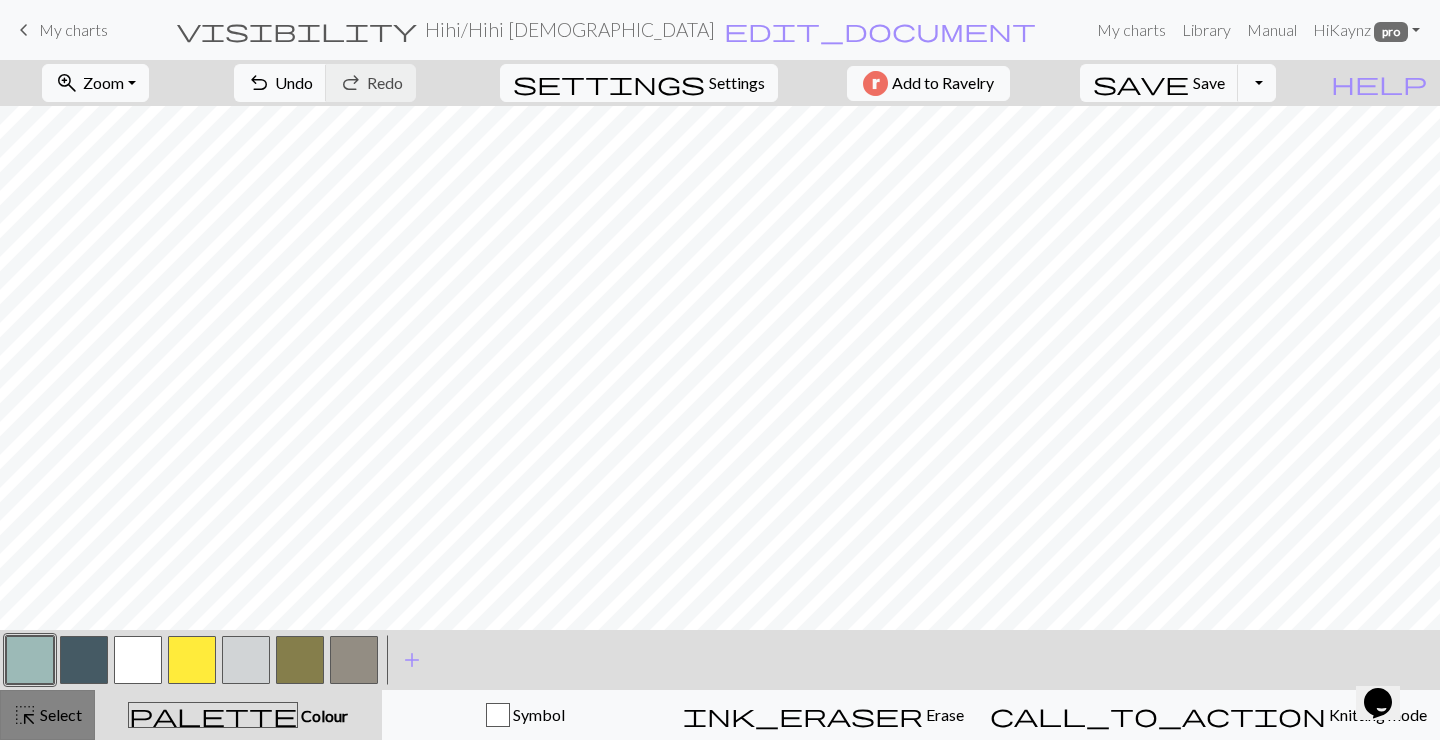 click on "Select" at bounding box center [59, 714] 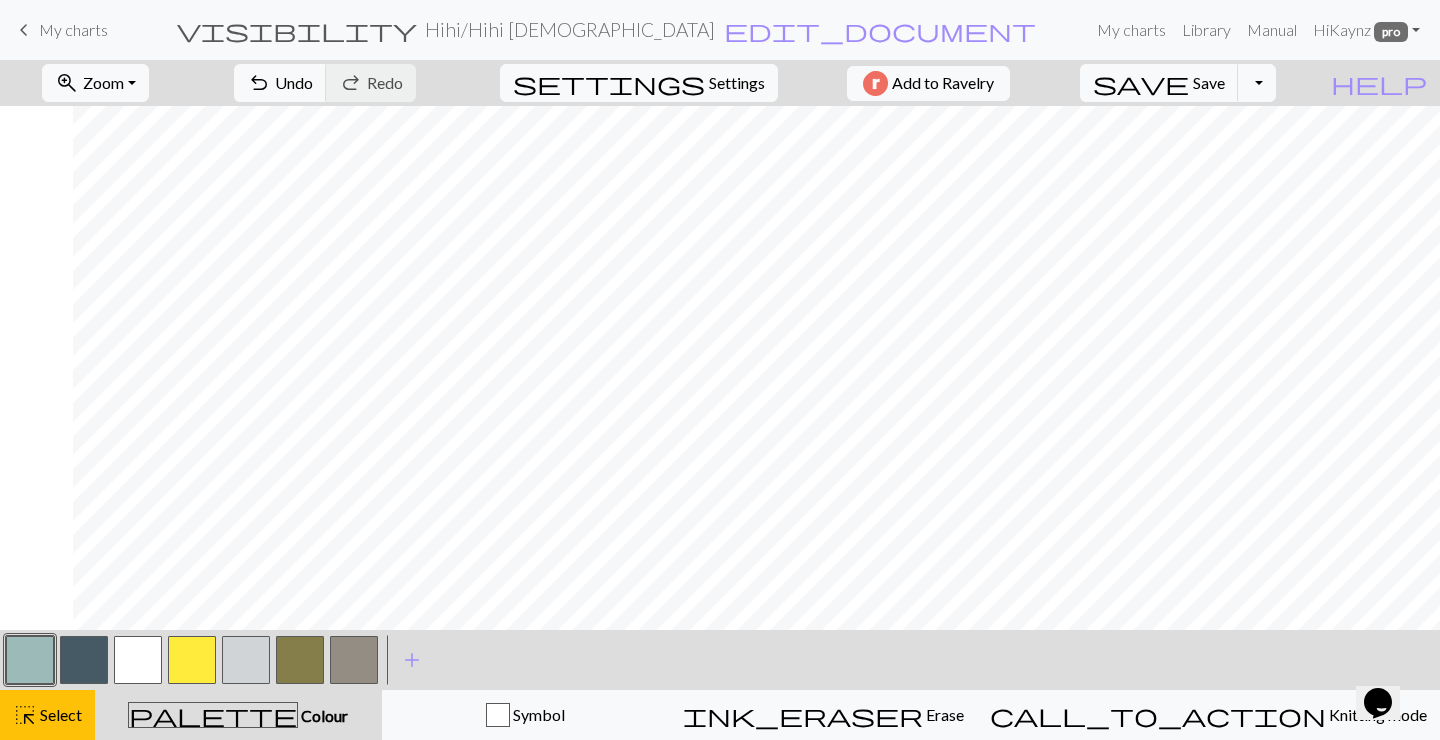 scroll, scrollTop: 0, scrollLeft: 237, axis: horizontal 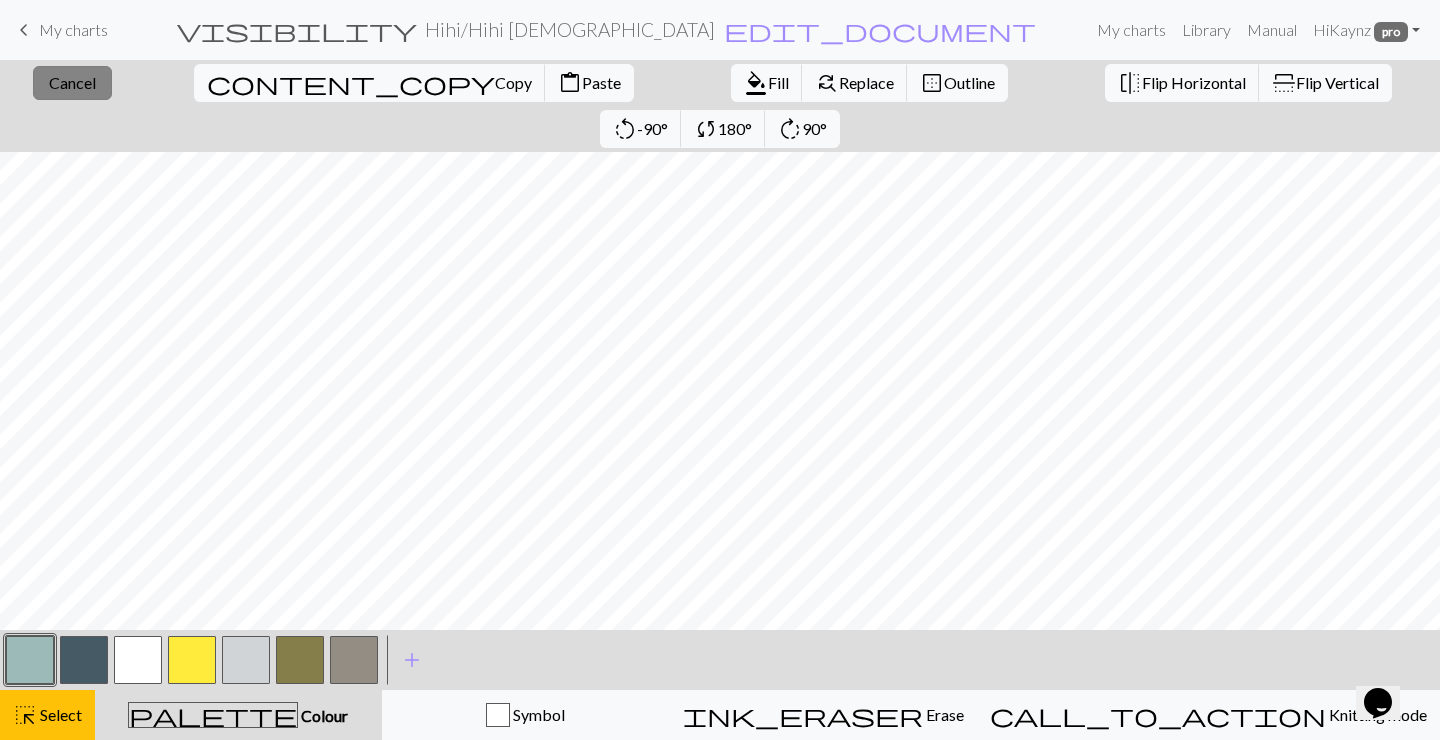 click on "Cancel" at bounding box center [72, 82] 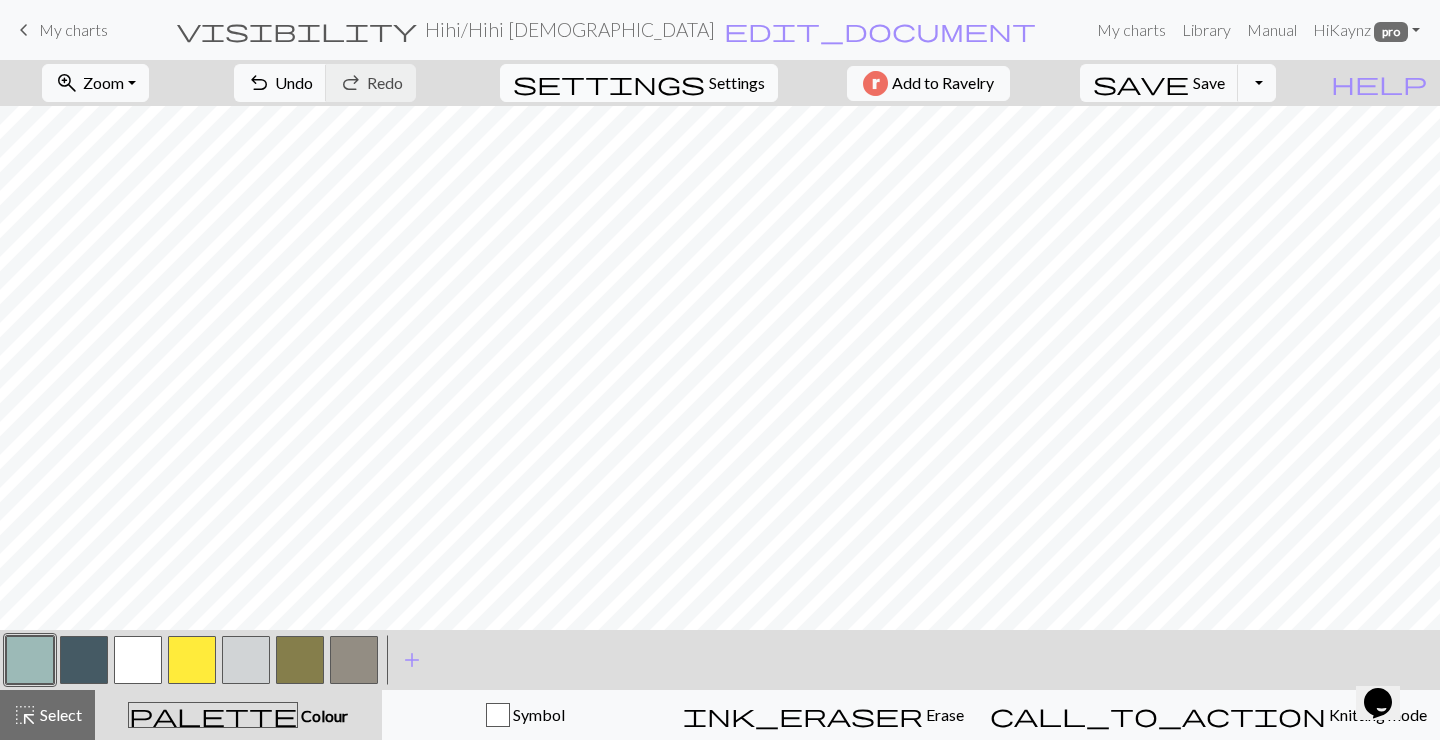 click on "settings" at bounding box center [609, 83] 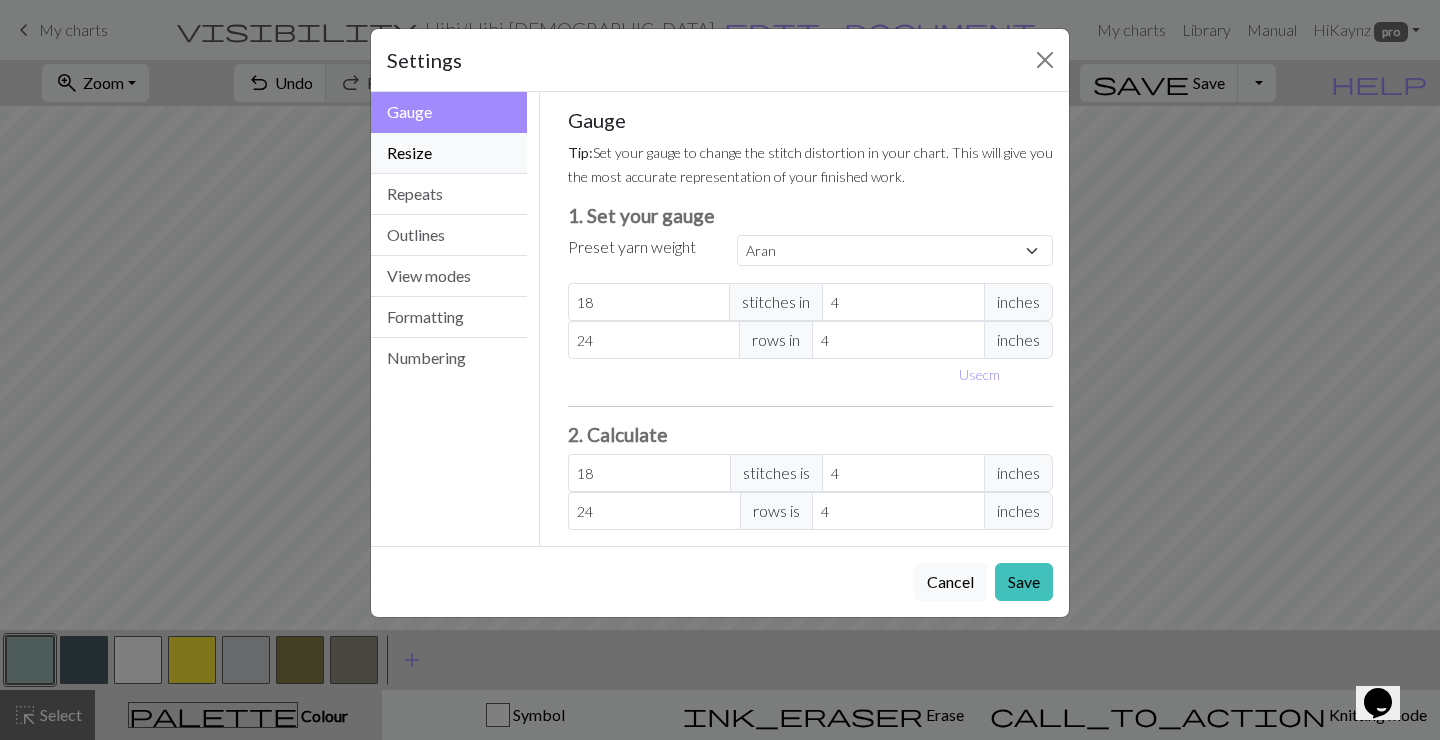 click on "Resize" at bounding box center [449, 153] 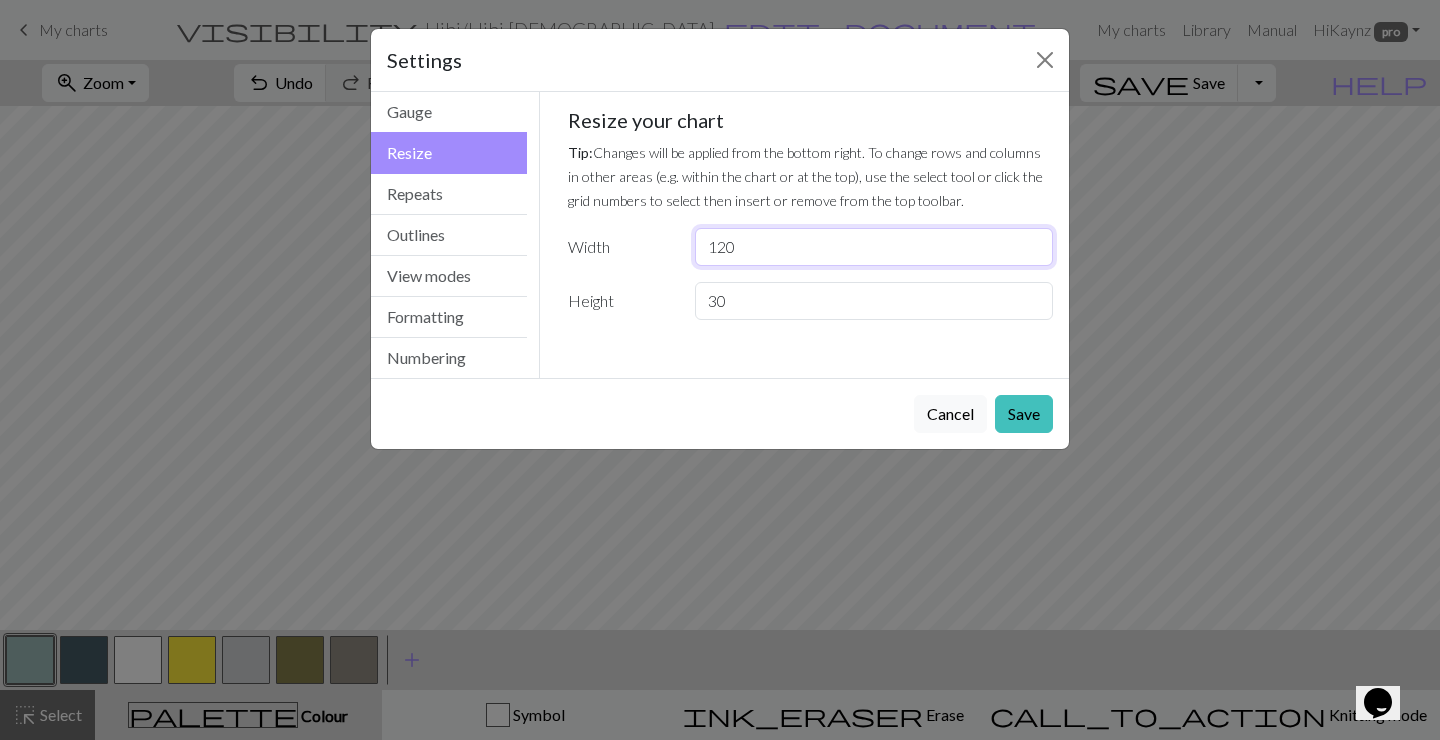 drag, startPoint x: 738, startPoint y: 242, endPoint x: 712, endPoint y: 247, distance: 26.476404 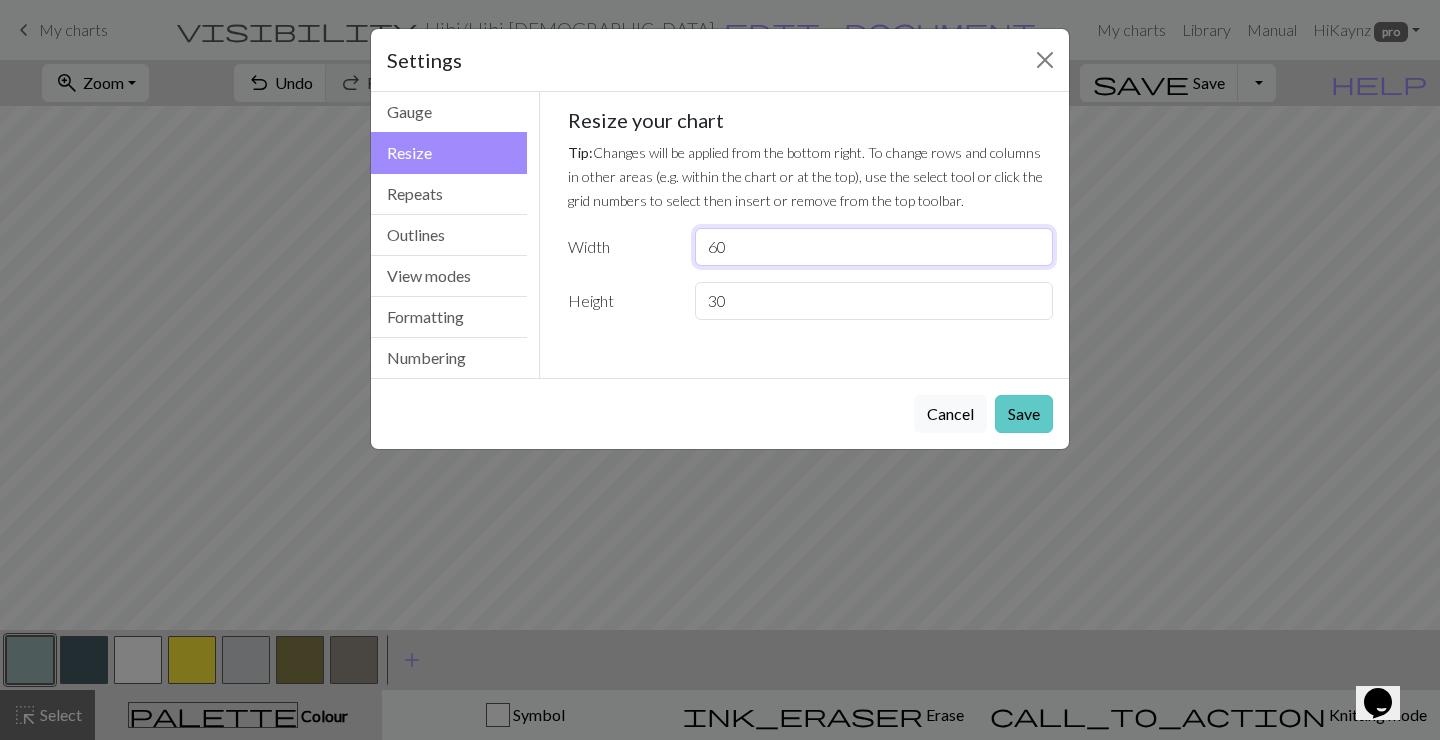 type on "60" 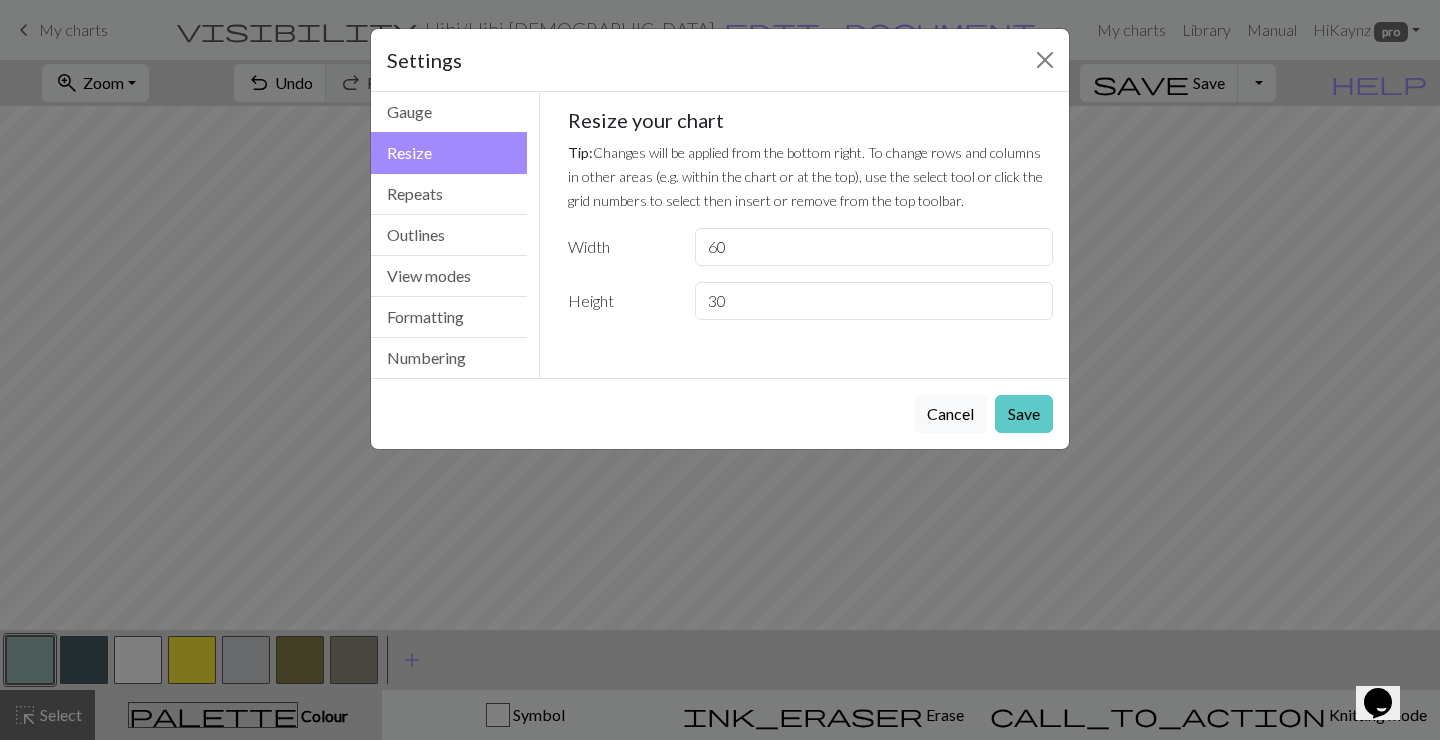 click on "Save" at bounding box center (1024, 414) 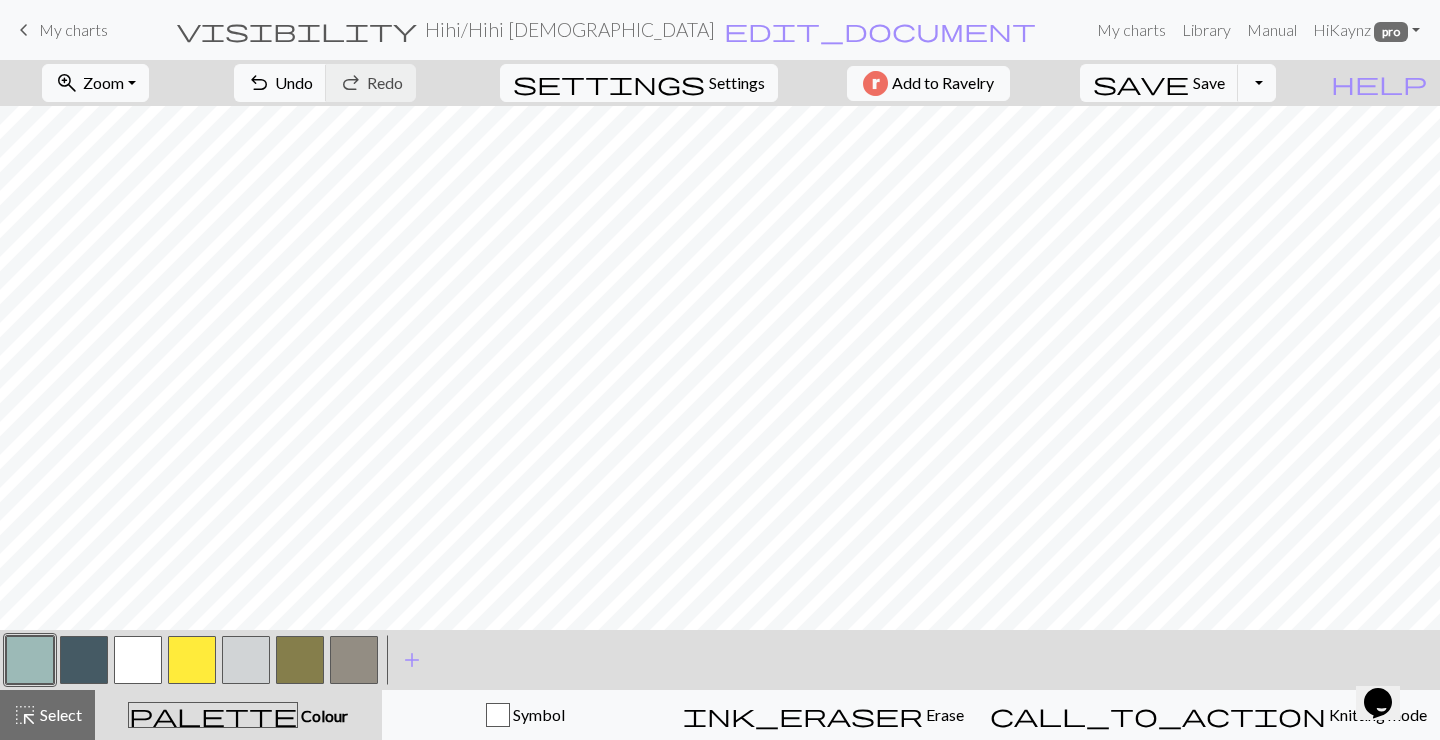 scroll, scrollTop: 0, scrollLeft: 0, axis: both 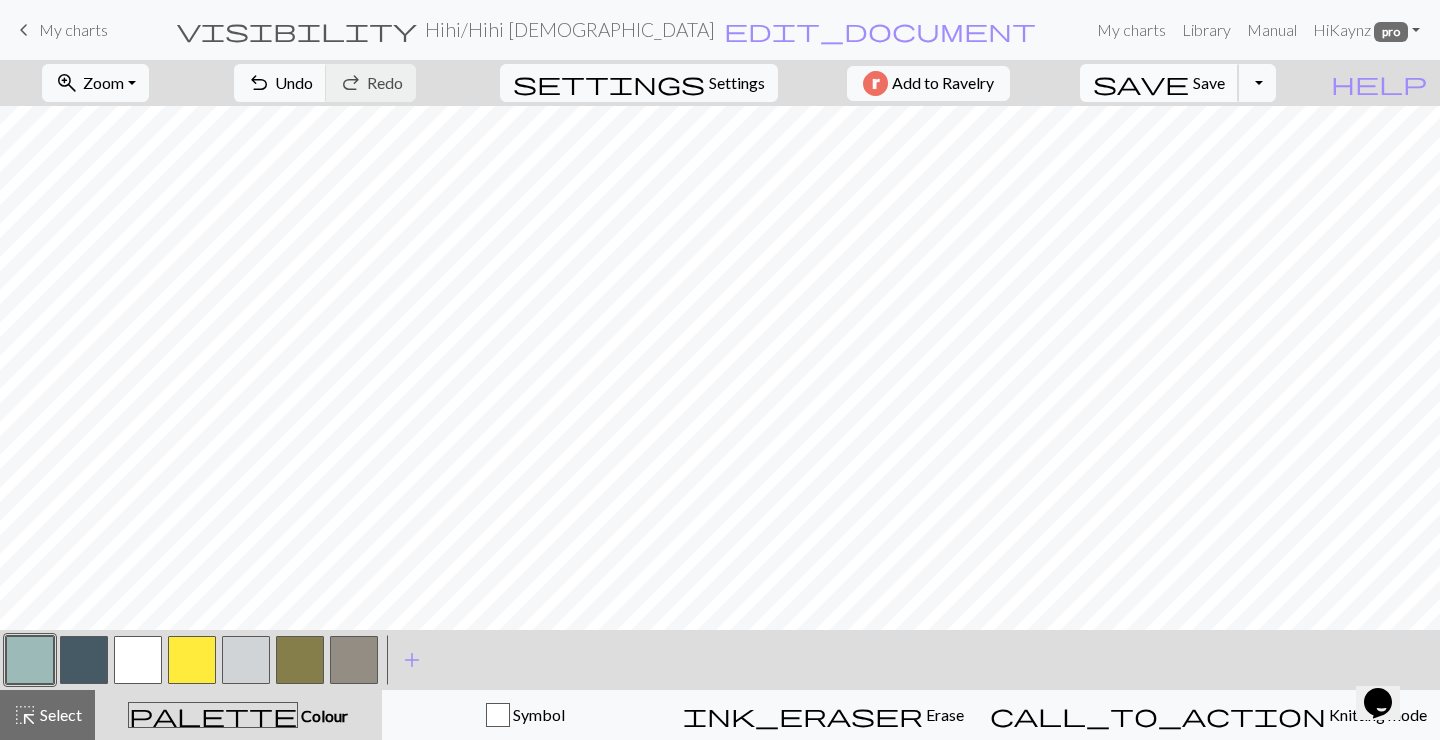 click on "Save" at bounding box center [1209, 82] 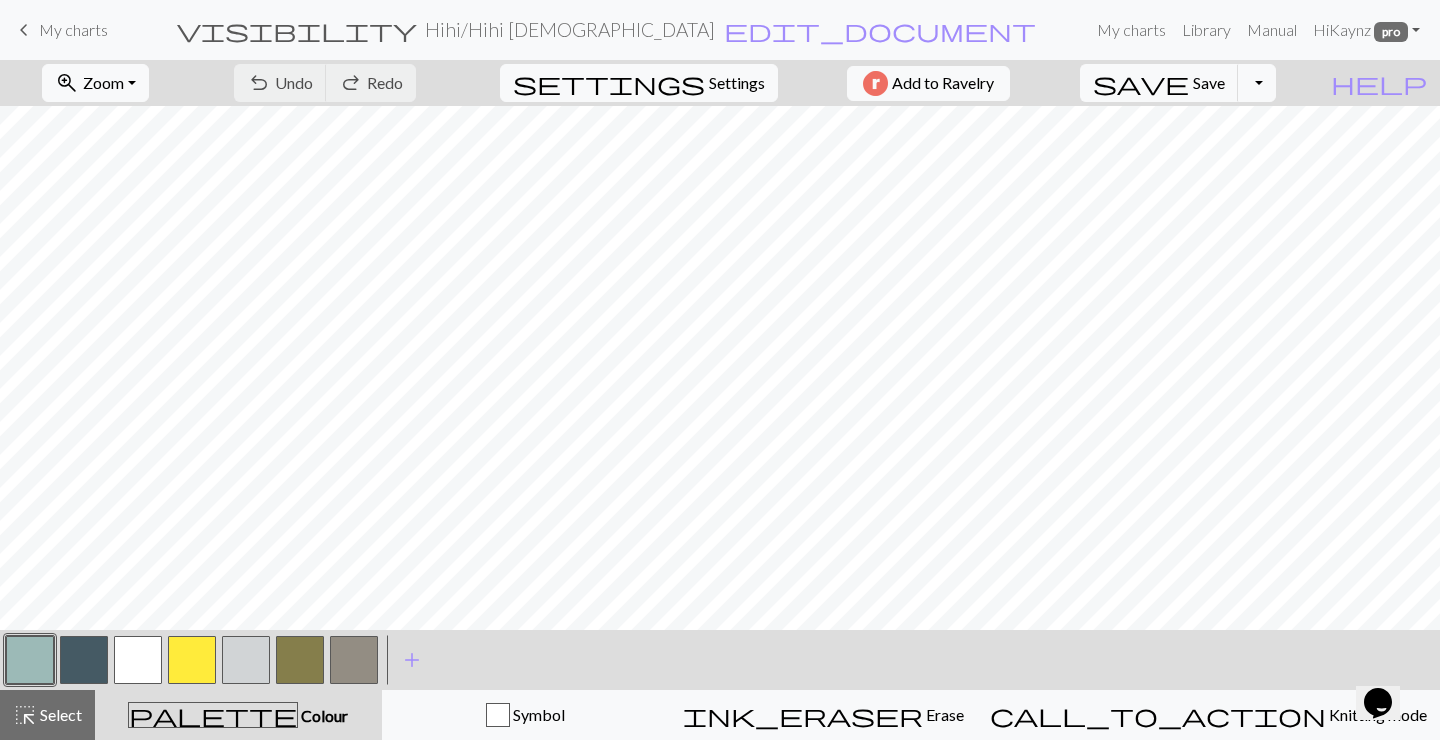 click on "Toggle Dropdown" at bounding box center (1257, 83) 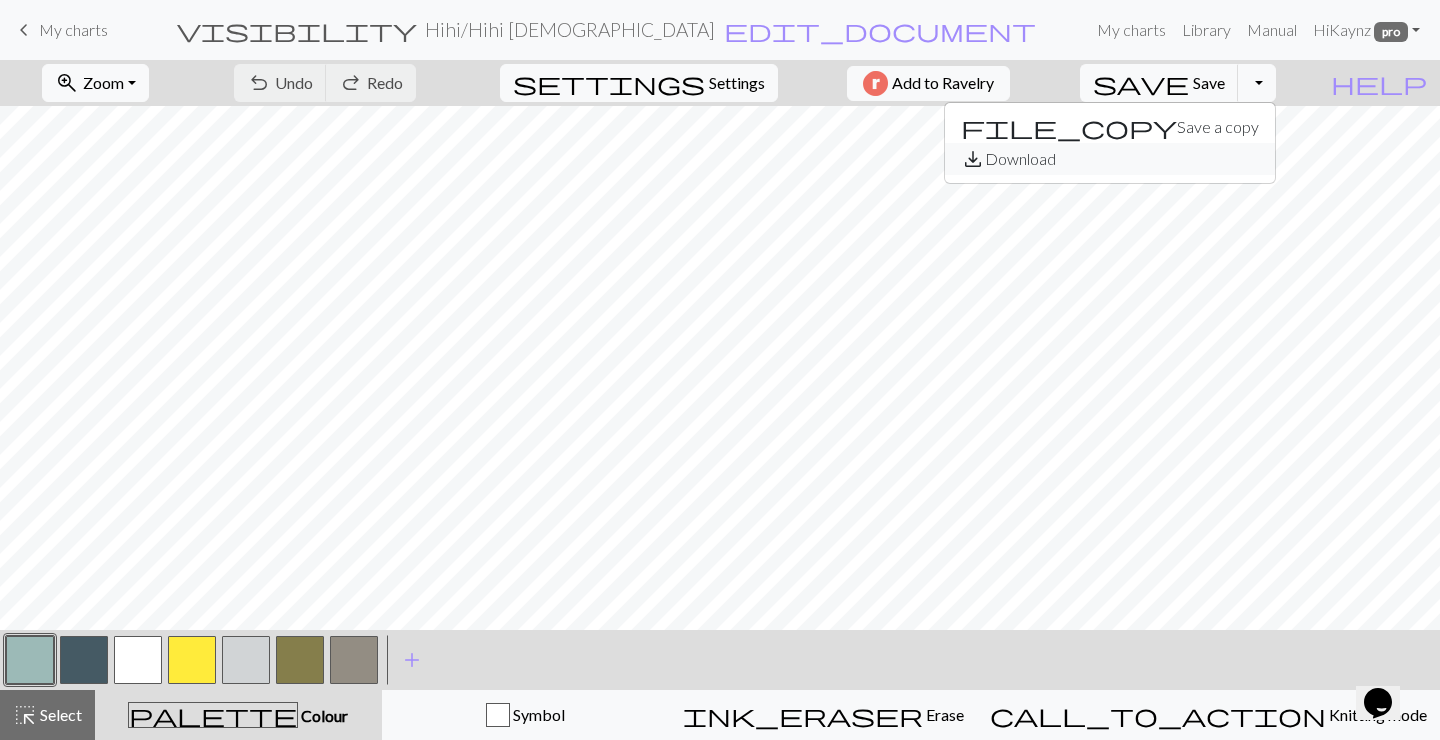 click on "save_alt  Download" at bounding box center [1110, 159] 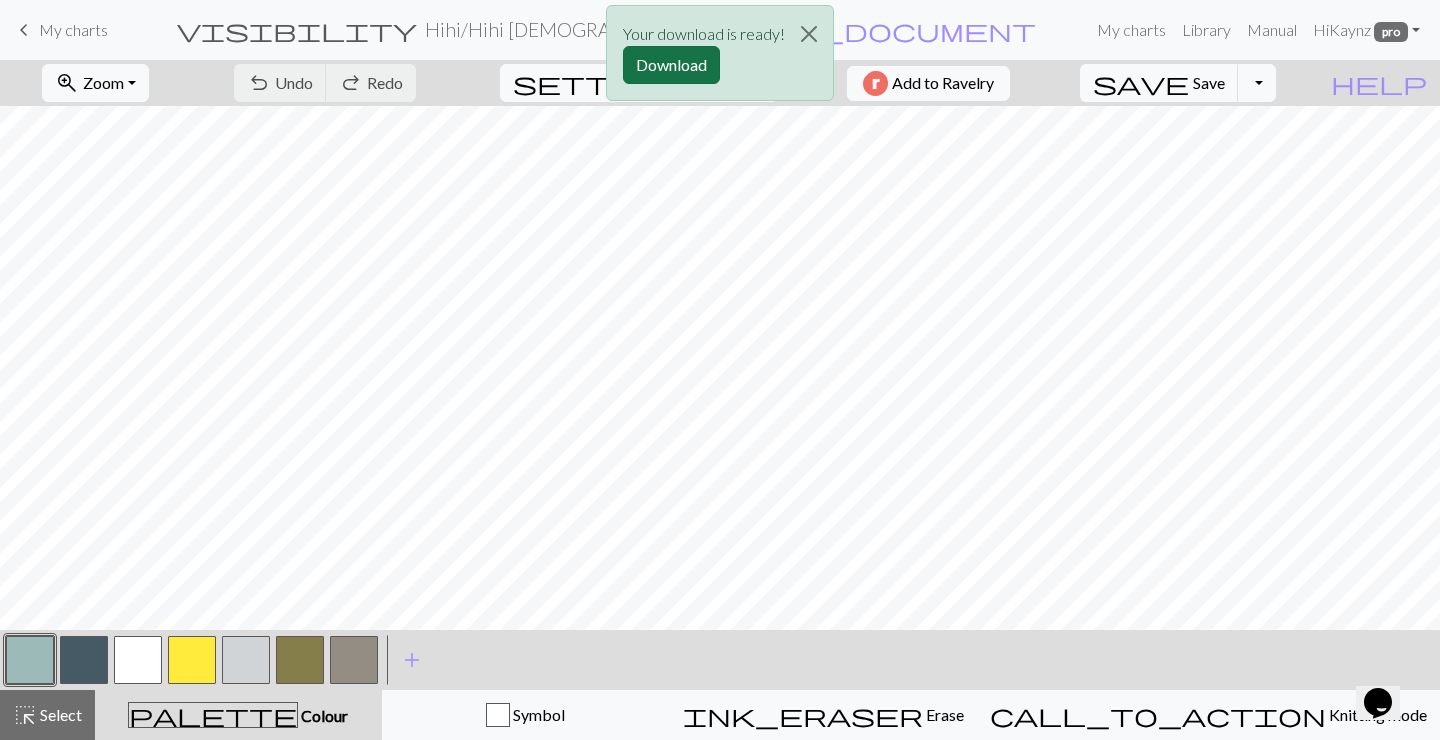 click on "Download" at bounding box center (671, 65) 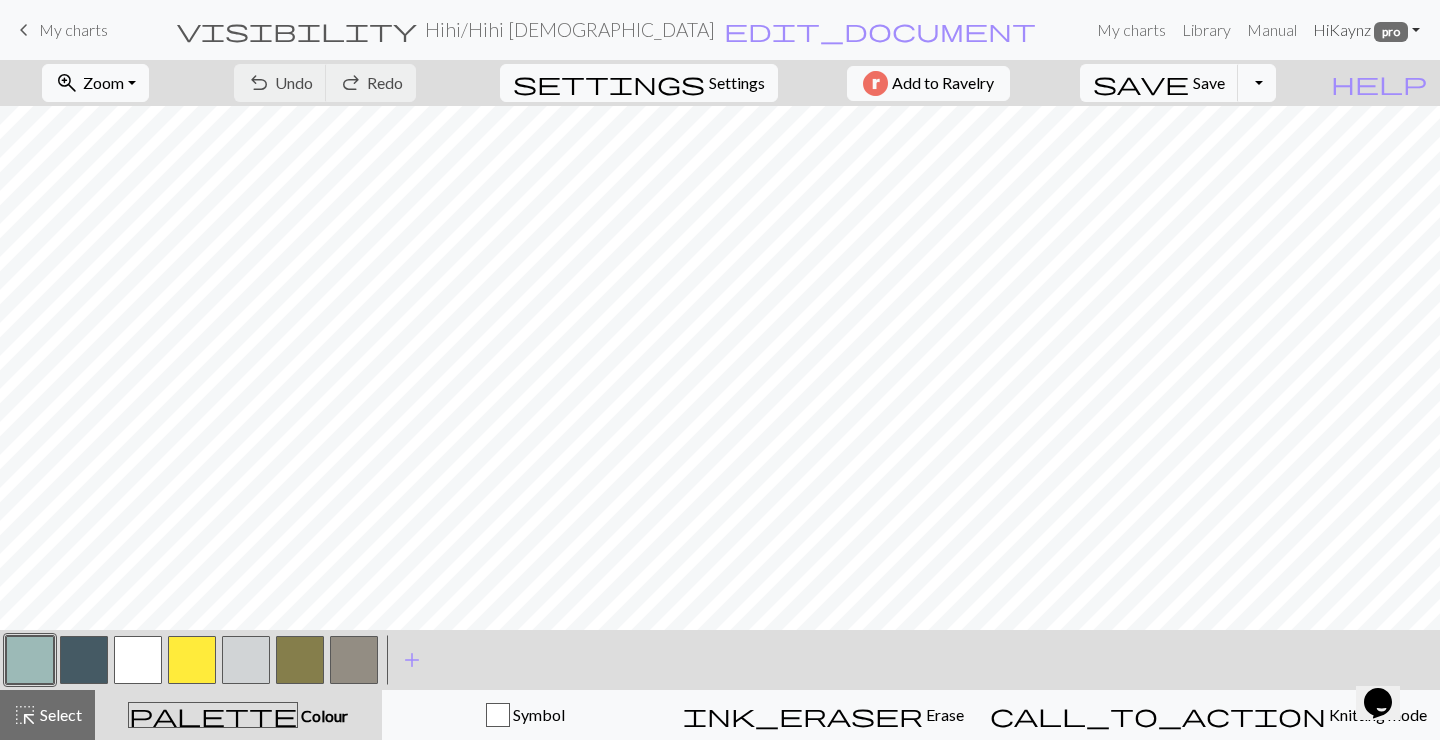 click on "Hi  [PERSON_NAME]   pro" at bounding box center (1366, 30) 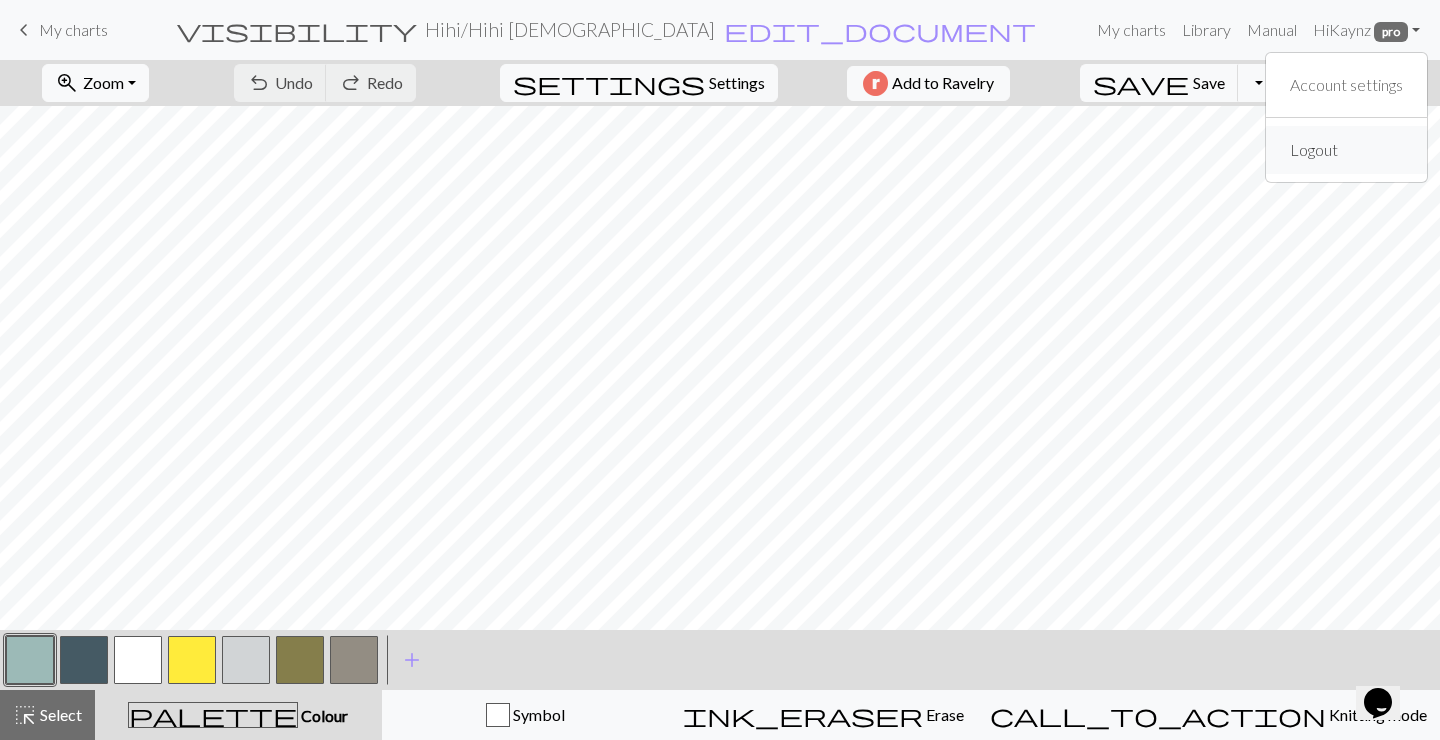 click on "Logout" at bounding box center [1314, 150] 